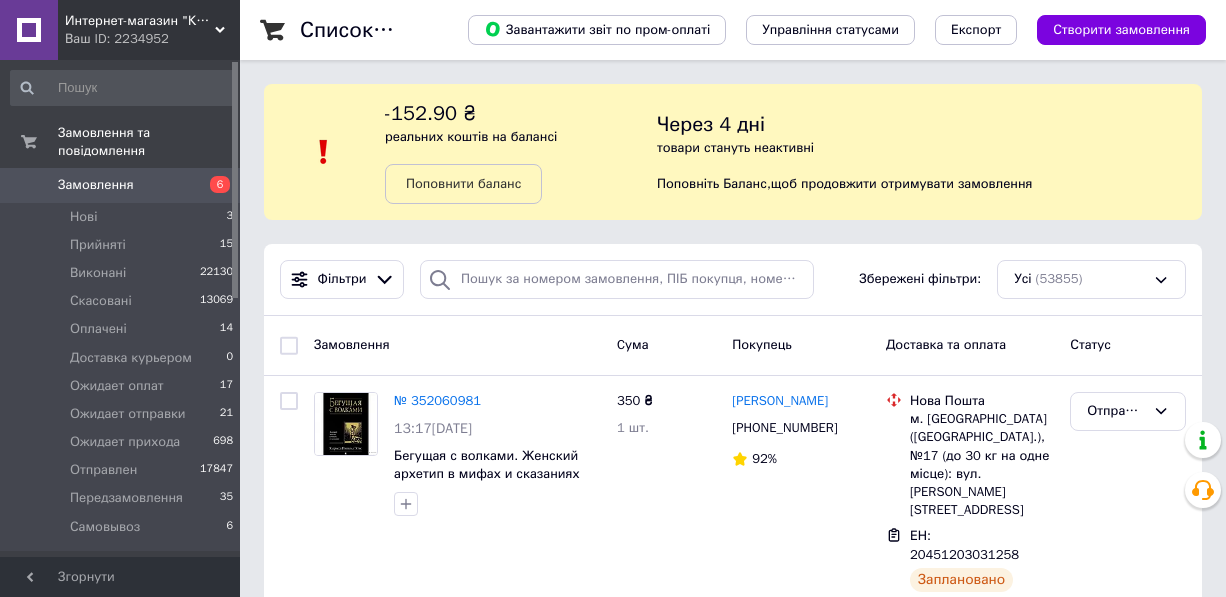 scroll, scrollTop: 0, scrollLeft: 0, axis: both 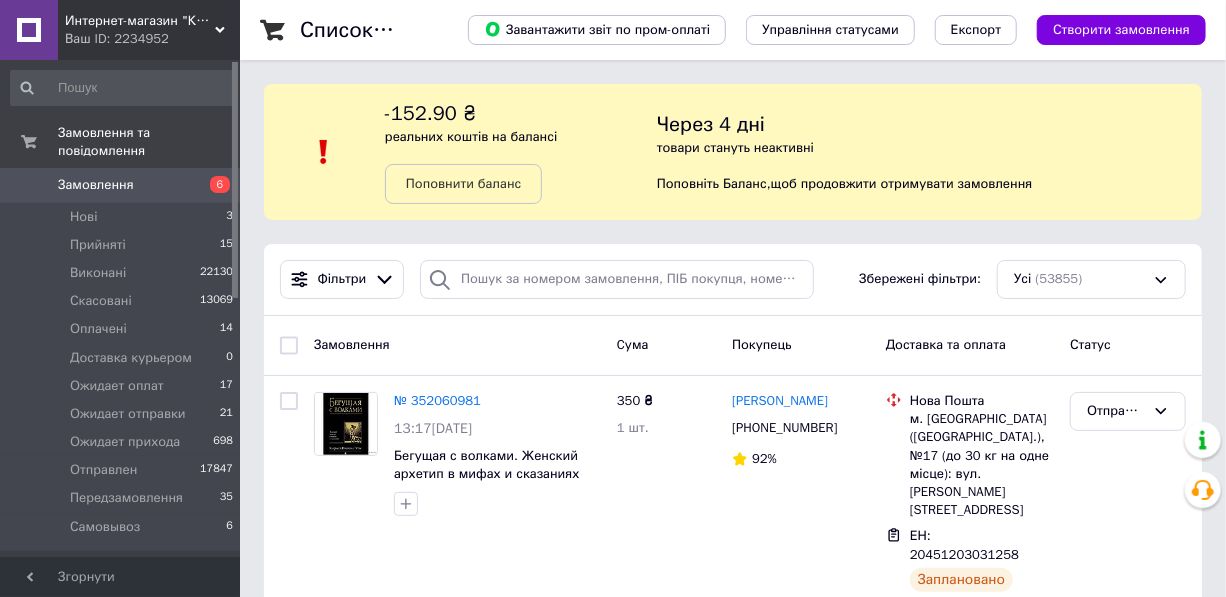 click on "Замовлення" at bounding box center (457, 345) 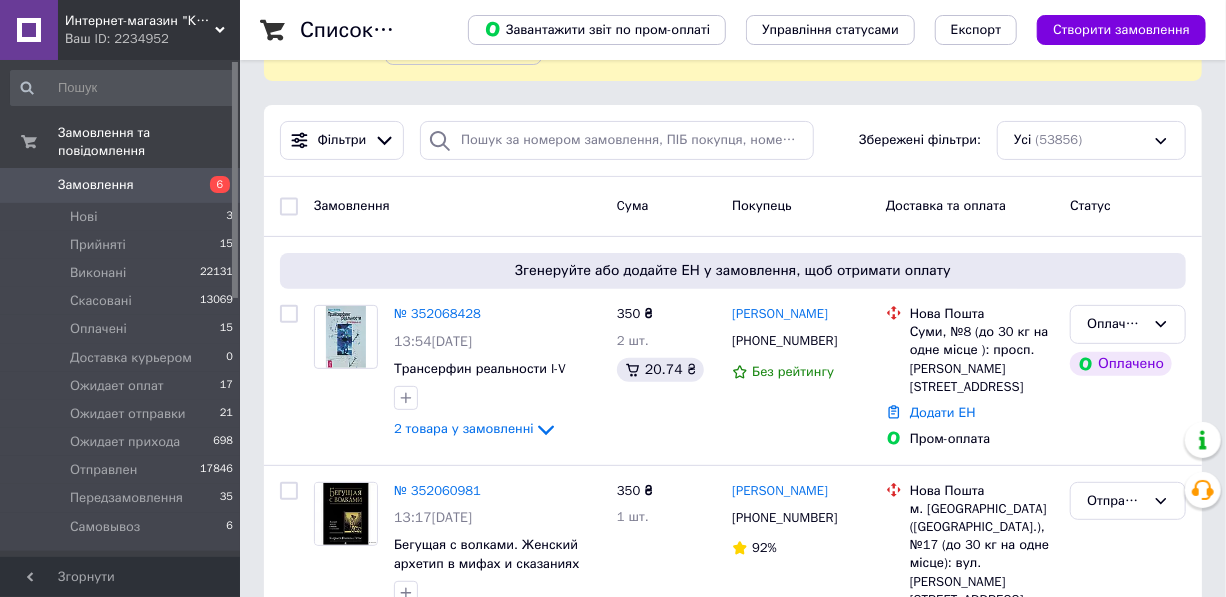 scroll, scrollTop: 181, scrollLeft: 0, axis: vertical 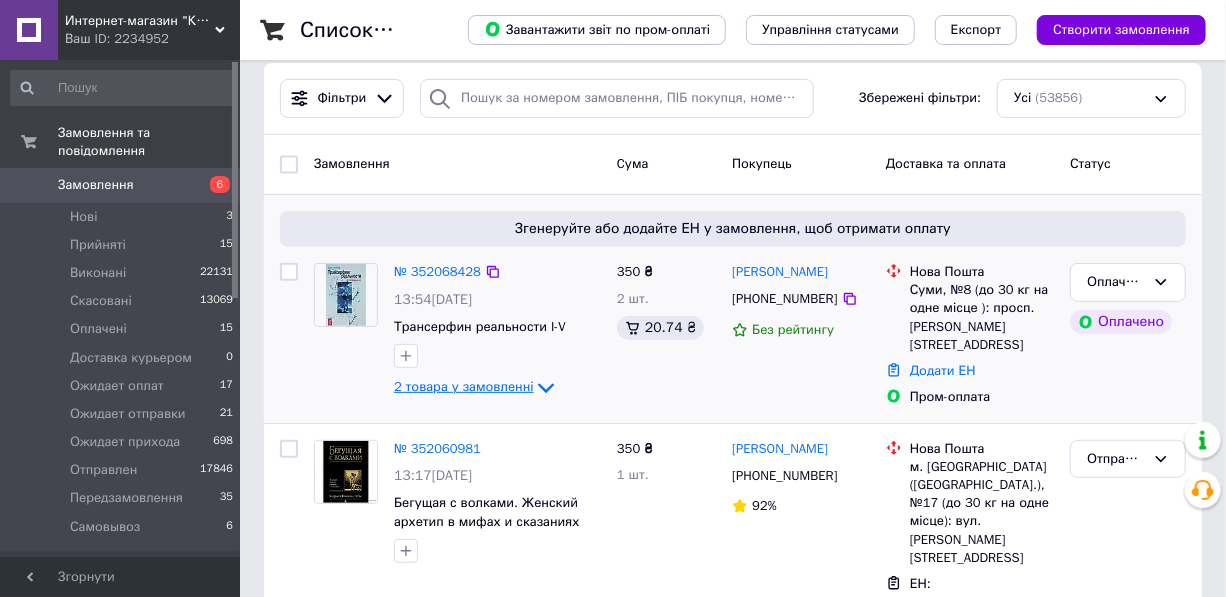 click 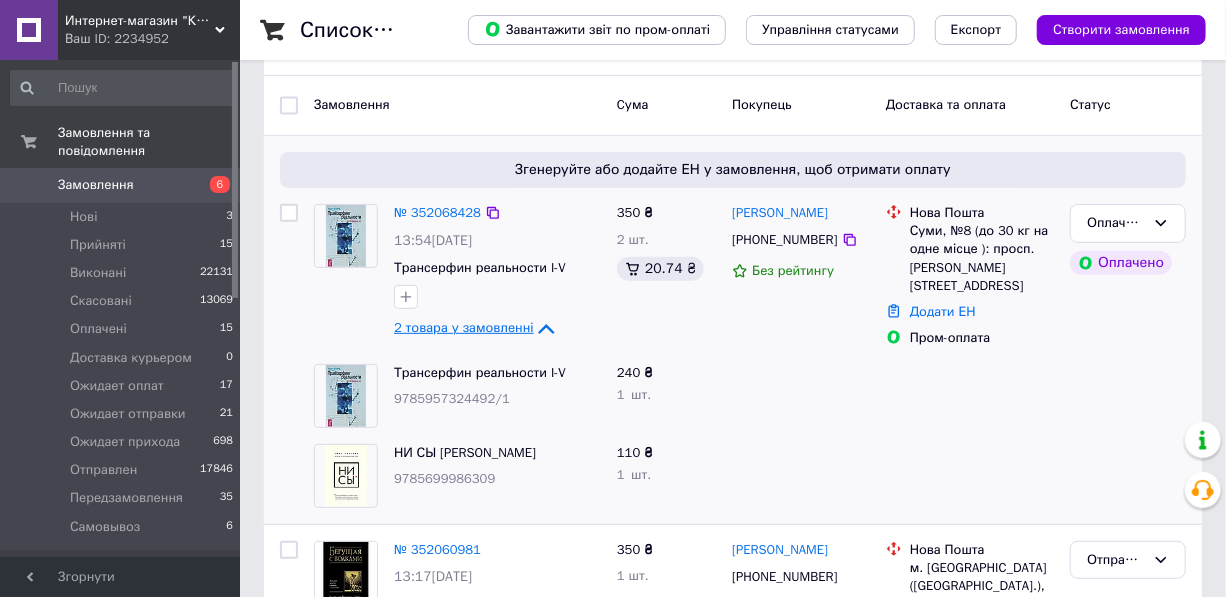 scroll, scrollTop: 272, scrollLeft: 0, axis: vertical 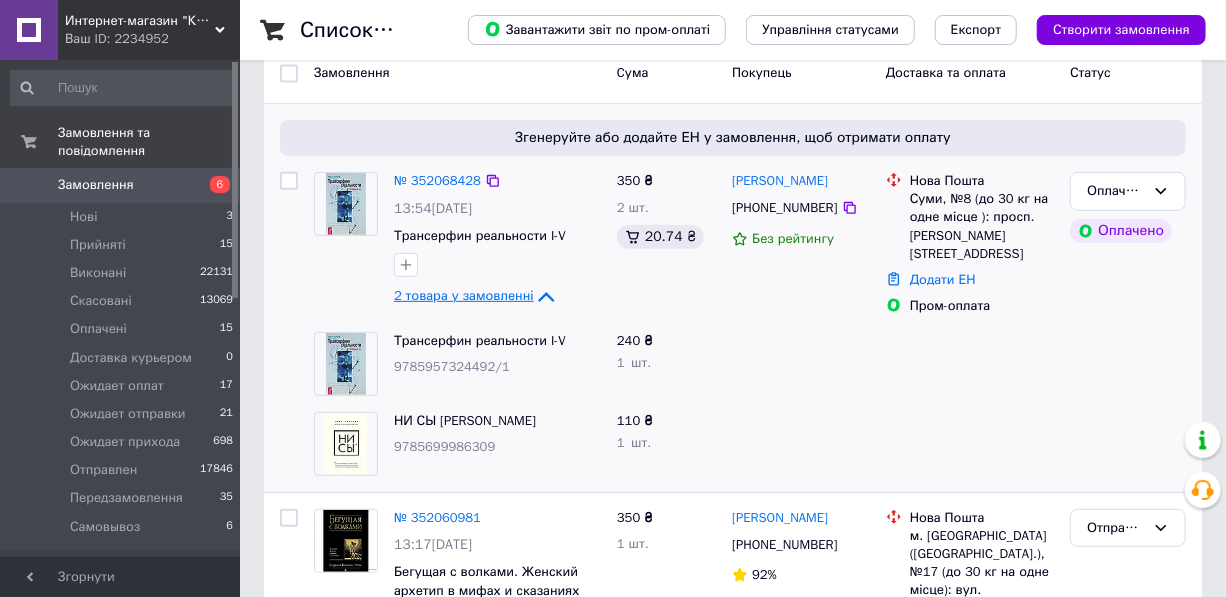 click at bounding box center (801, 364) 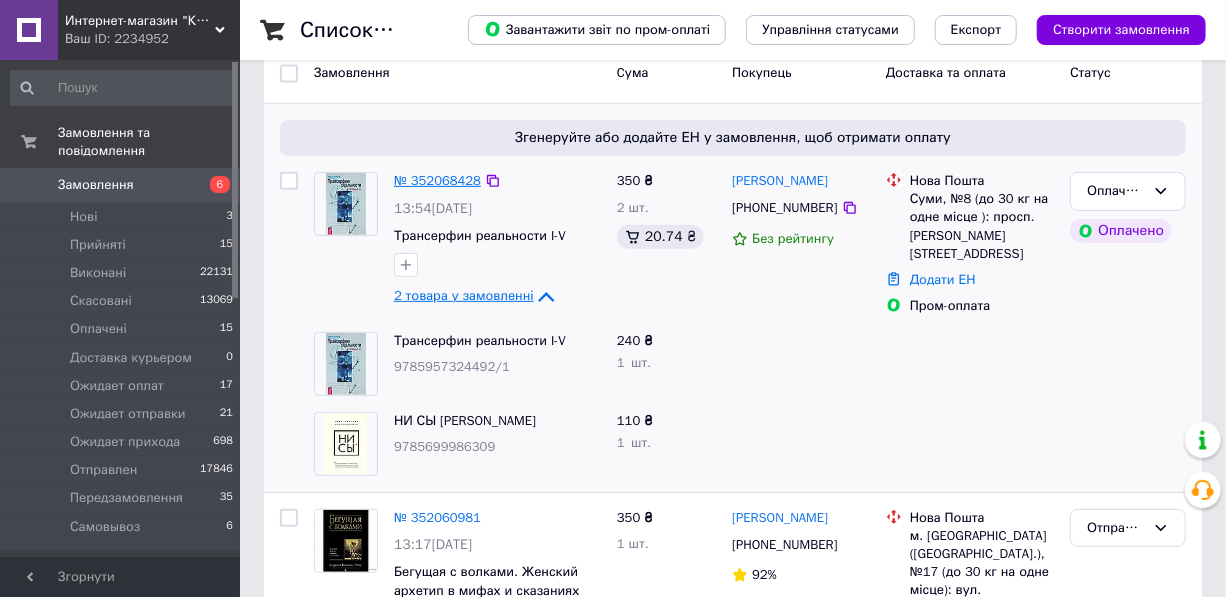 click on "№ 352068428" at bounding box center (437, 180) 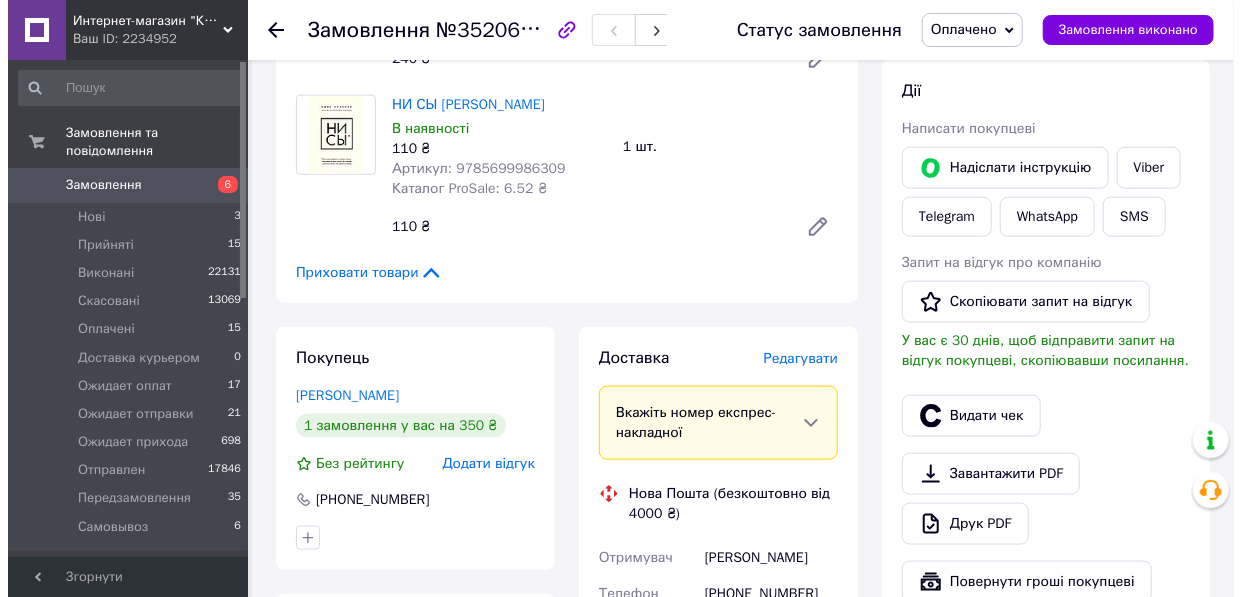 scroll, scrollTop: 1000, scrollLeft: 0, axis: vertical 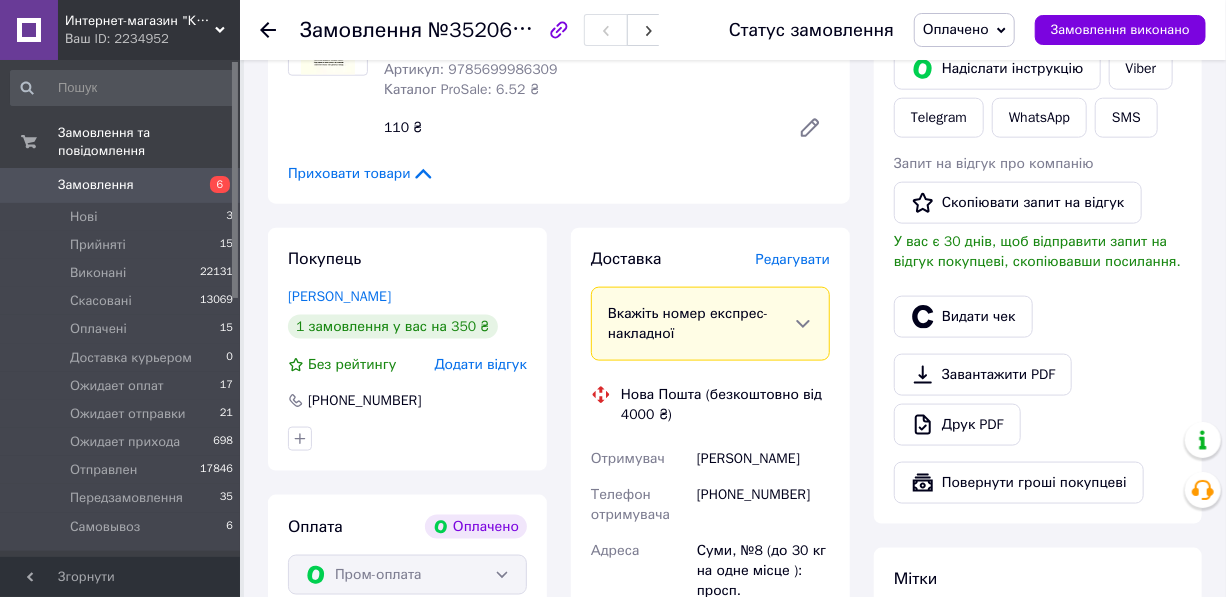 click on "Редагувати" at bounding box center (793, 259) 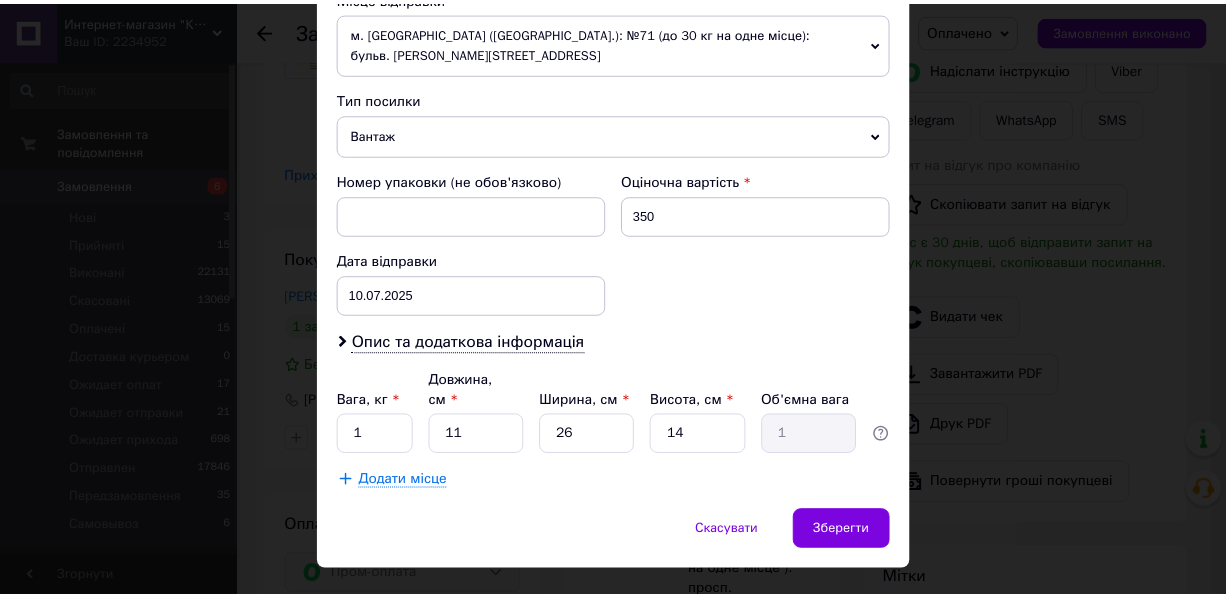 scroll, scrollTop: 728, scrollLeft: 0, axis: vertical 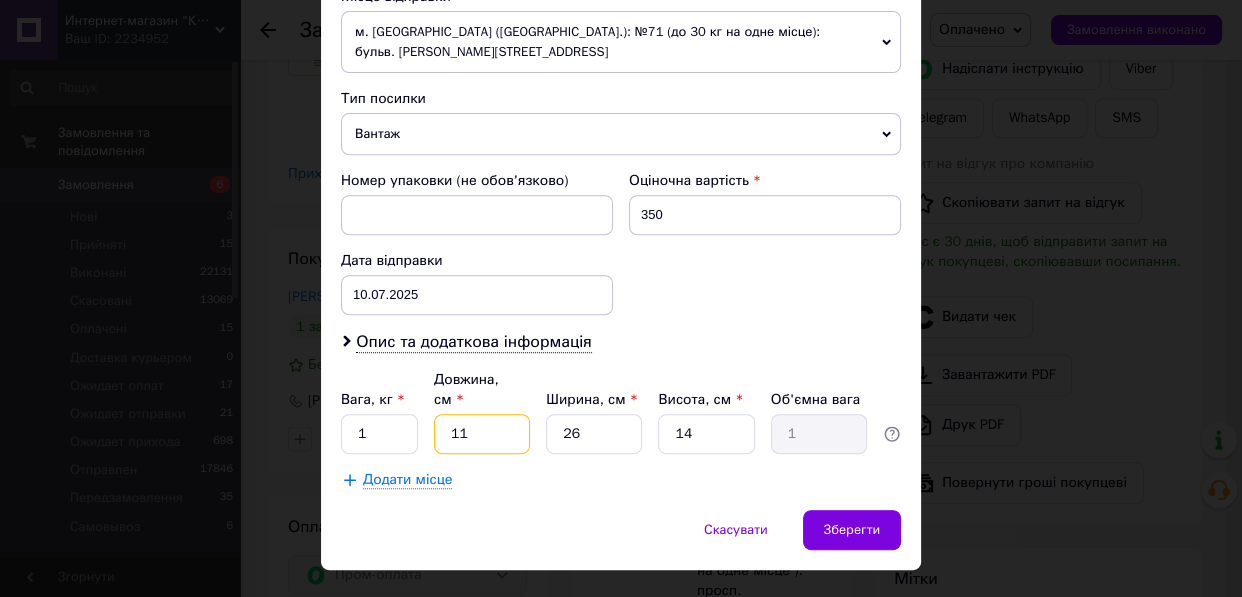 click on "11" at bounding box center [482, 434] 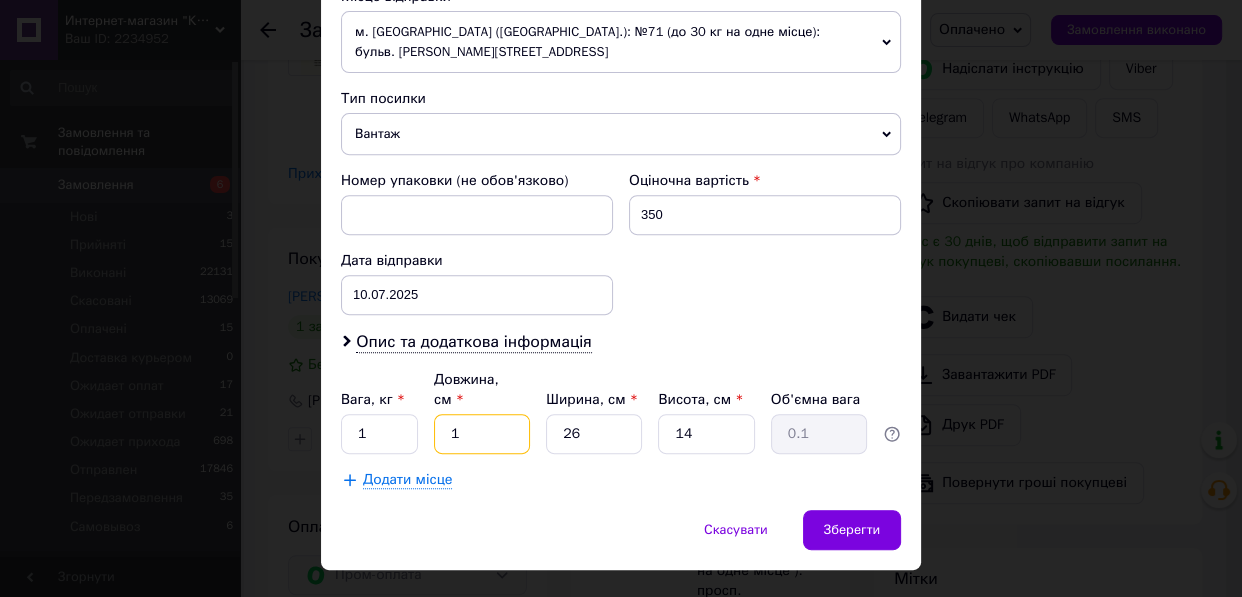 type 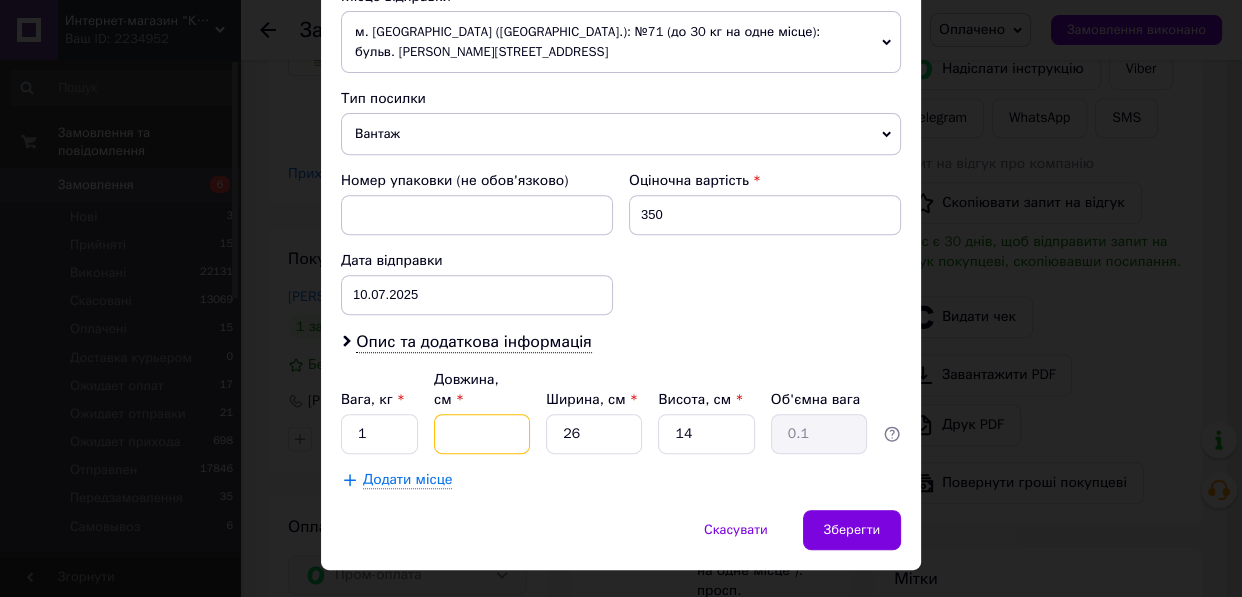 type 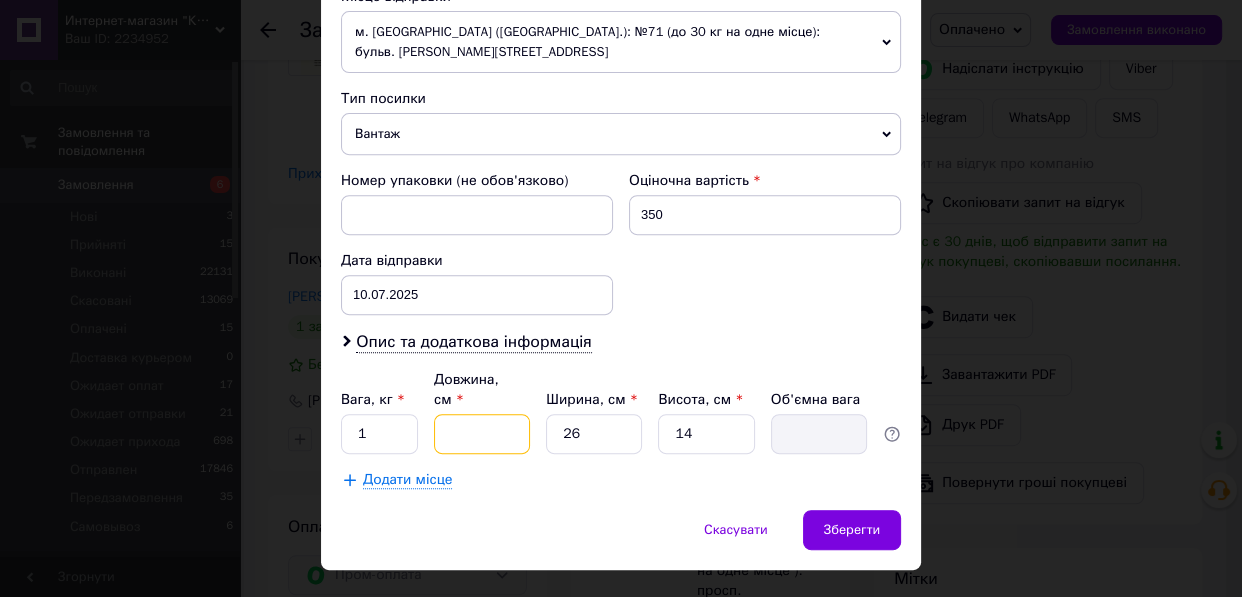 type on "2" 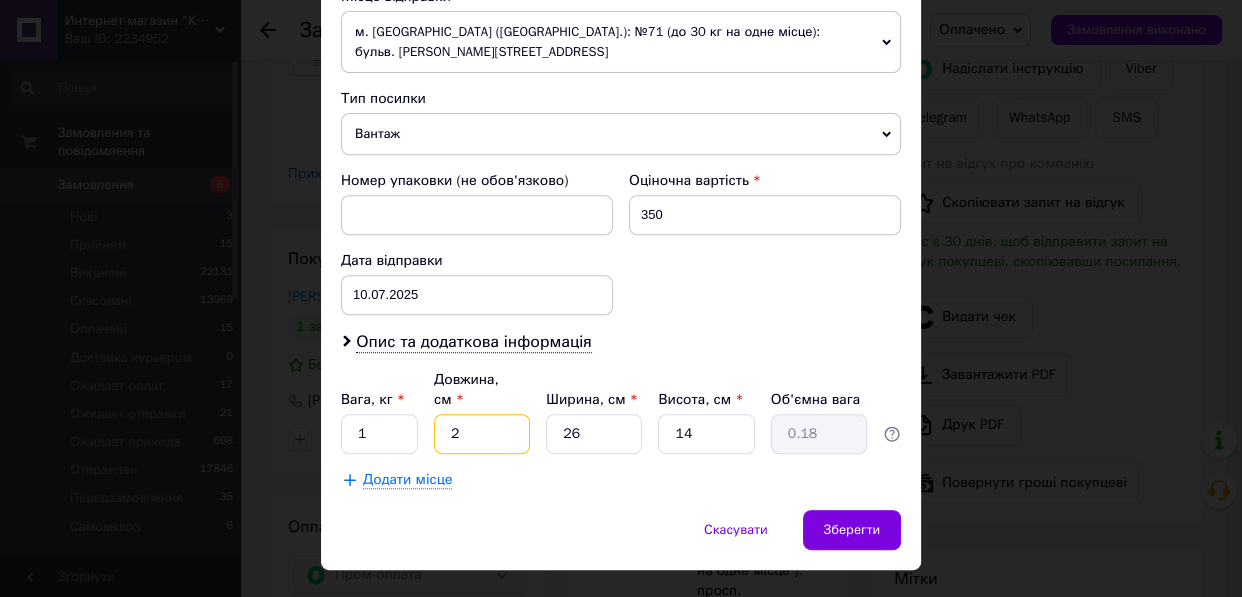 type on "20" 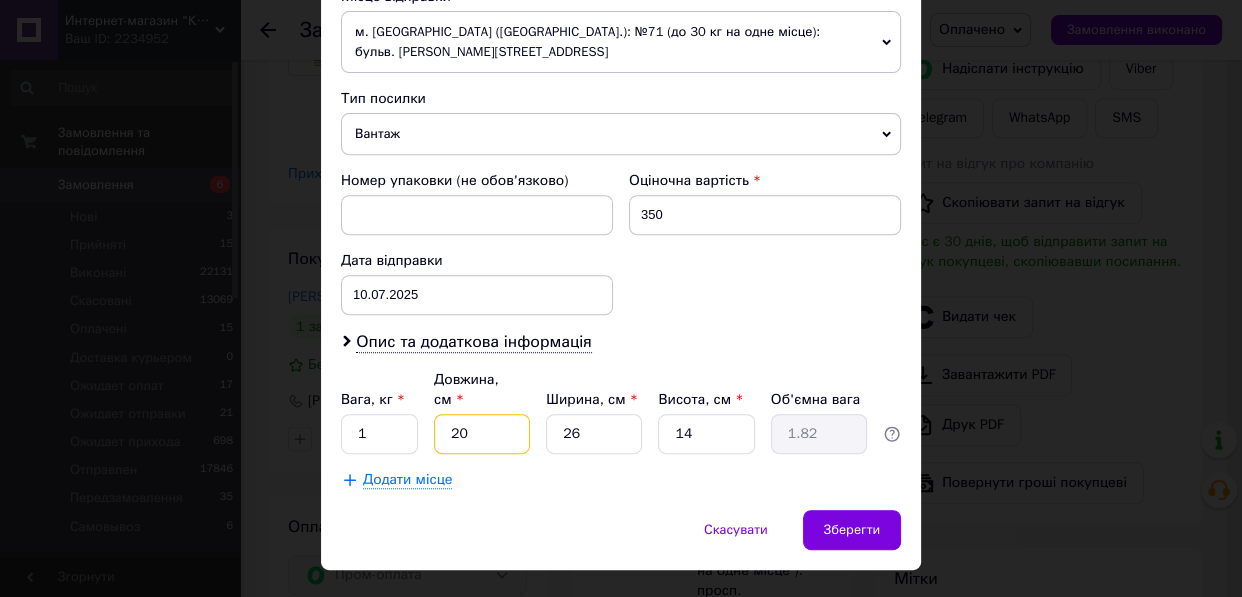 type on "20" 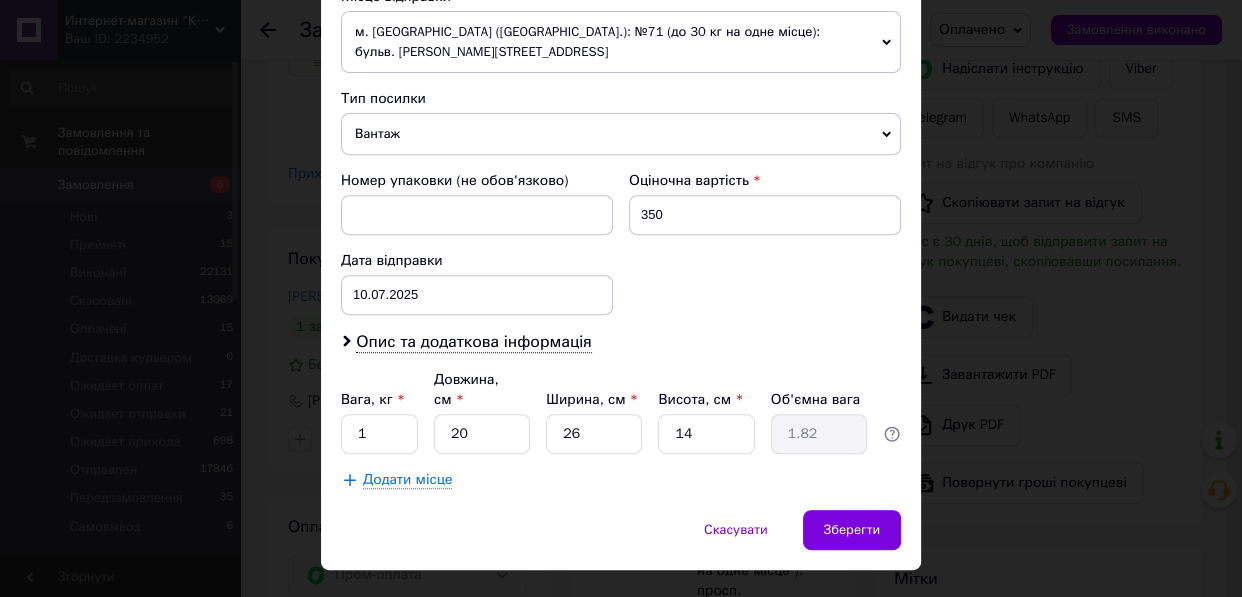 click on "Вага, кг   * 1 Довжина, см   * 20 Ширина, см   * 26 Висота, см   * 14 Об'ємна вага 1.82" at bounding box center [621, 412] 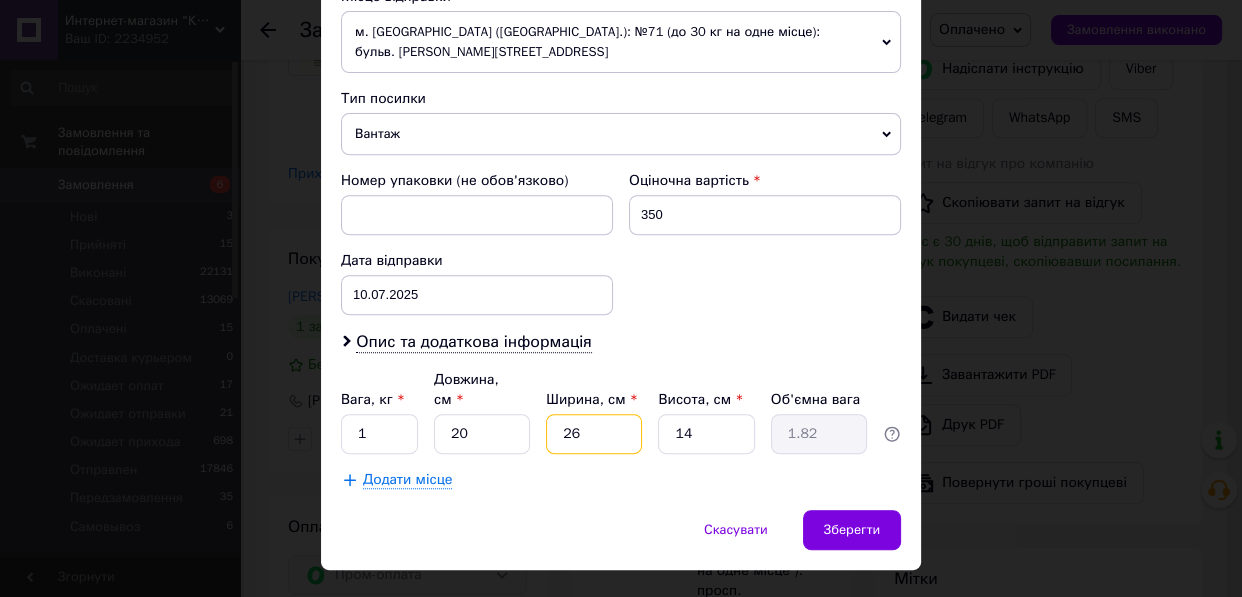 click on "26" at bounding box center (594, 434) 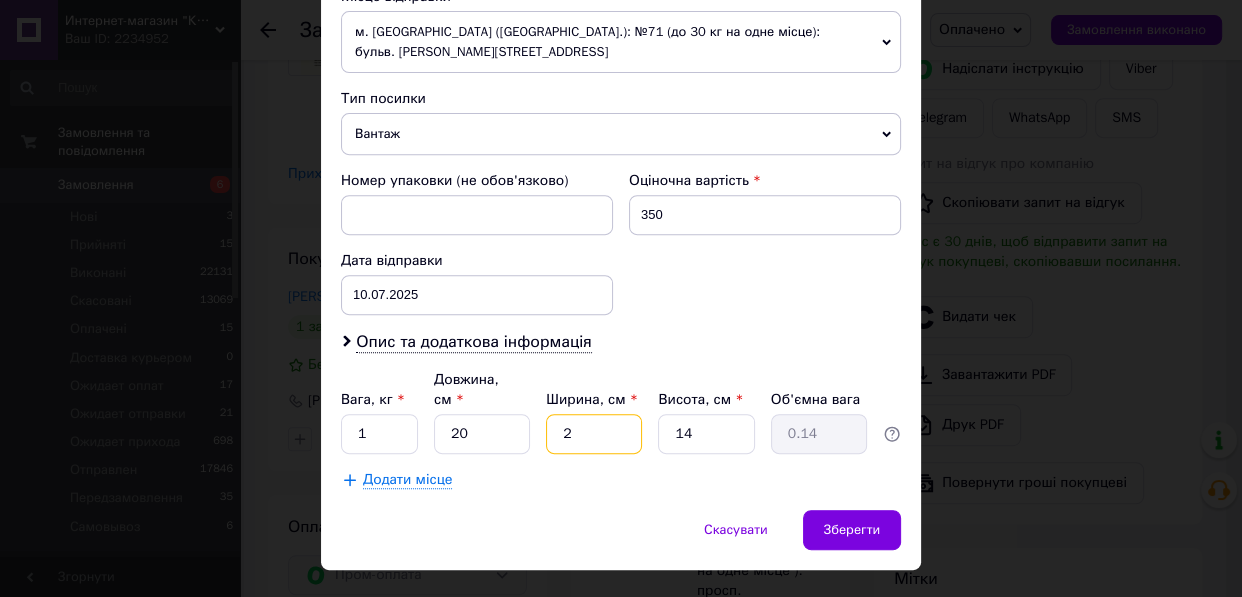 type 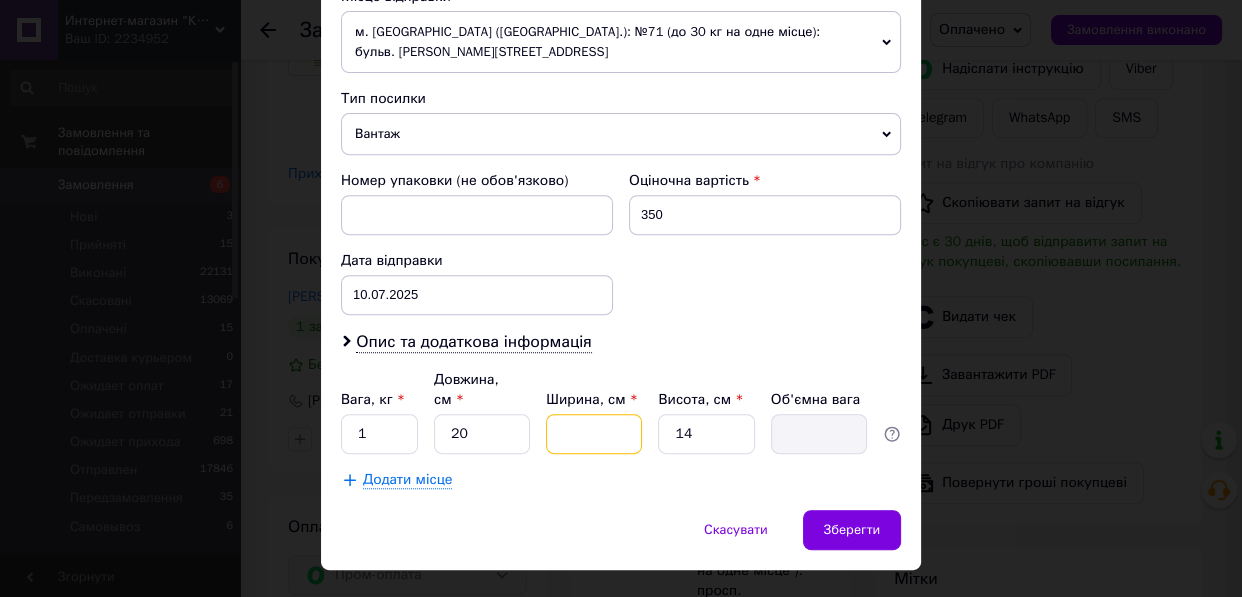 type on "1" 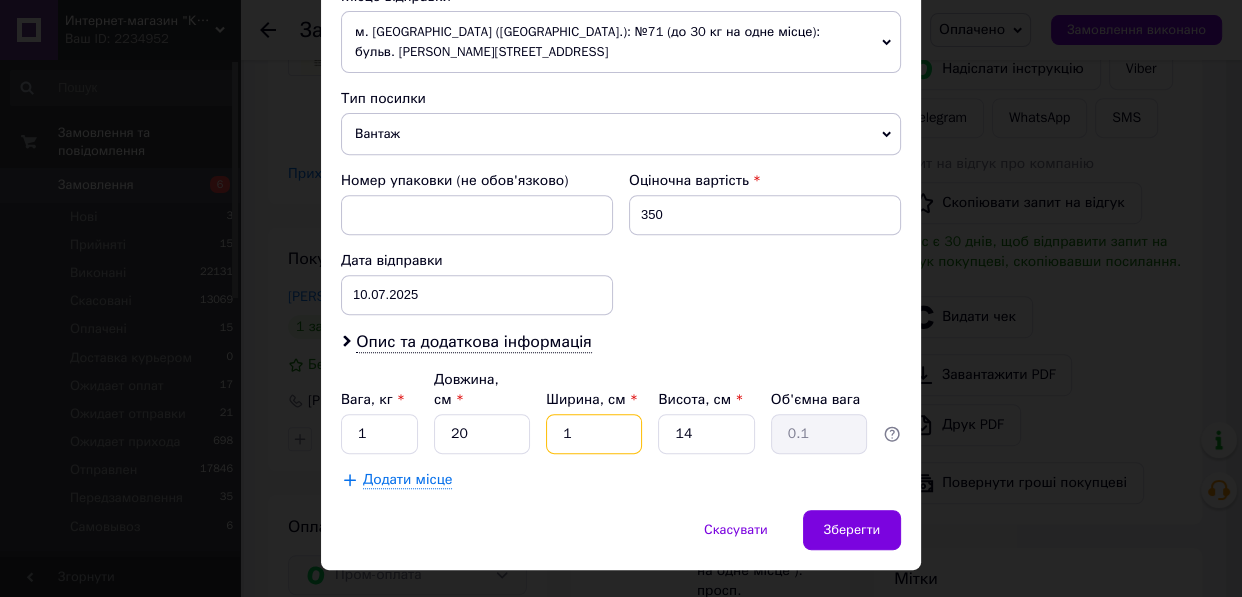 type on "18" 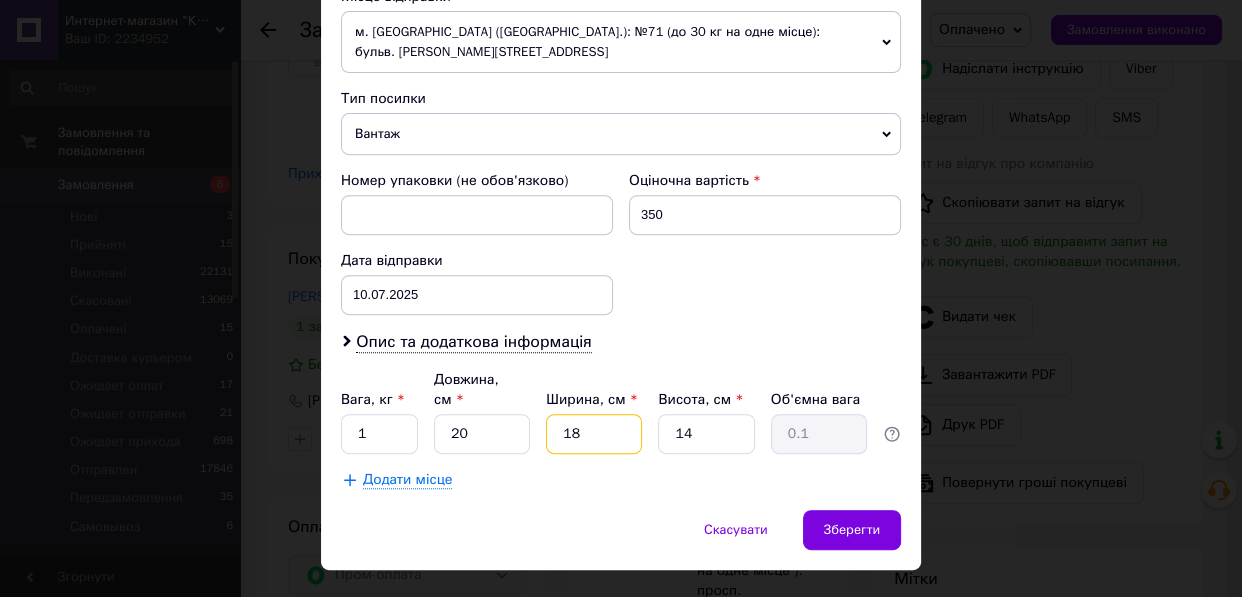 type on "1.26" 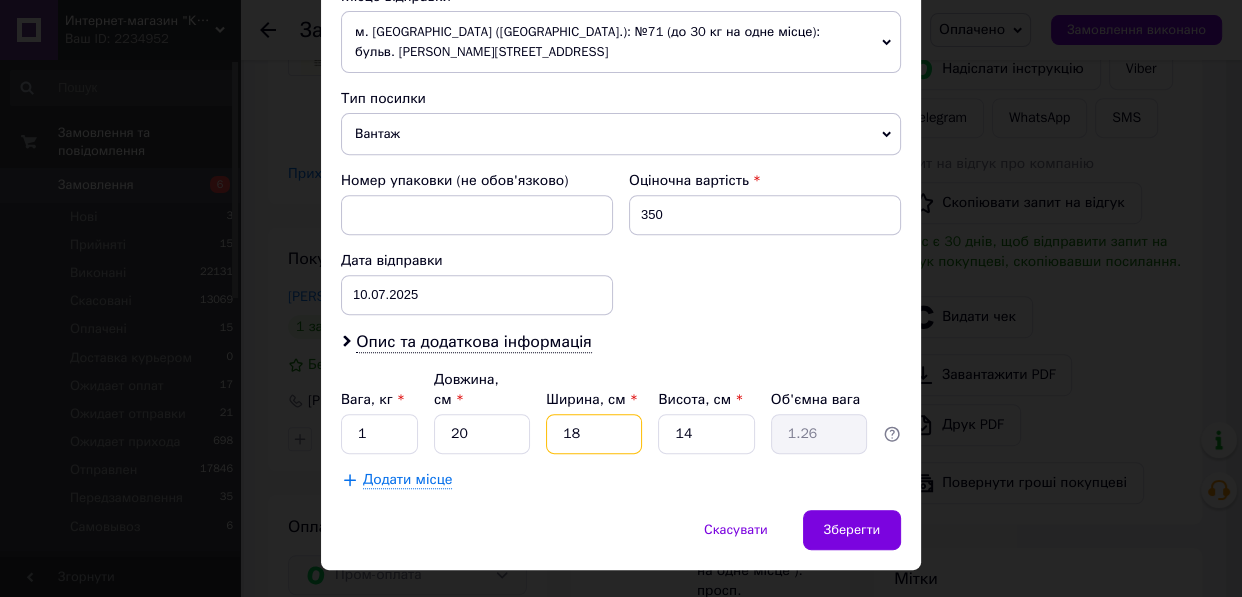 type on "18" 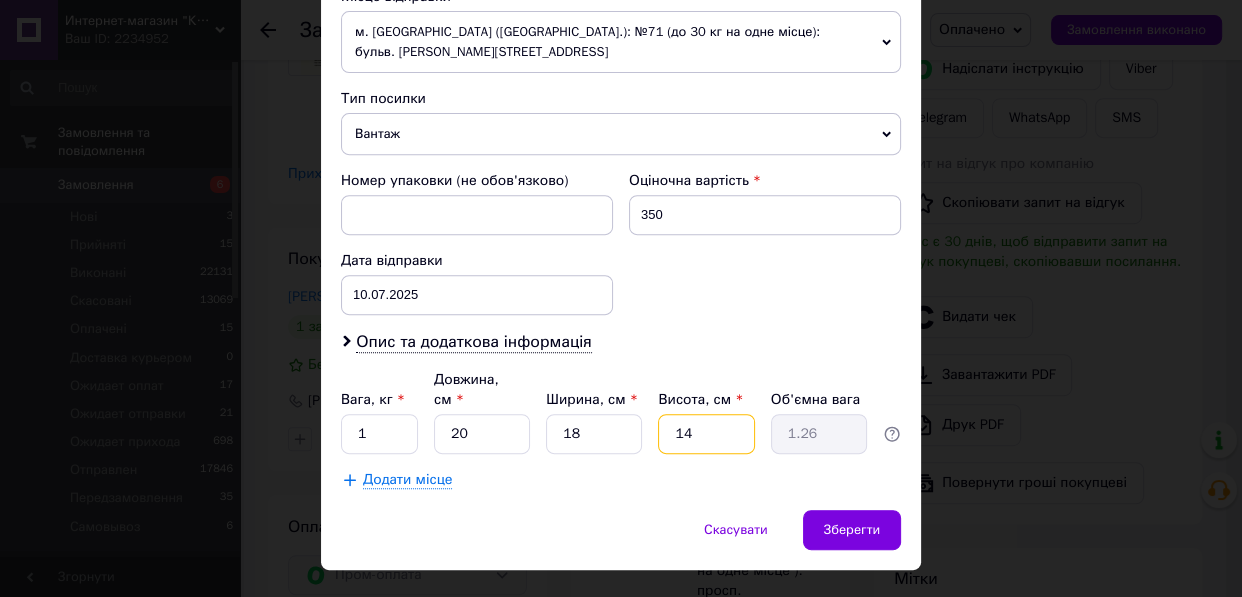 click on "14" at bounding box center [706, 434] 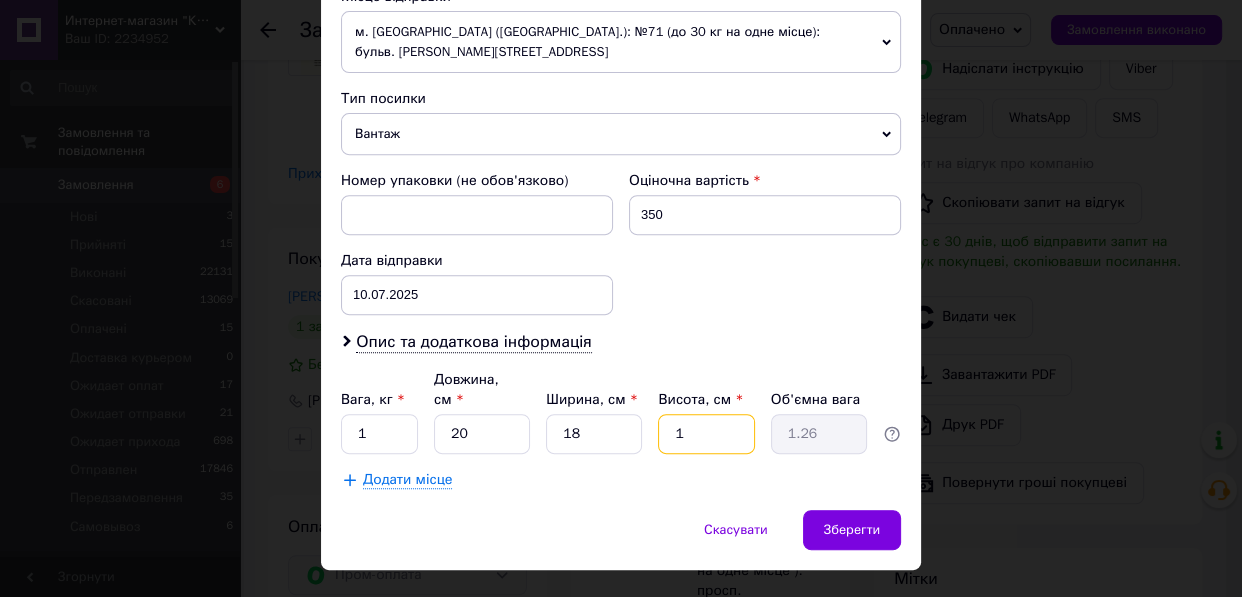 type on "0.1" 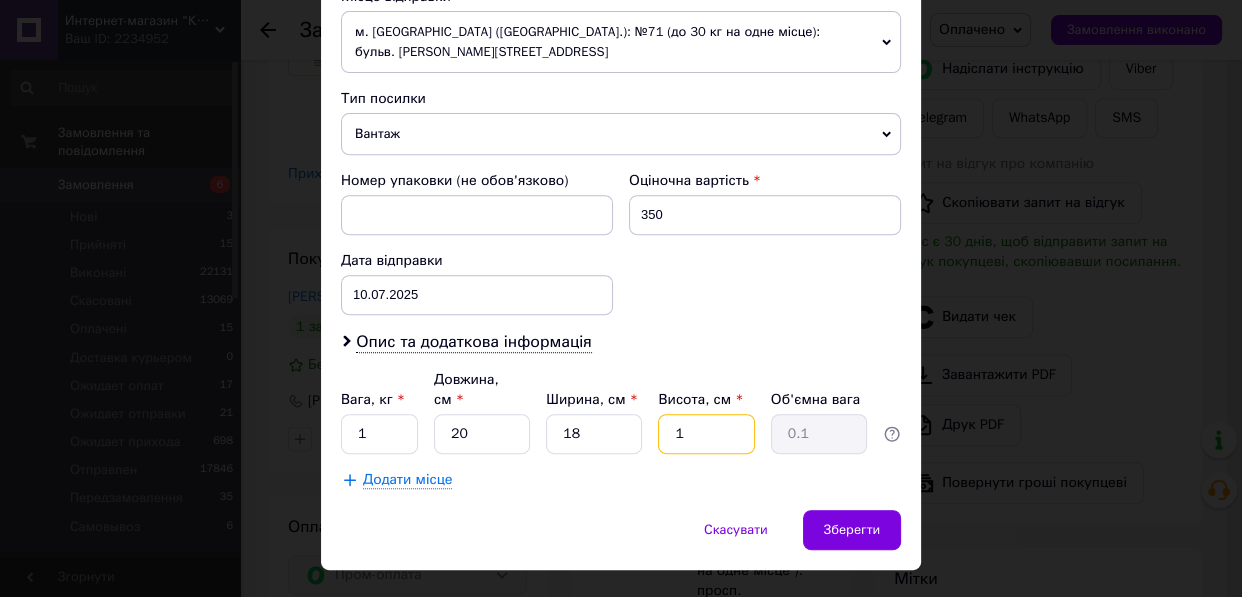 type 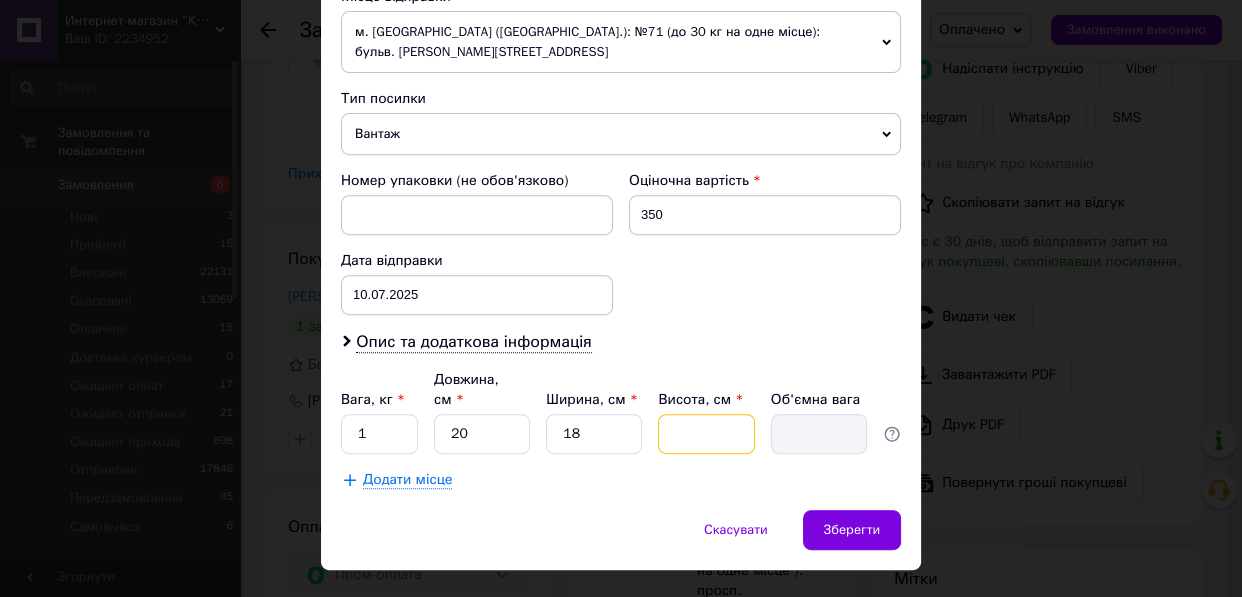 type on "4" 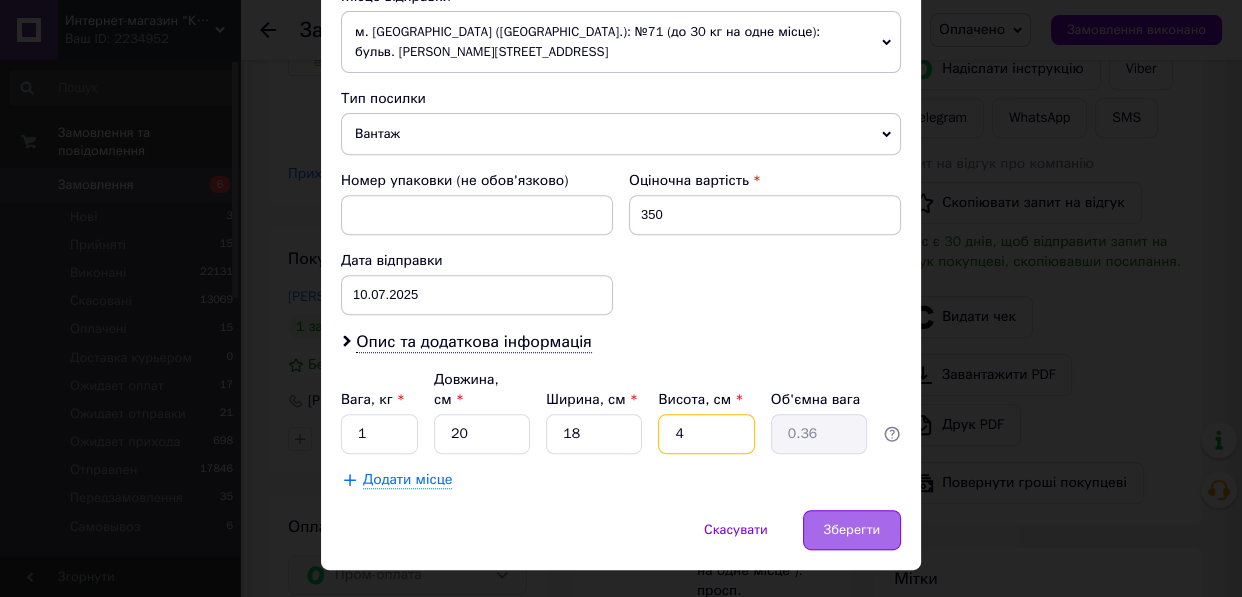 type on "4" 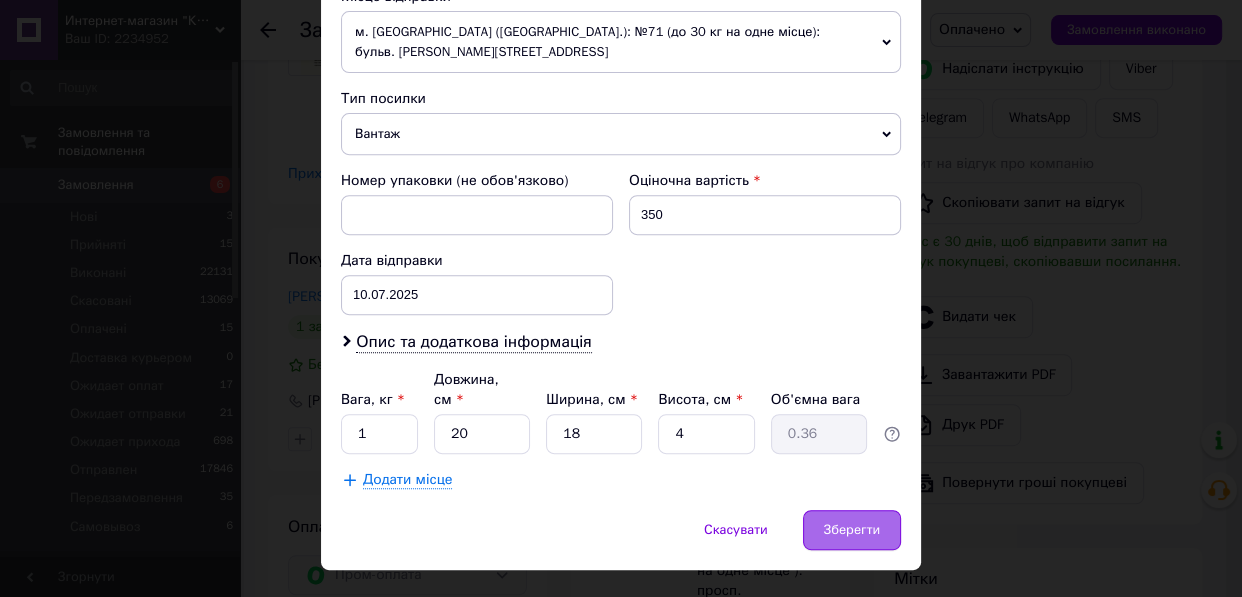 click on "Зберегти" at bounding box center (852, 530) 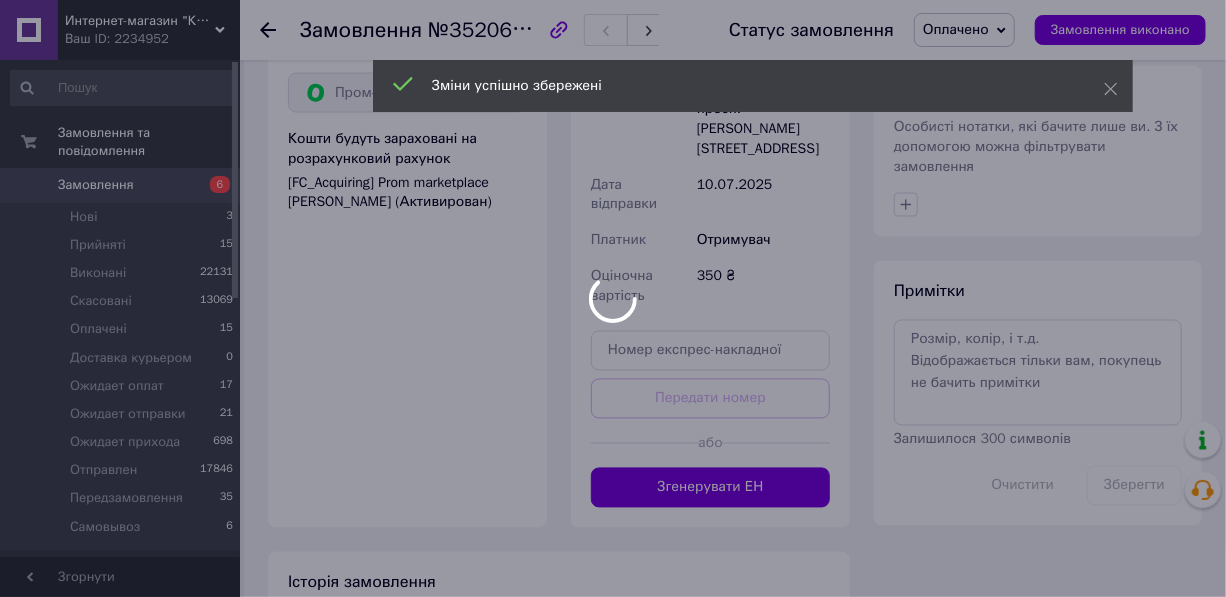 scroll, scrollTop: 1683, scrollLeft: 0, axis: vertical 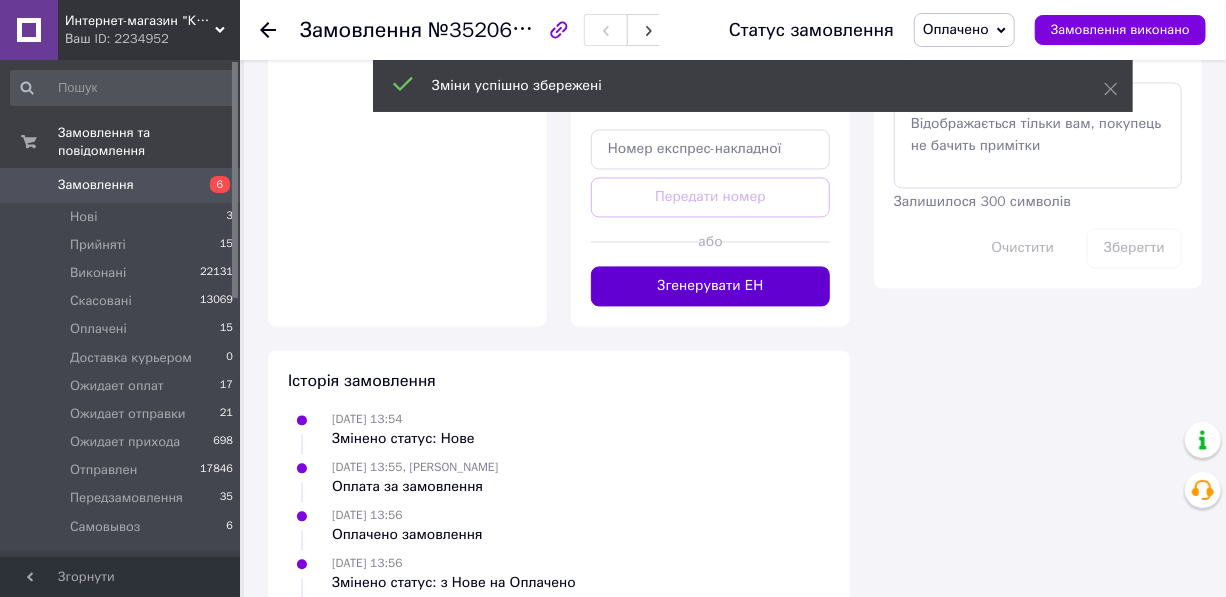 click on "Згенерувати ЕН" at bounding box center [710, 287] 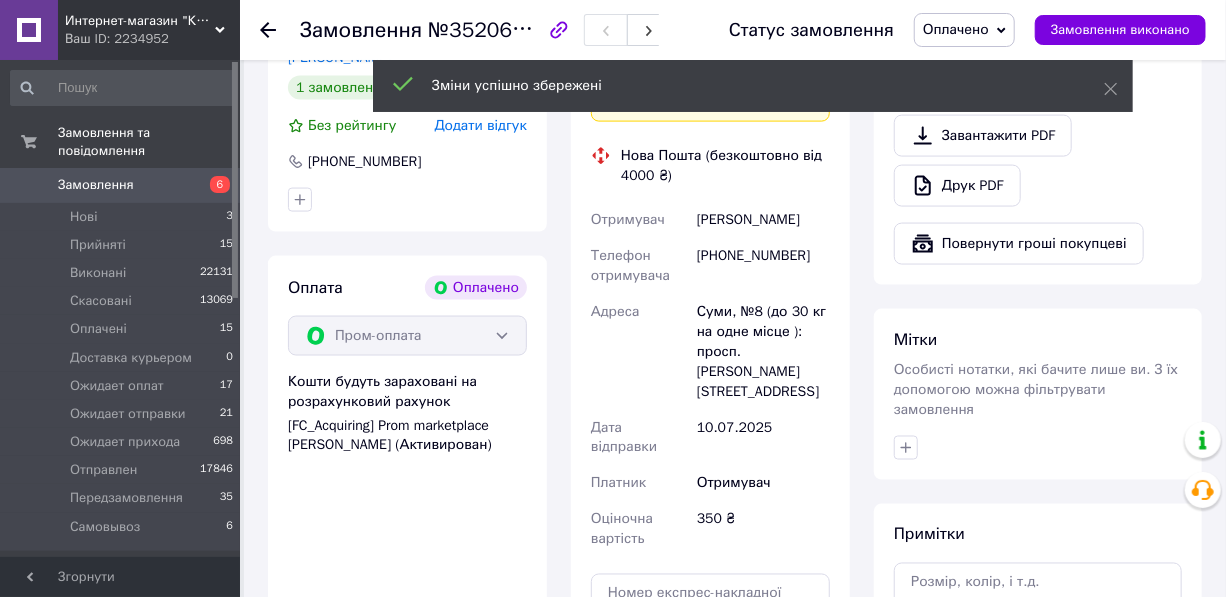 scroll, scrollTop: 1229, scrollLeft: 0, axis: vertical 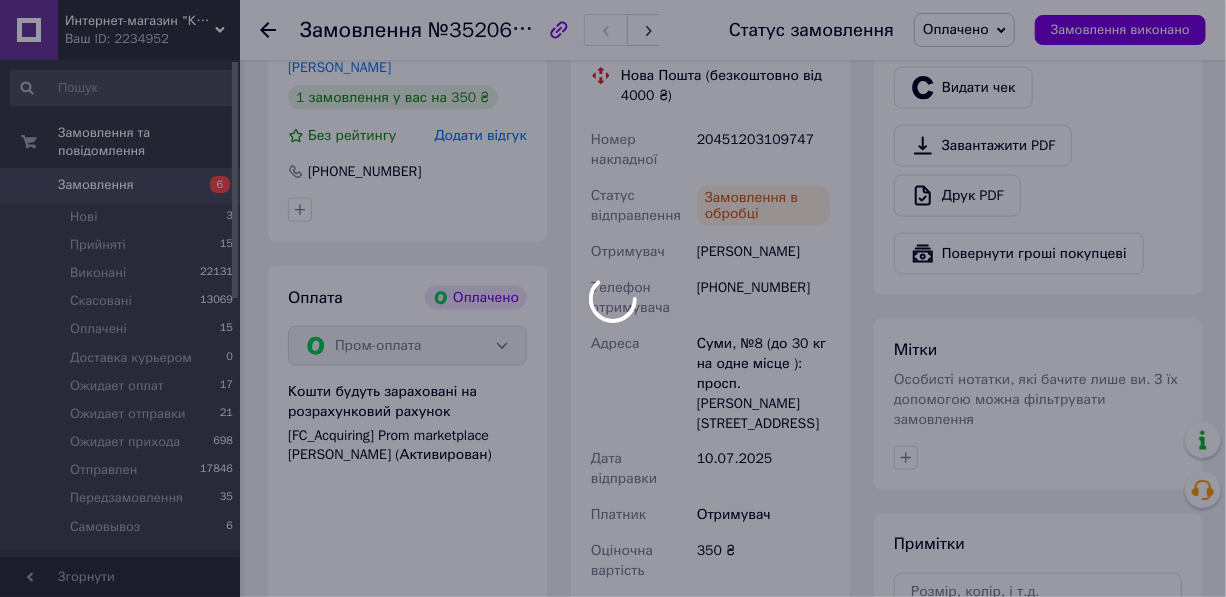click on "Интернет-магазин "КНИЖЕЧКА" Ваш ID: 2234952 Сайт Интернет-магазин "КНИЖЕЧКА" Кабінет покупця Перевірити стан системи Сторінка на порталі Довідка Вийти Замовлення та повідомлення Замовлення 6 Нові 3 Прийняті 15 Виконані 22131 Скасовані 13069 Оплачені 15 Доставка курьером 0 Ожидает оплат 17 Ожидает отправки 21 Ожидает прихода 698 Отправлен 17846 Передзамовлення 35 Самовывоз 6 Повідомлення 99+ Товари та послуги Сповіщення 99+ 25 Показники роботи компанії Панель управління Відгуки Клієнти Каталог ProSale Аналітика Управління сайтом 1" at bounding box center (613, -4) 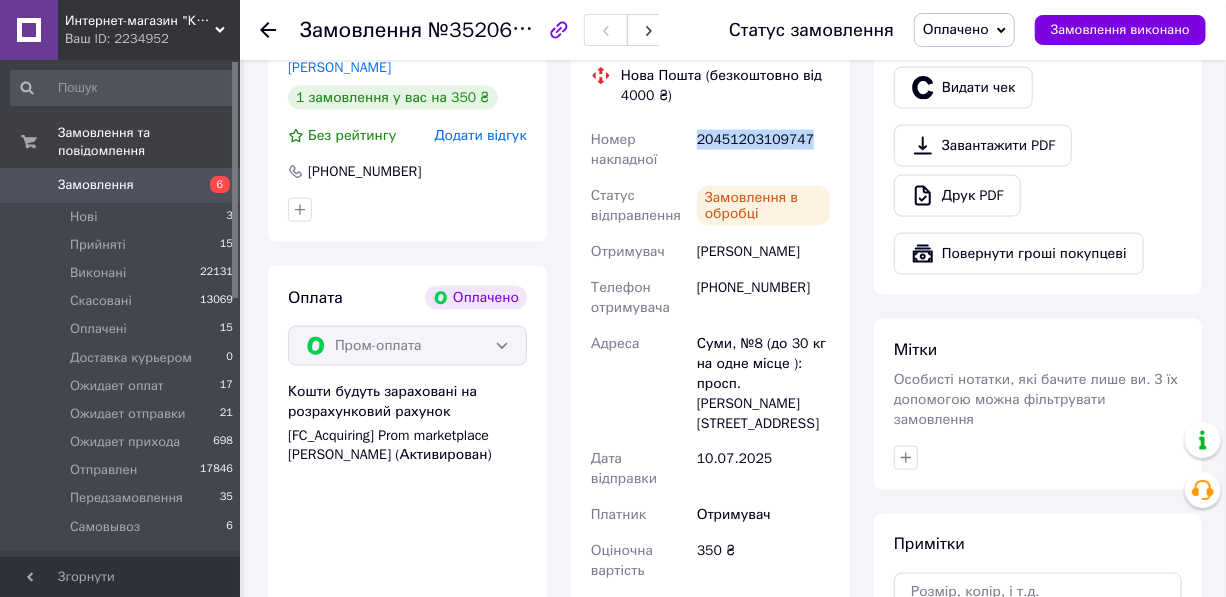 click on "20451203109747" at bounding box center [763, 150] 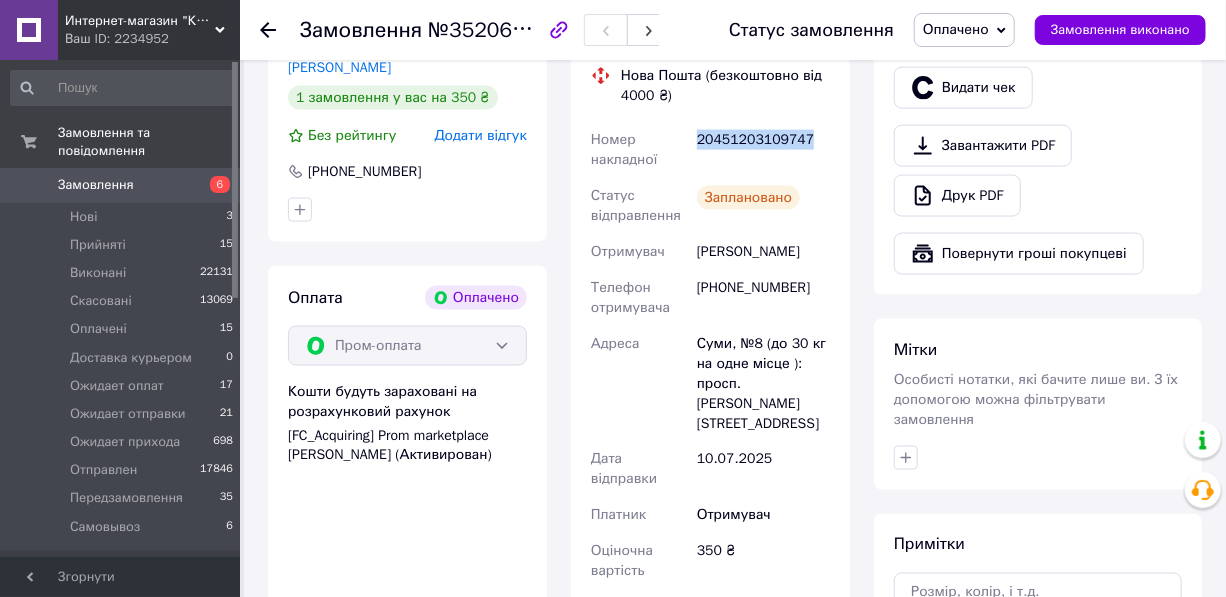 copy on "20451203109747" 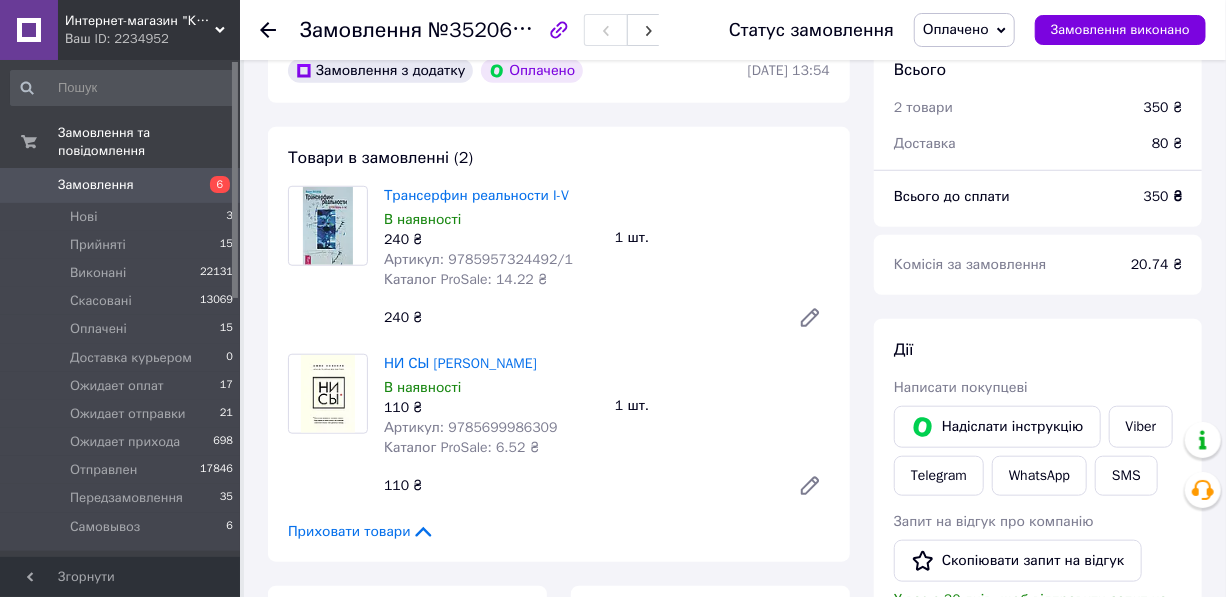 scroll, scrollTop: 592, scrollLeft: 0, axis: vertical 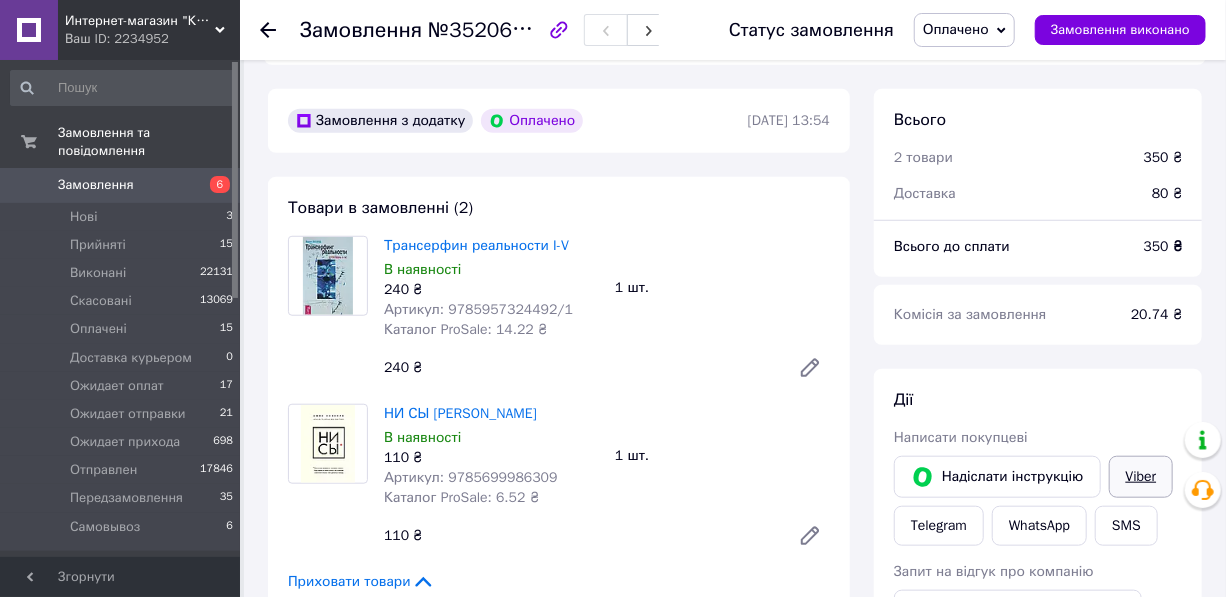 click on "Viber" at bounding box center (1141, 477) 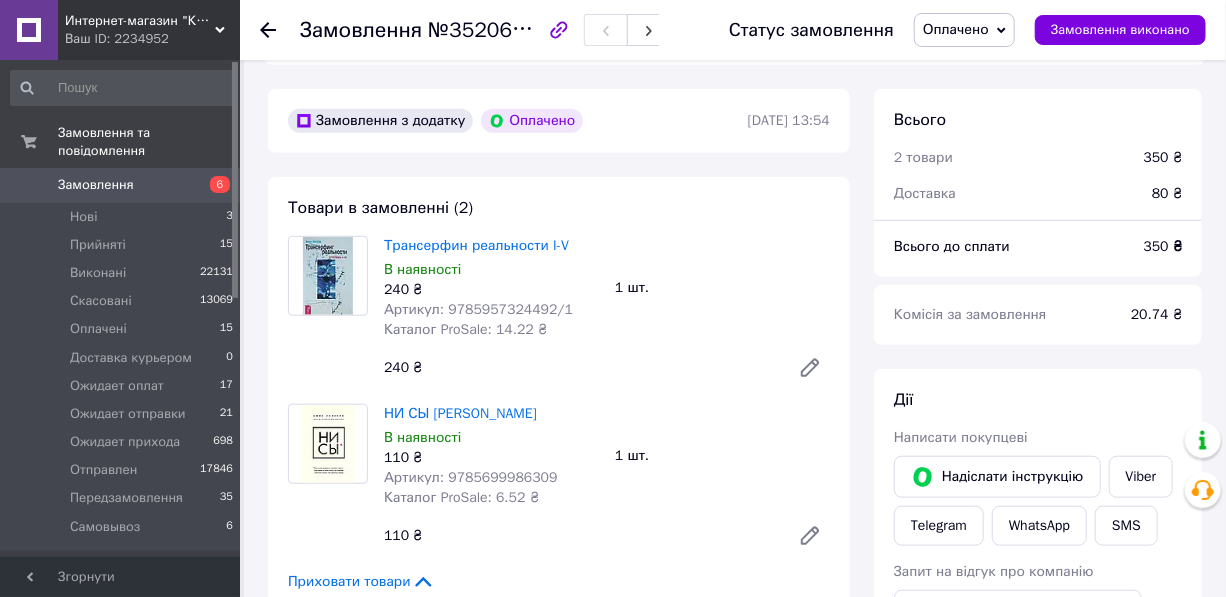 click on "Оплачено" at bounding box center (956, 29) 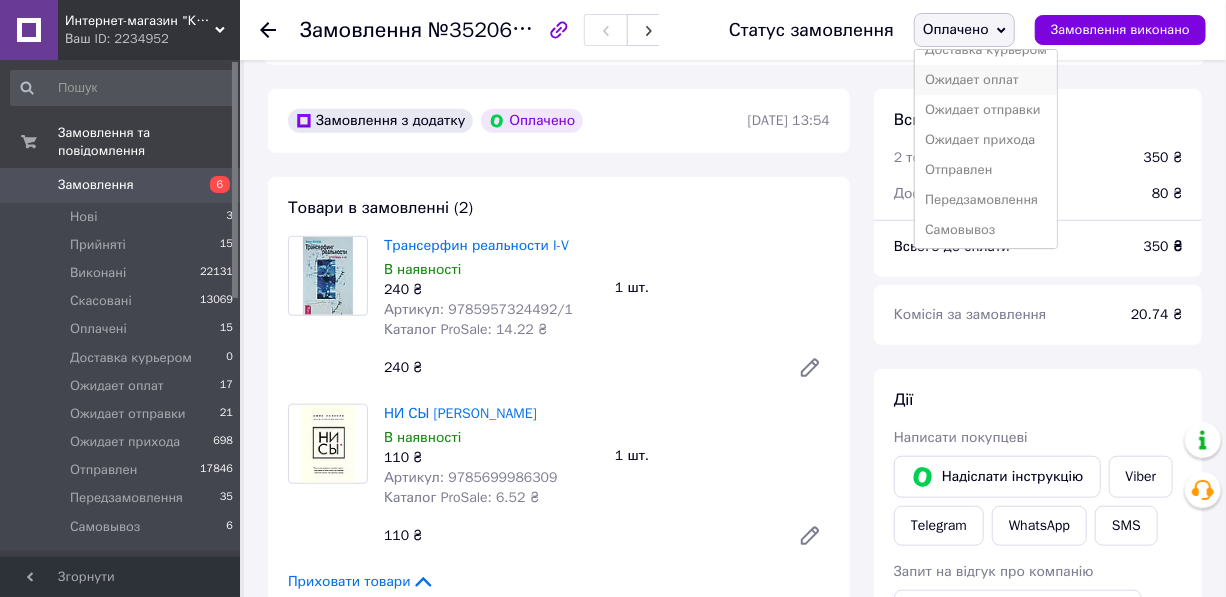 scroll, scrollTop: 111, scrollLeft: 0, axis: vertical 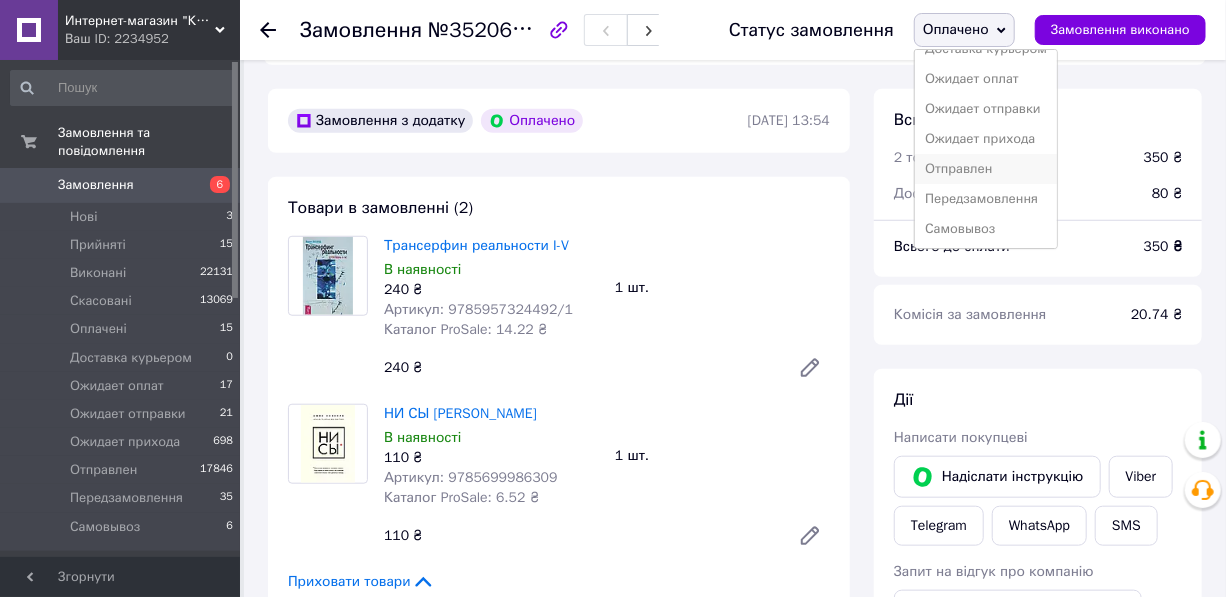 click on "Отправлен" at bounding box center [986, 169] 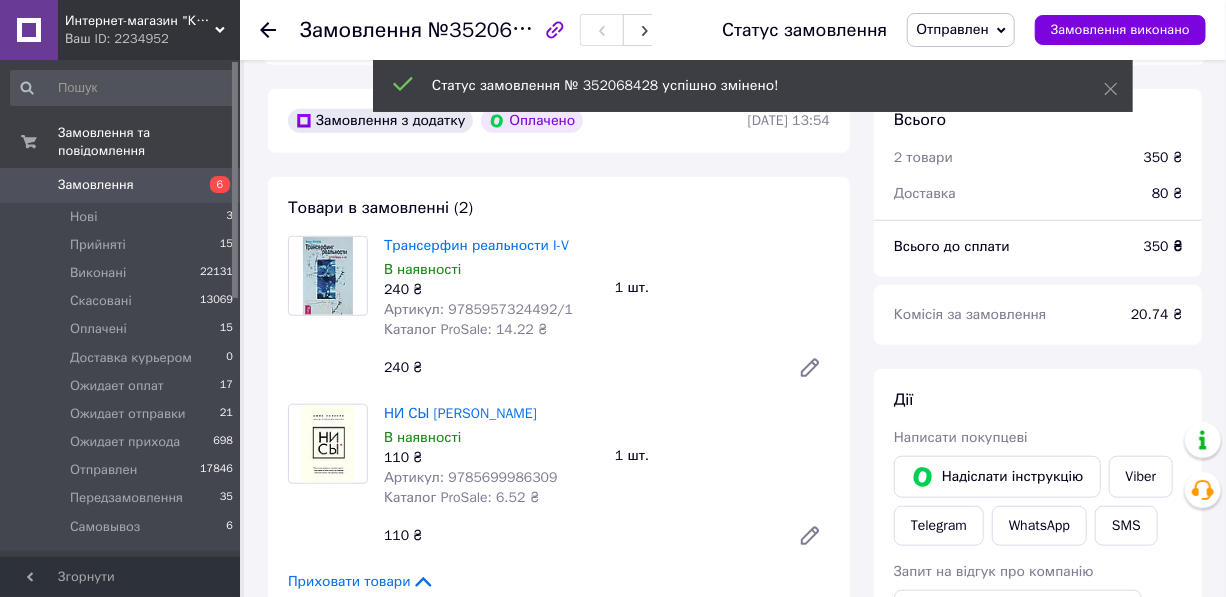 drag, startPoint x: 335, startPoint y: 291, endPoint x: 634, endPoint y: 242, distance: 302.98843 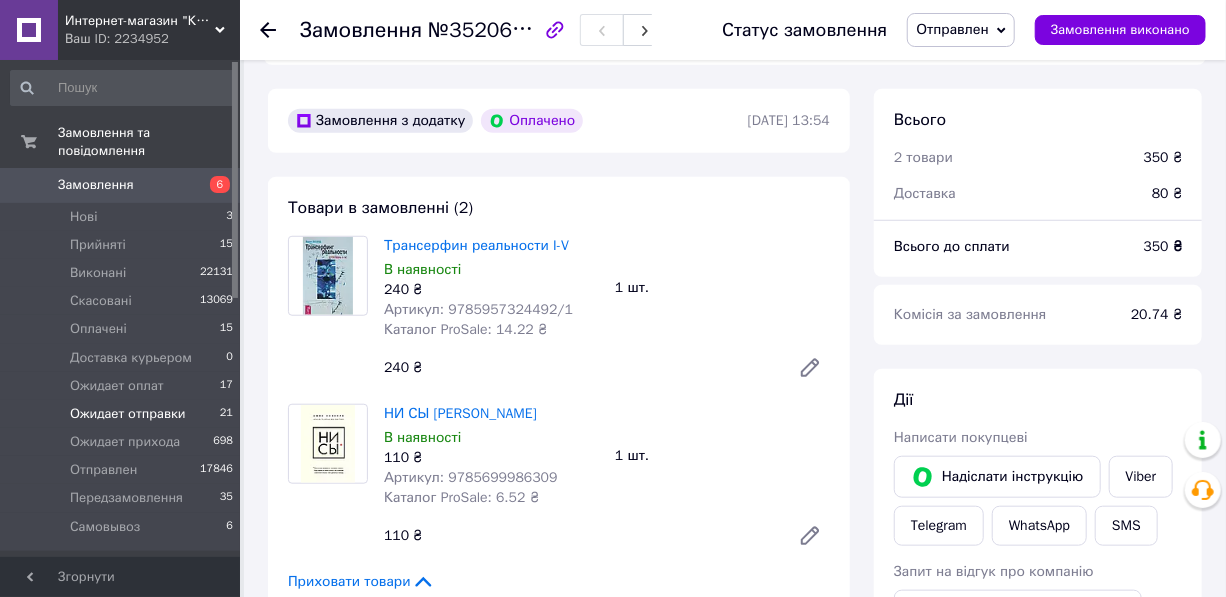 click on "Ожидает отправки" at bounding box center (128, 414) 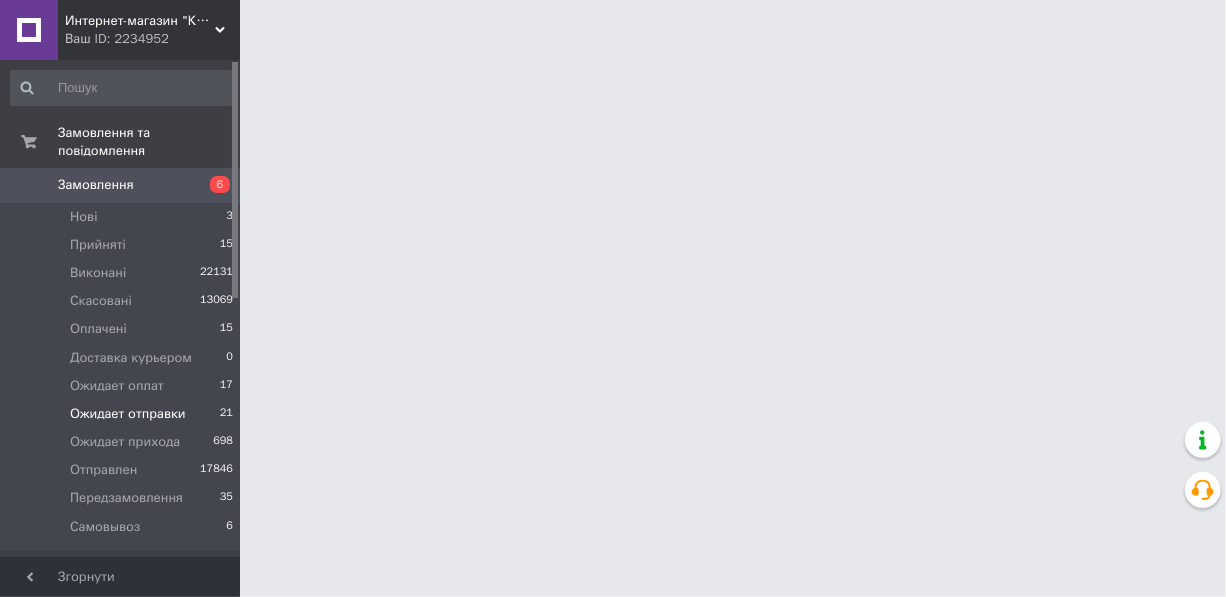 scroll, scrollTop: 0, scrollLeft: 0, axis: both 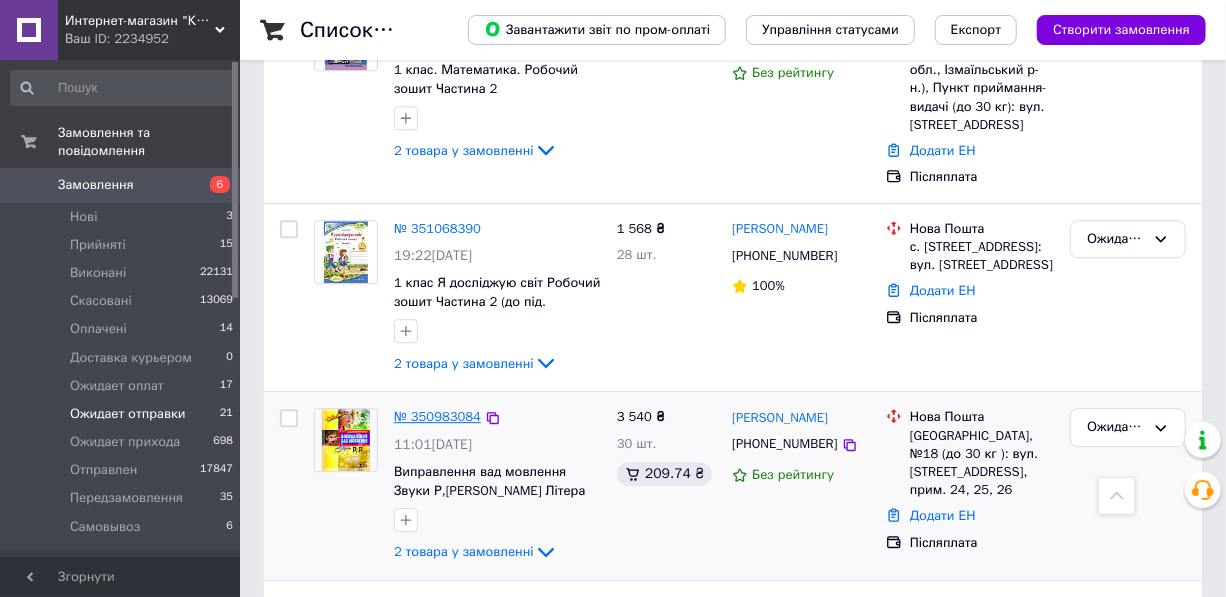 click on "№ 350983084" at bounding box center [437, 416] 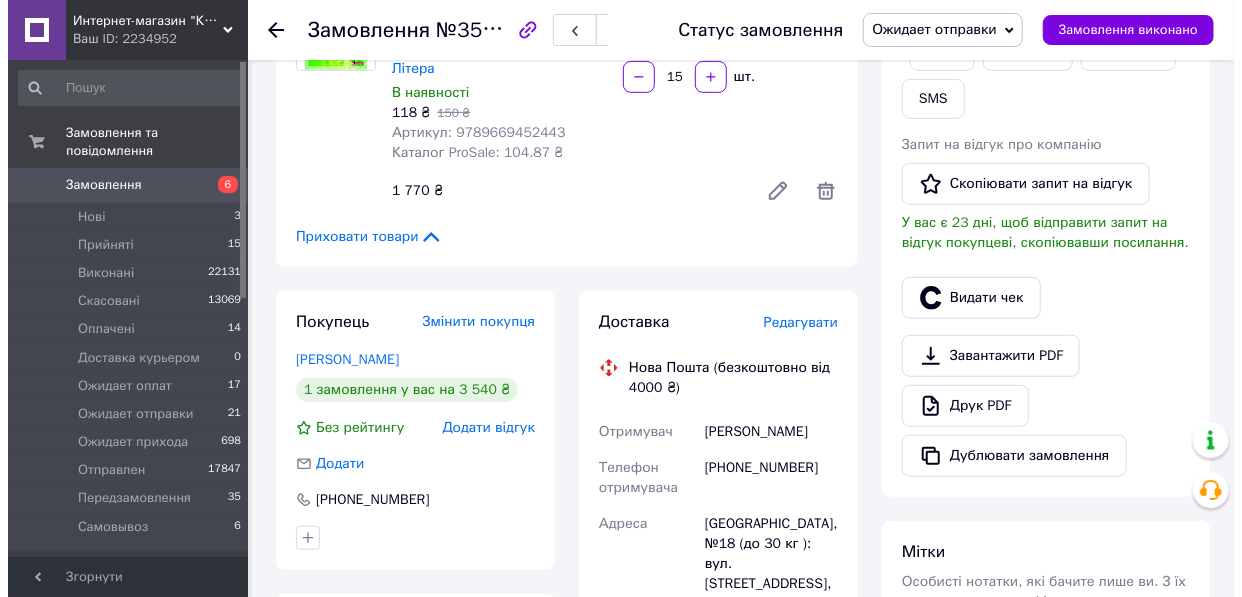 scroll, scrollTop: 433, scrollLeft: 0, axis: vertical 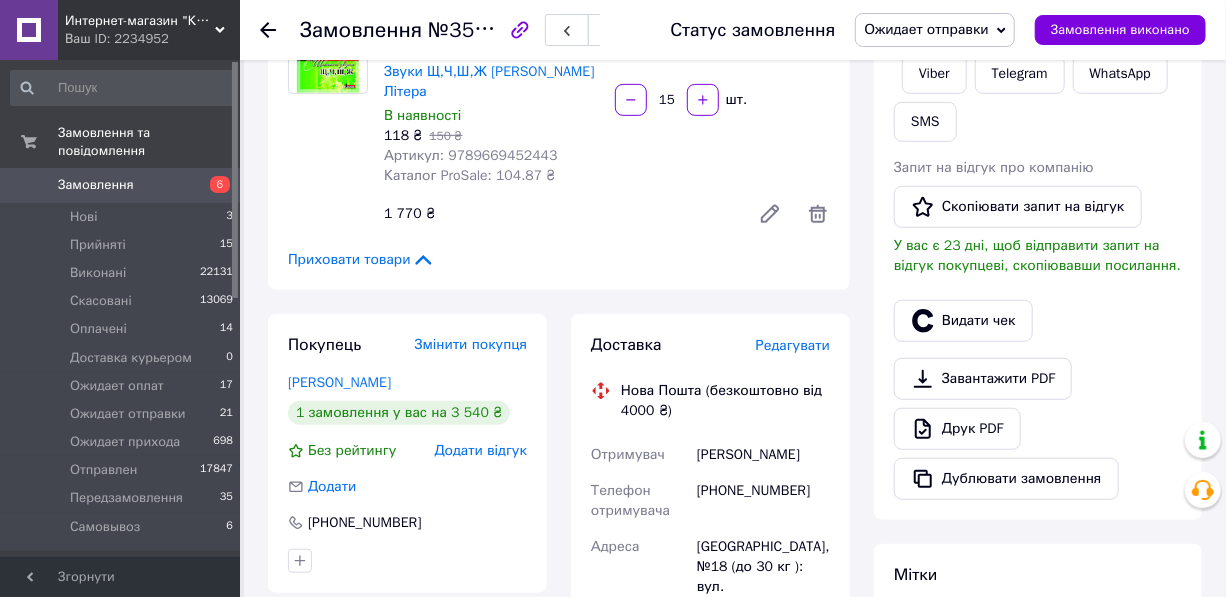 click on "Редагувати" at bounding box center (793, 345) 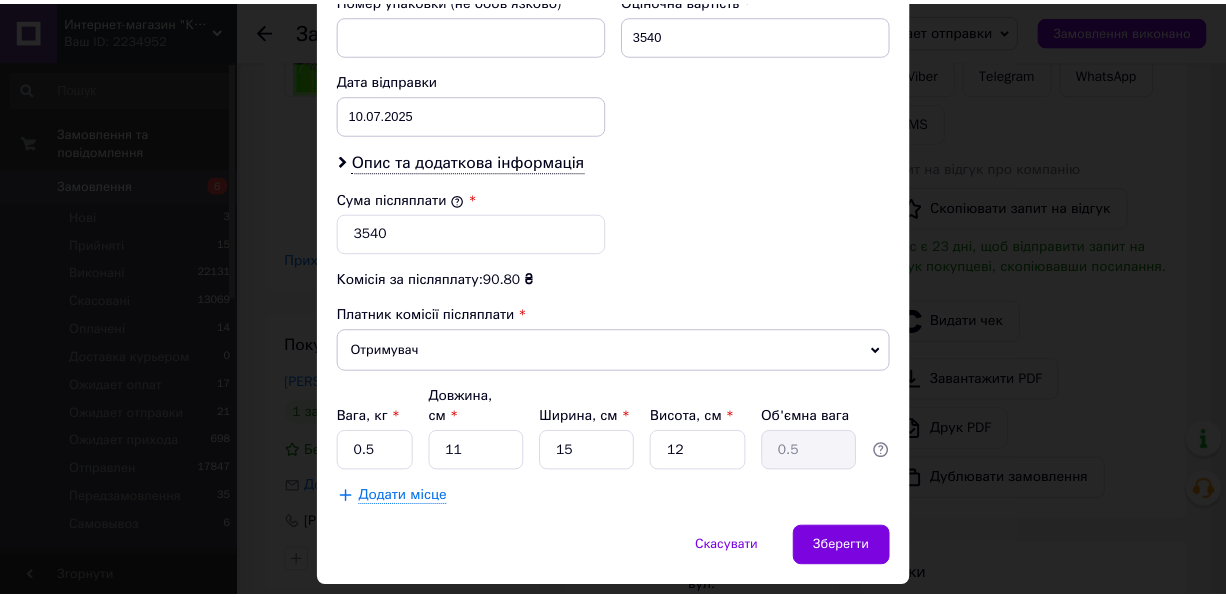scroll, scrollTop: 925, scrollLeft: 0, axis: vertical 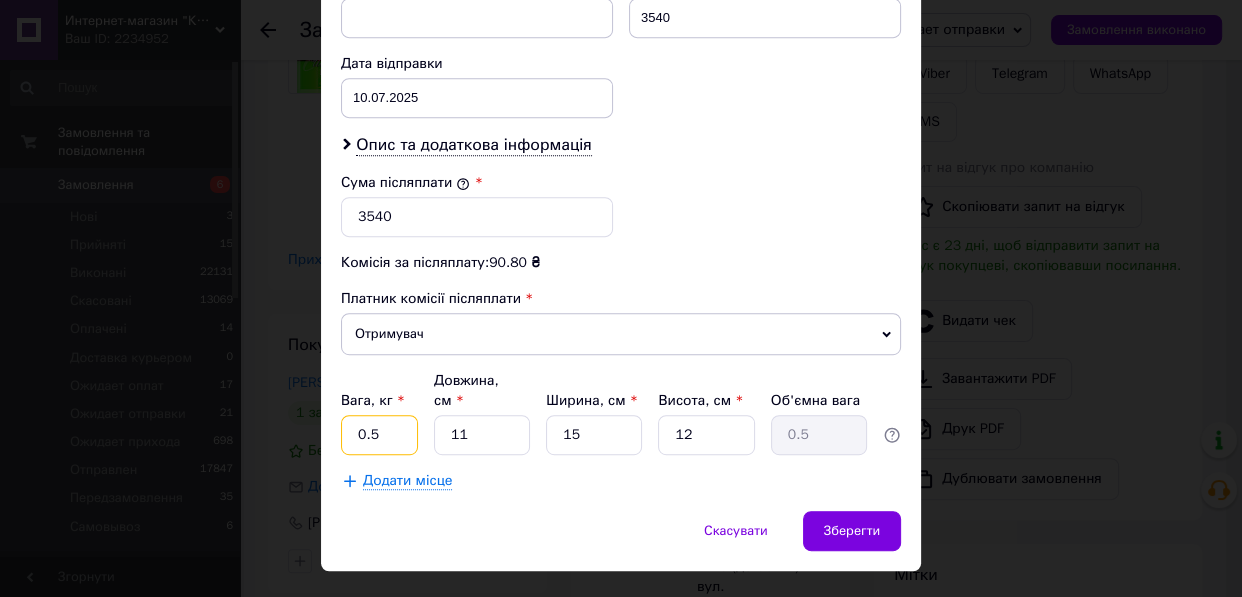 click on "0.5" at bounding box center (379, 435) 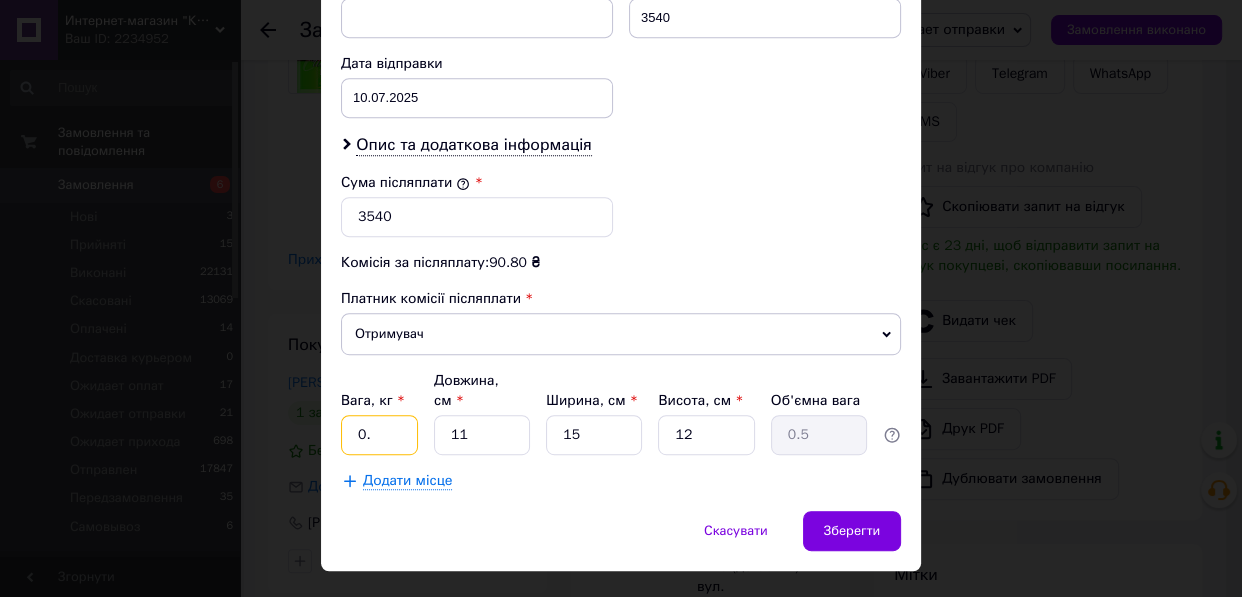 type on "0" 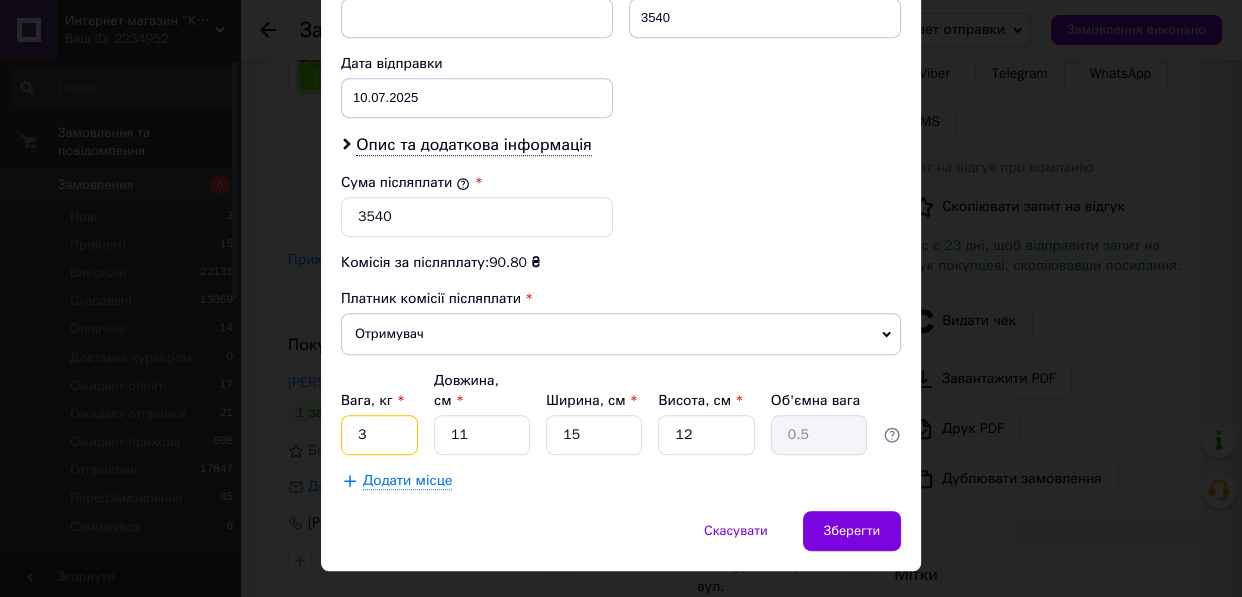 type on "3" 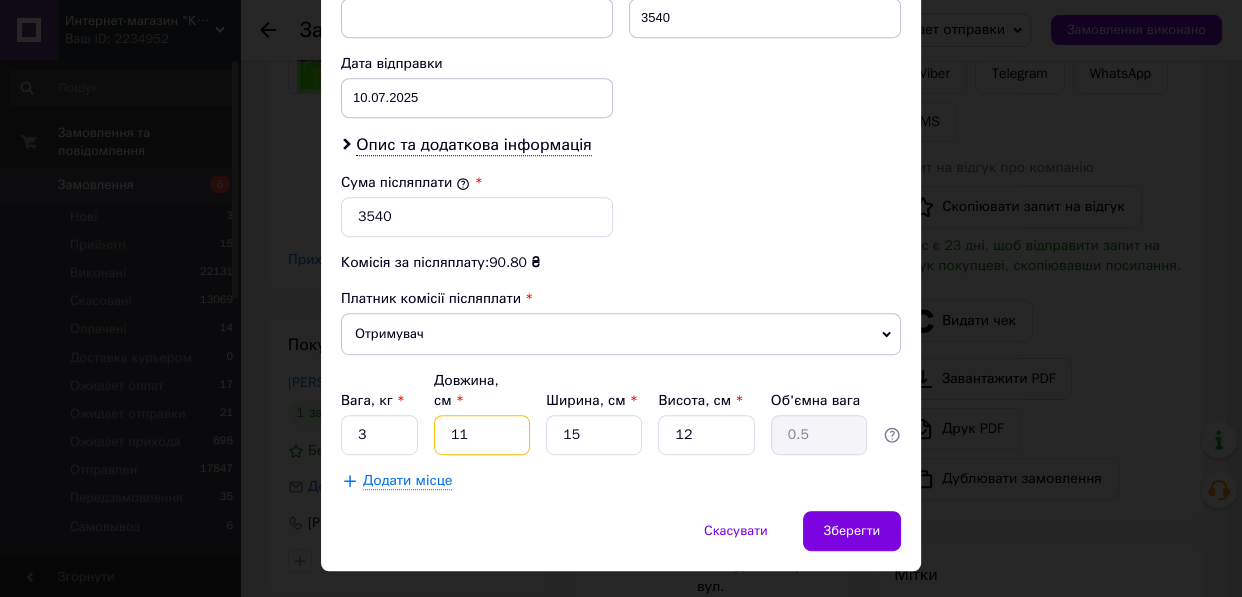 click on "11" at bounding box center [482, 435] 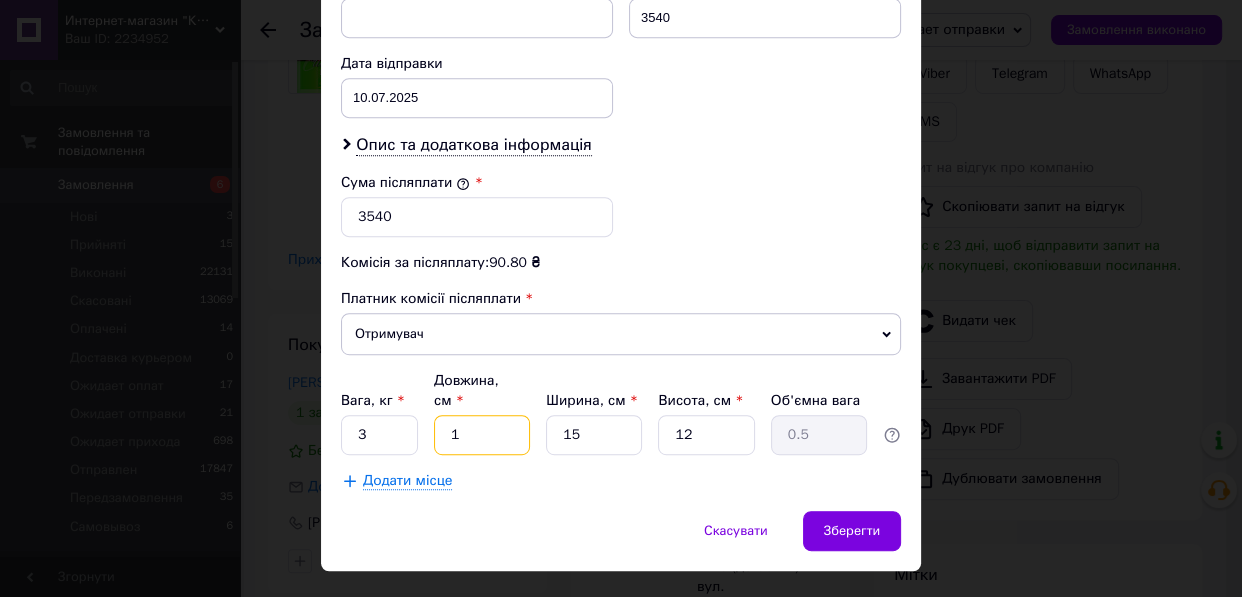 type on "0.1" 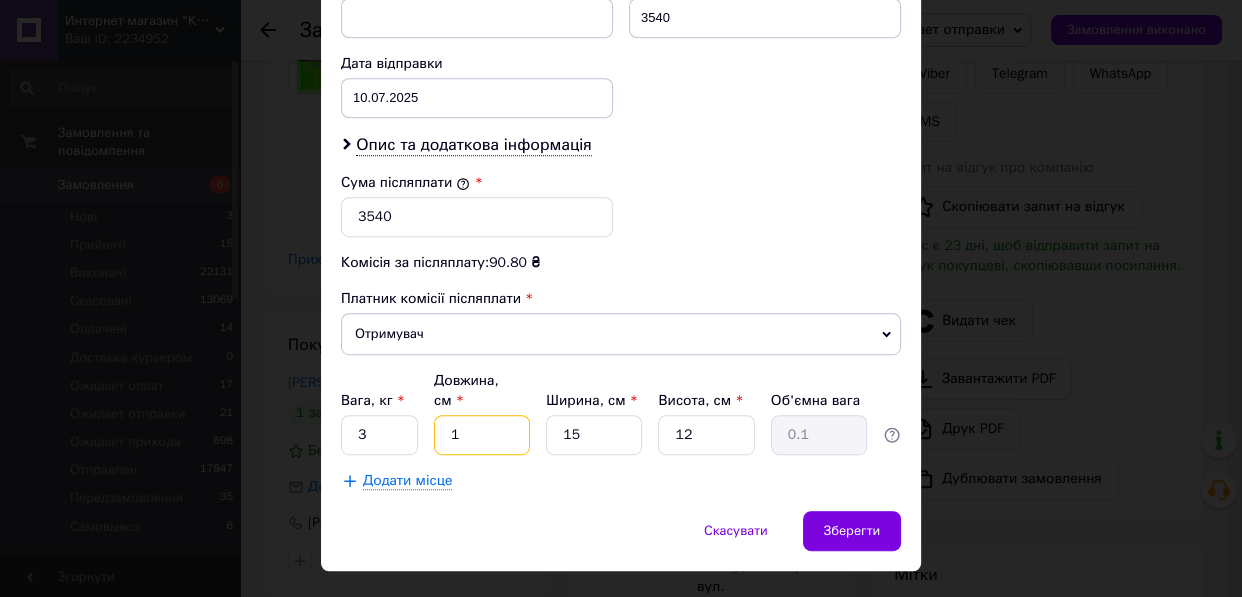 type 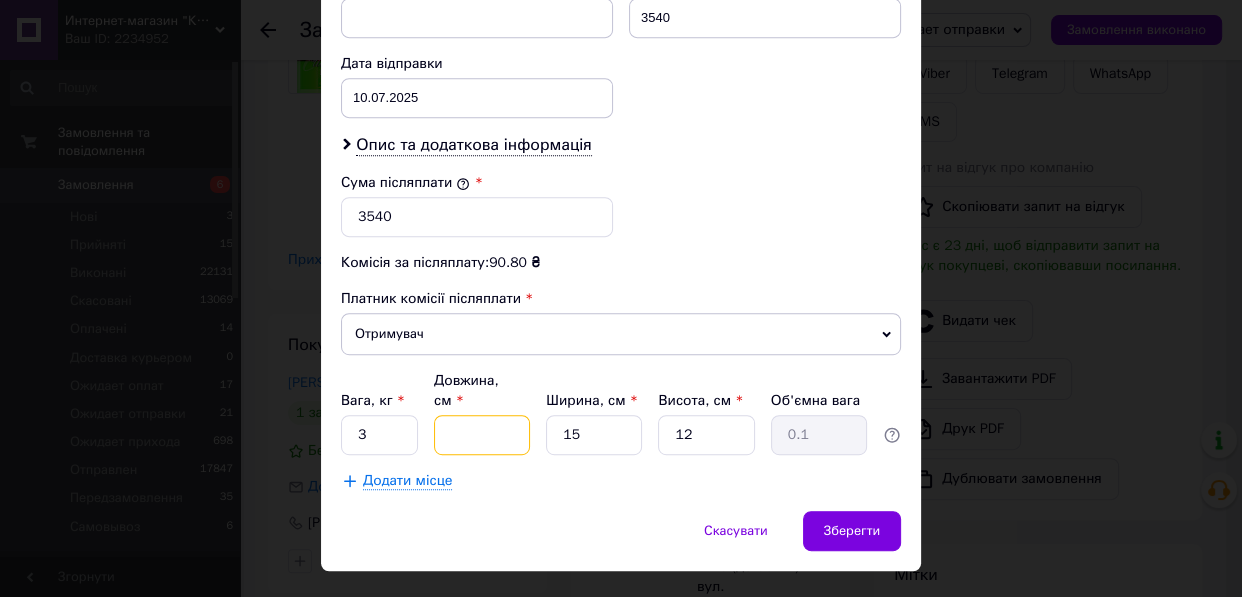 type 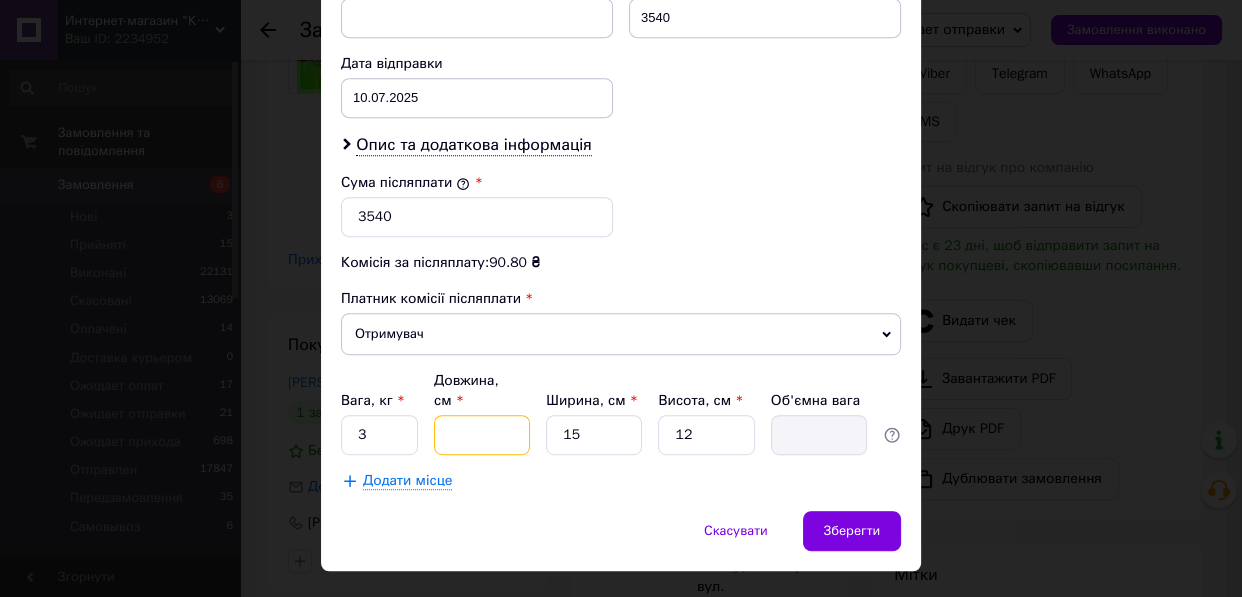 type on "2" 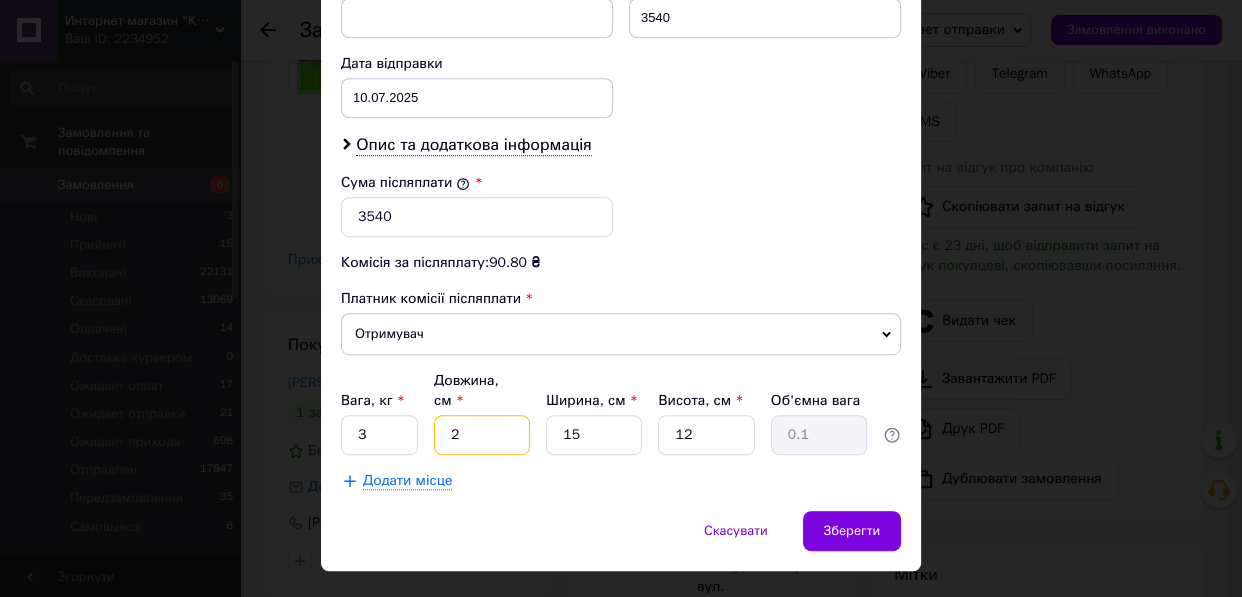 type on "25" 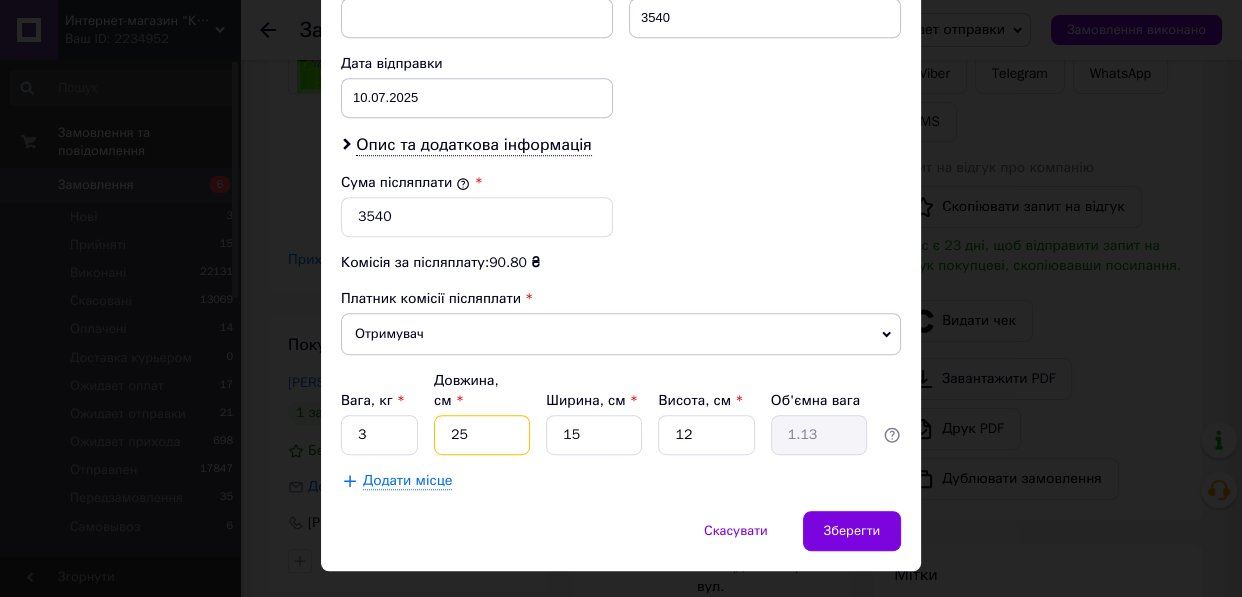 type on "25" 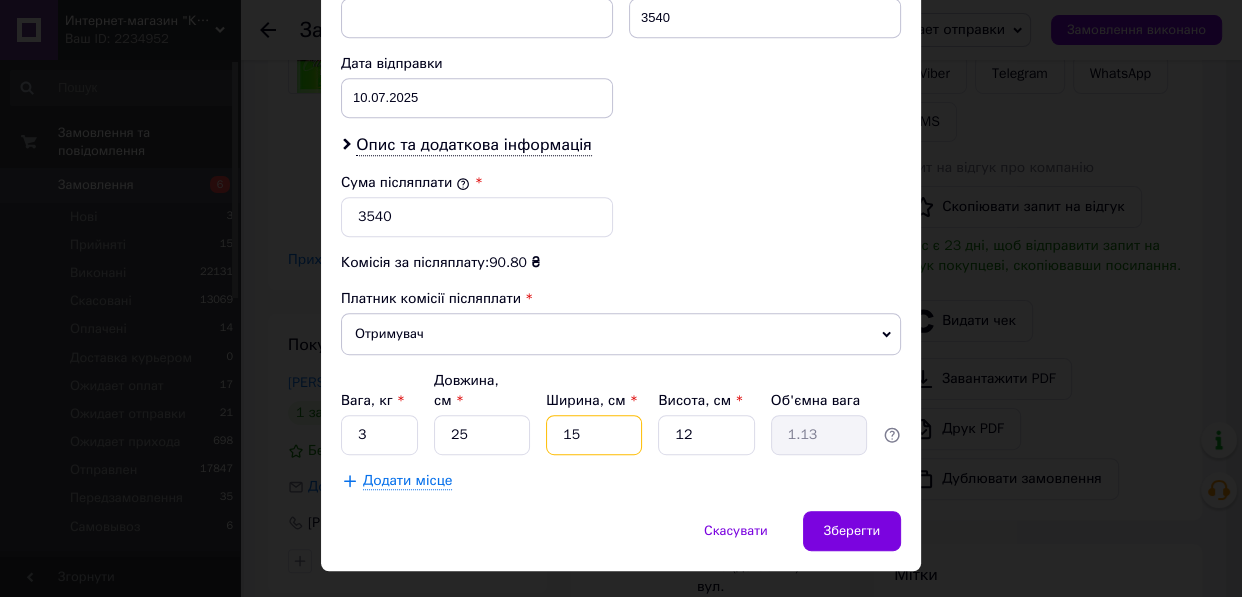 click on "15" at bounding box center [594, 435] 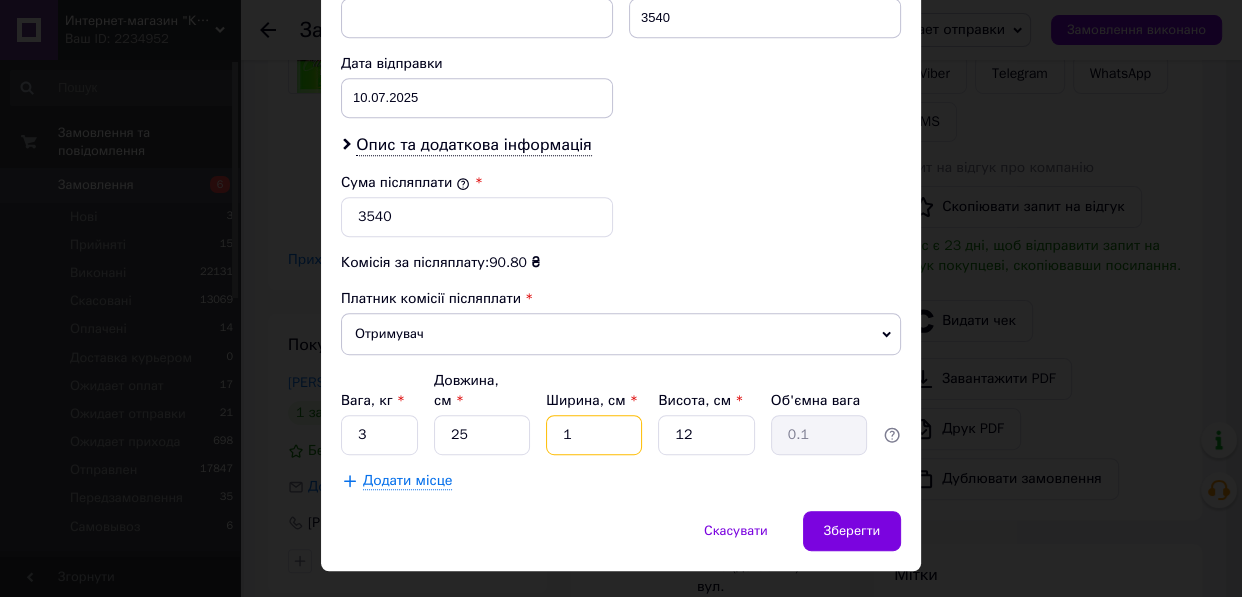 type 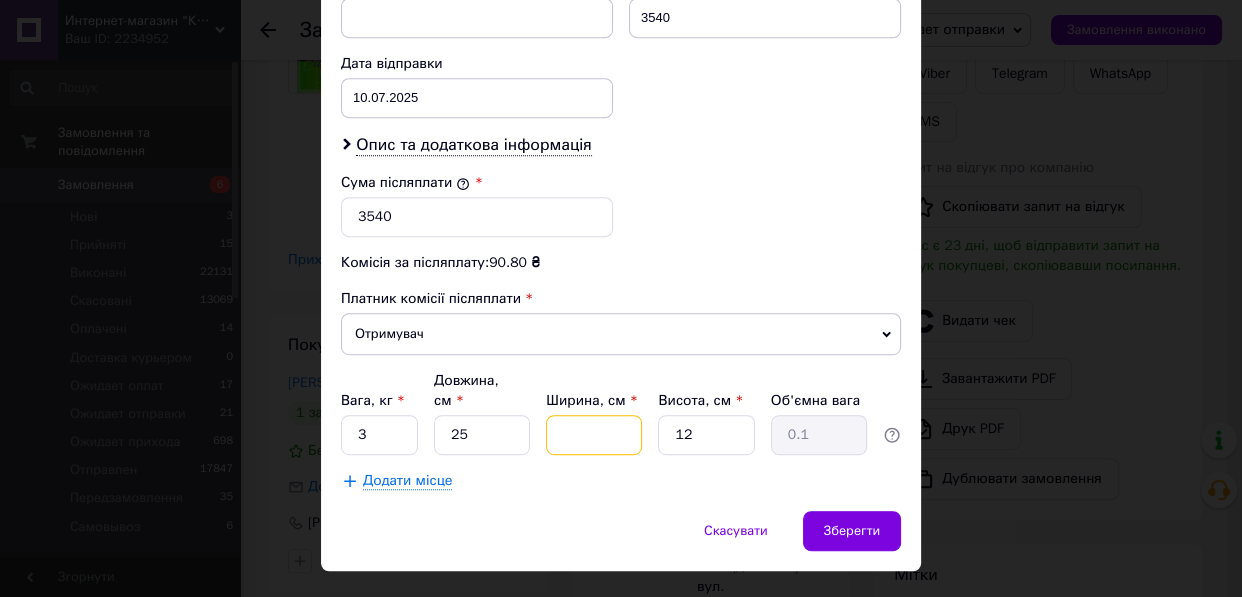 type 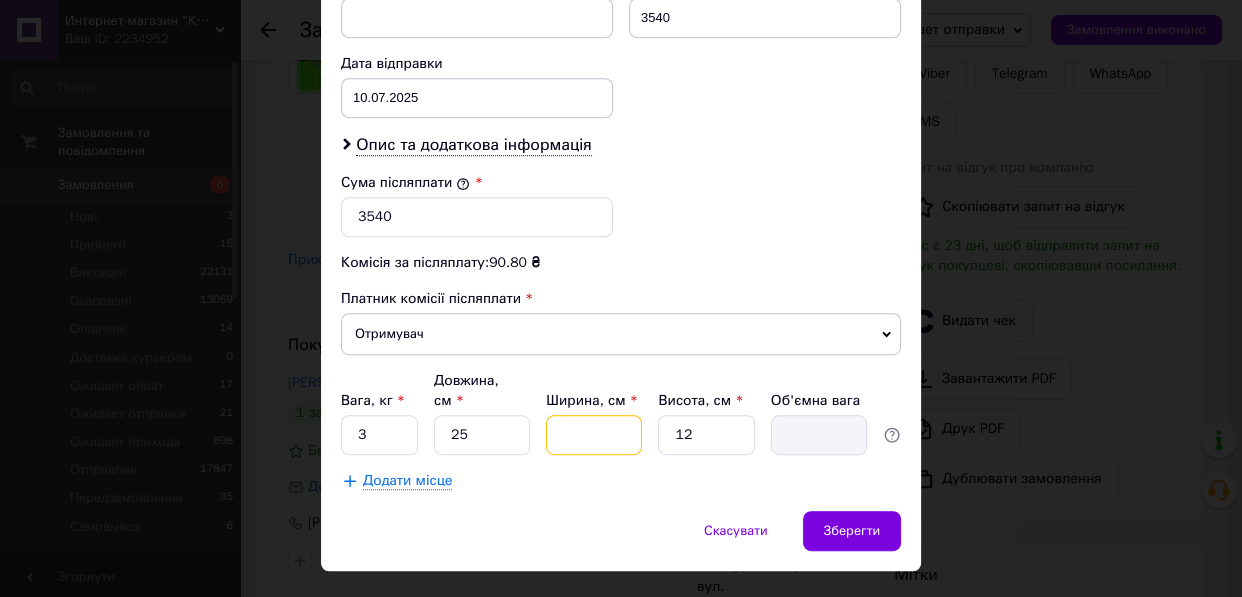 type on "2" 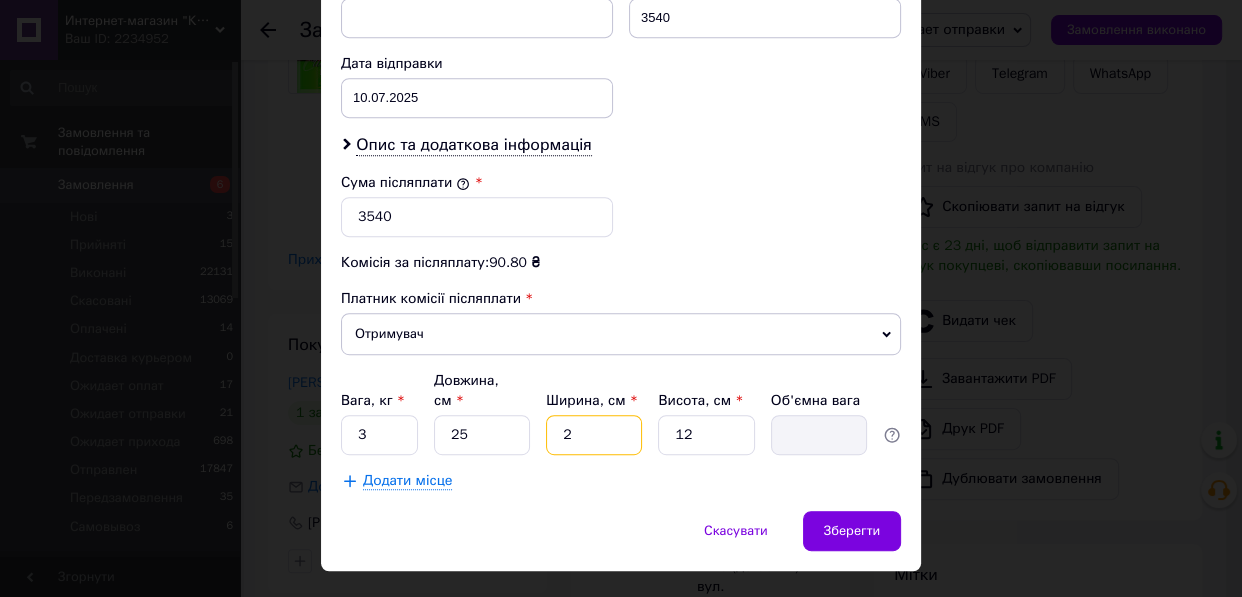 type on "0.15" 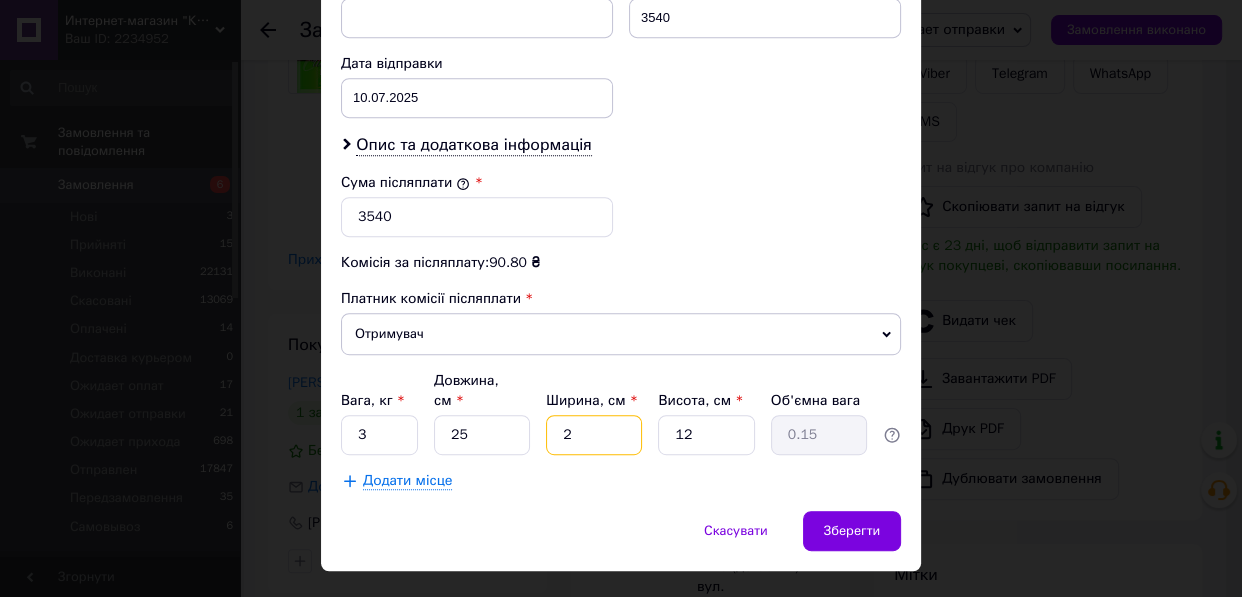 type on "20" 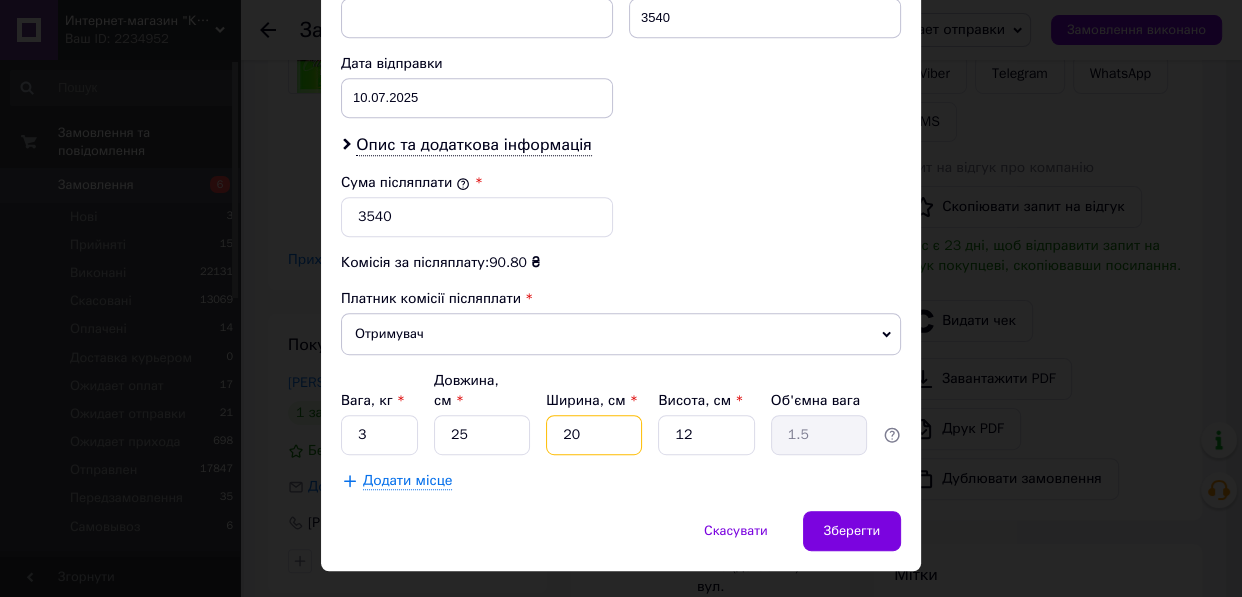type on "20" 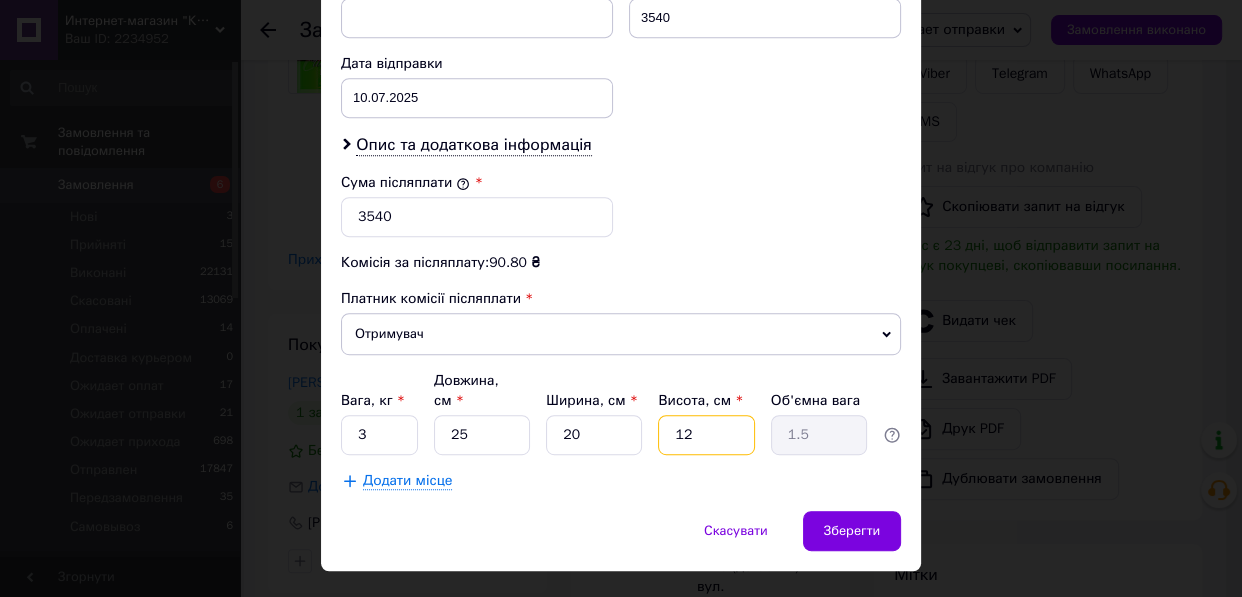 click on "12" at bounding box center (706, 435) 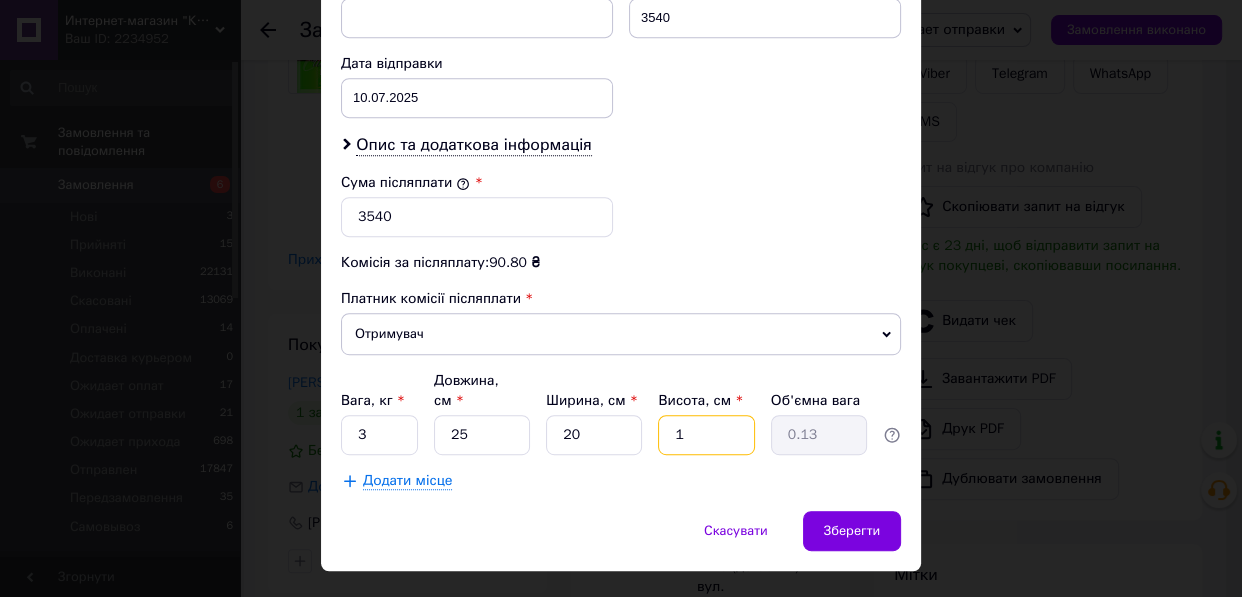 type 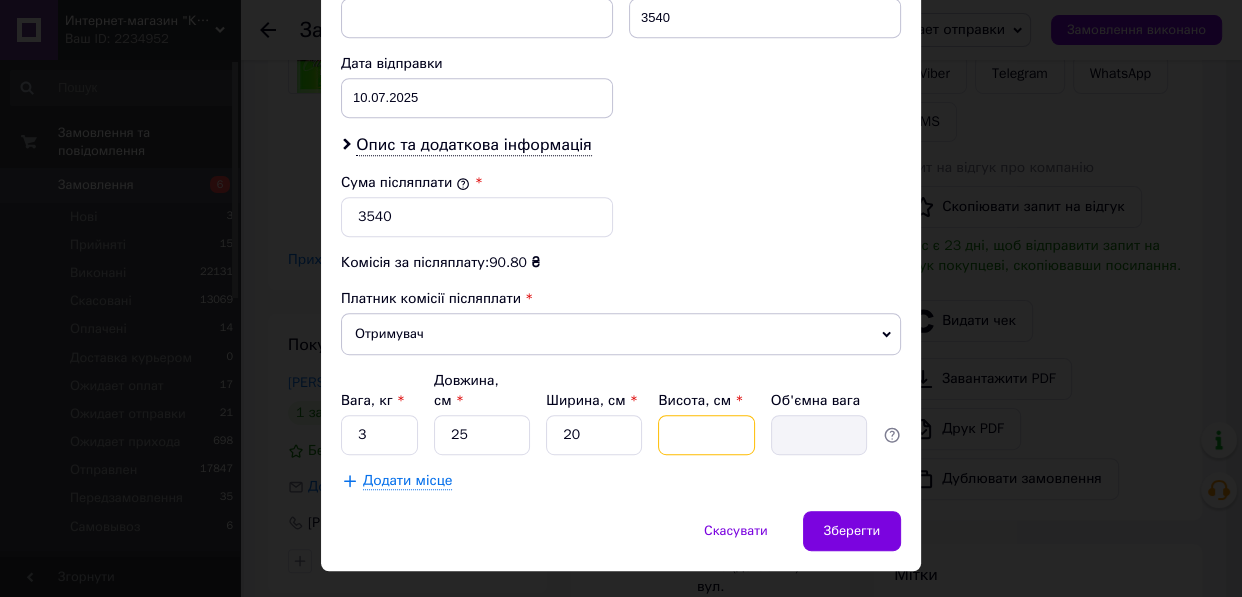 type on "2" 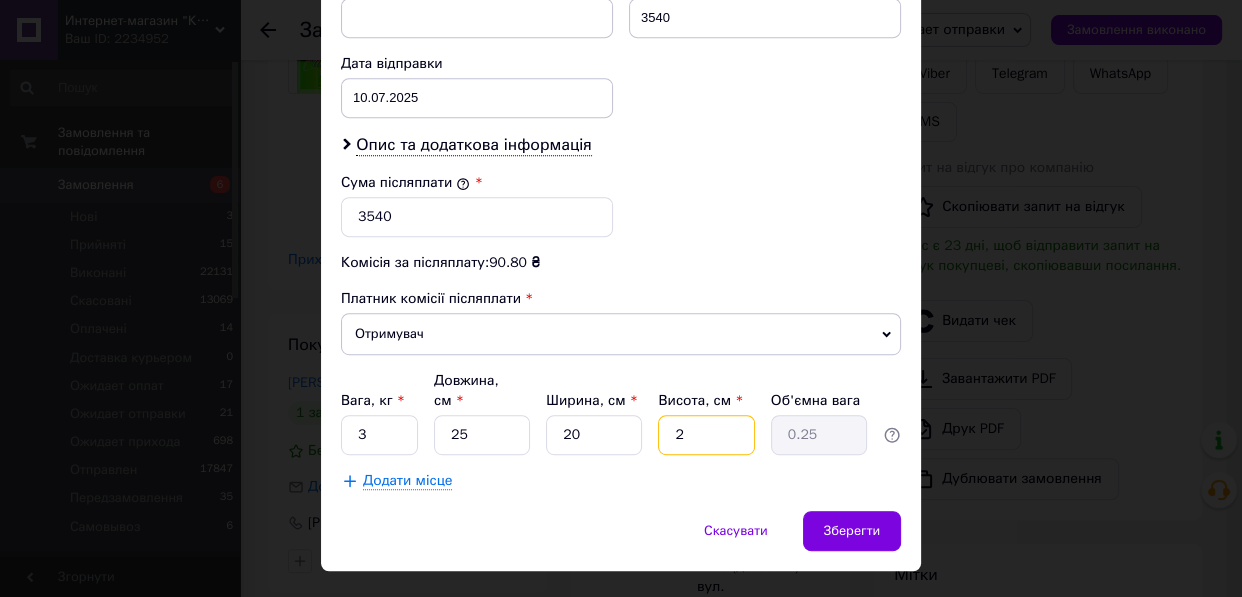 type on "20" 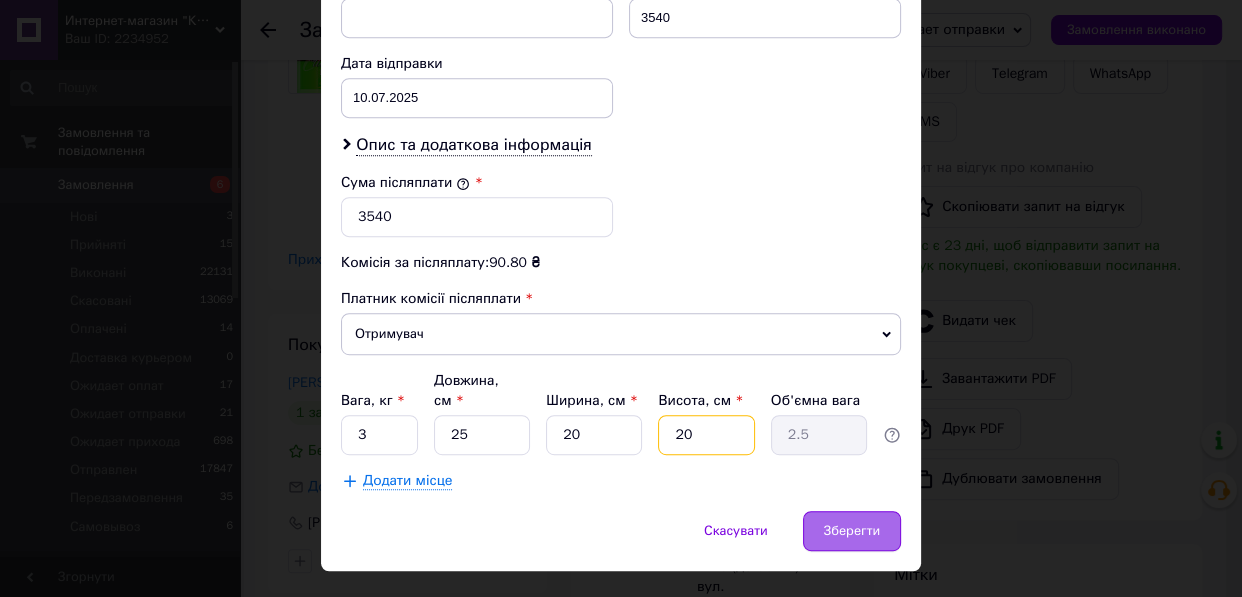 type on "20" 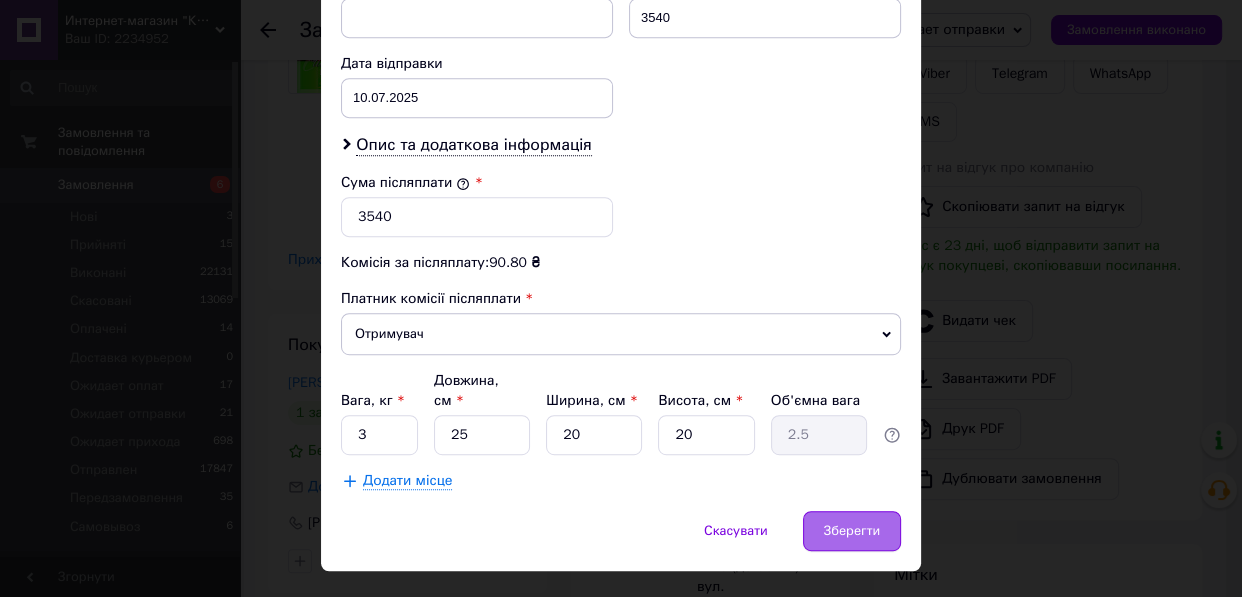 click on "Зберегти" at bounding box center (852, 531) 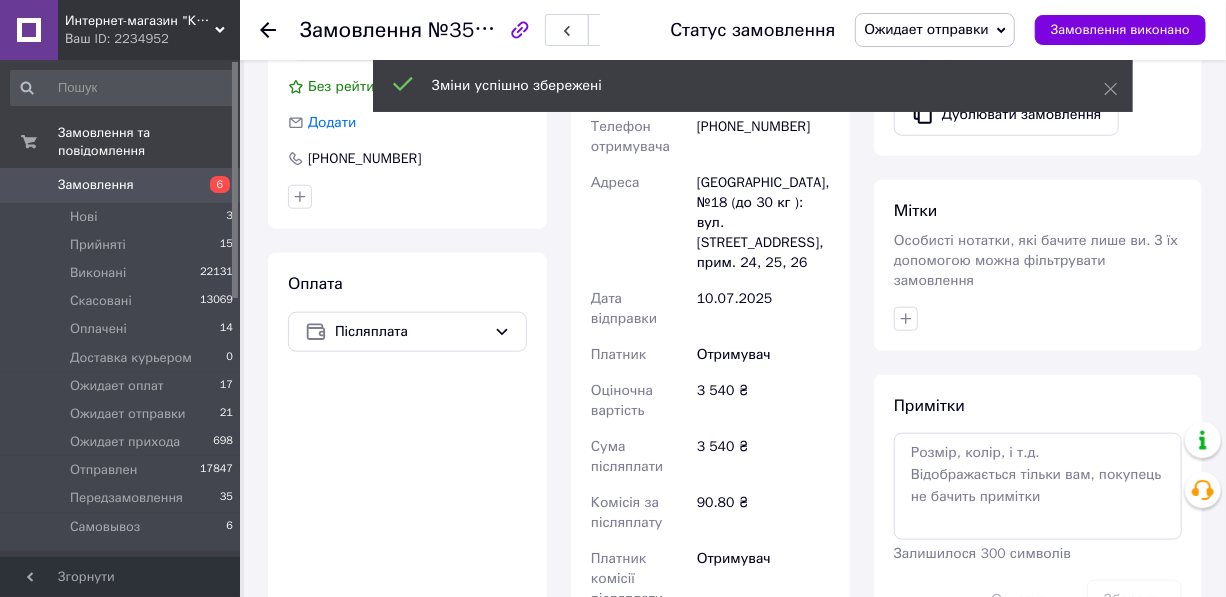 scroll, scrollTop: 979, scrollLeft: 0, axis: vertical 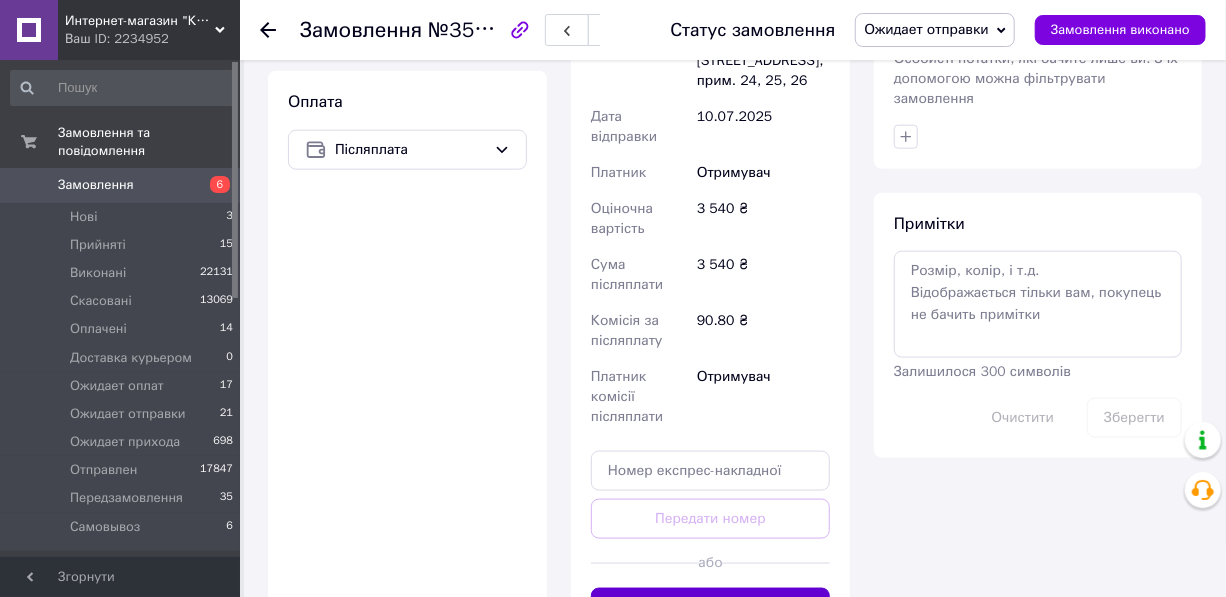click on "Згенерувати ЕН" at bounding box center [710, 608] 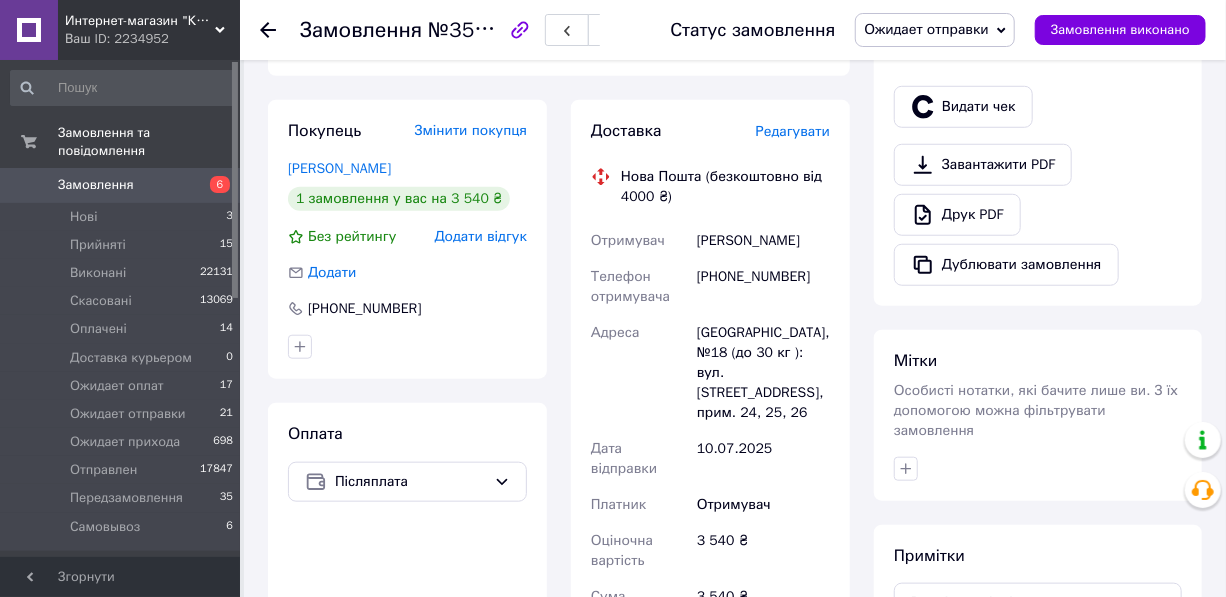 scroll, scrollTop: 615, scrollLeft: 0, axis: vertical 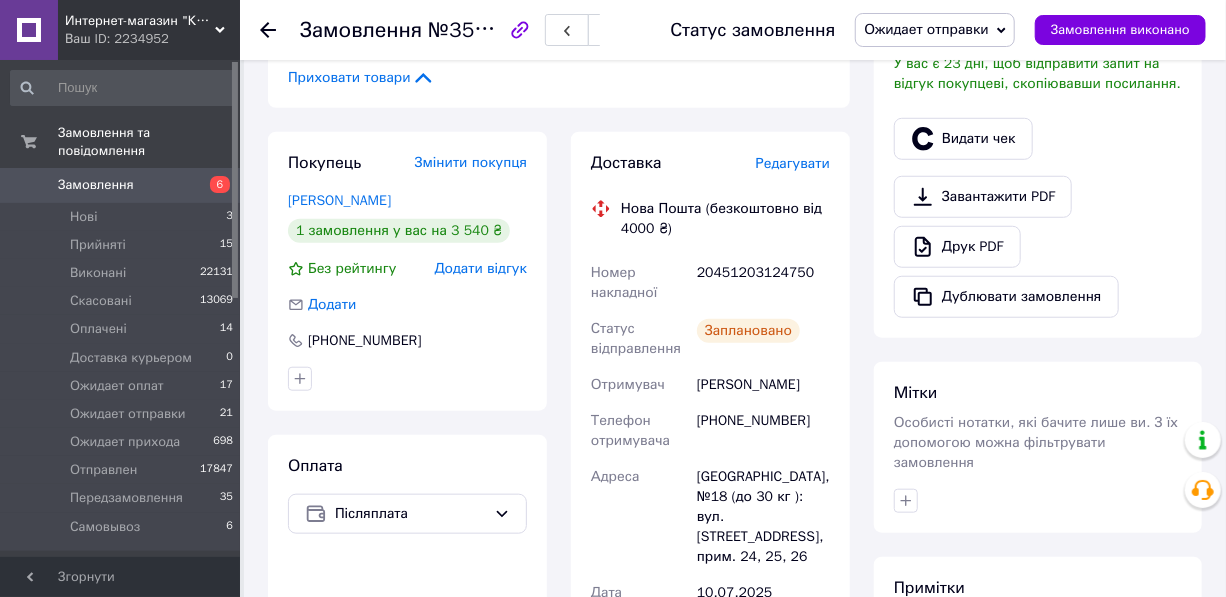 click on "20451203124750" at bounding box center [763, 283] 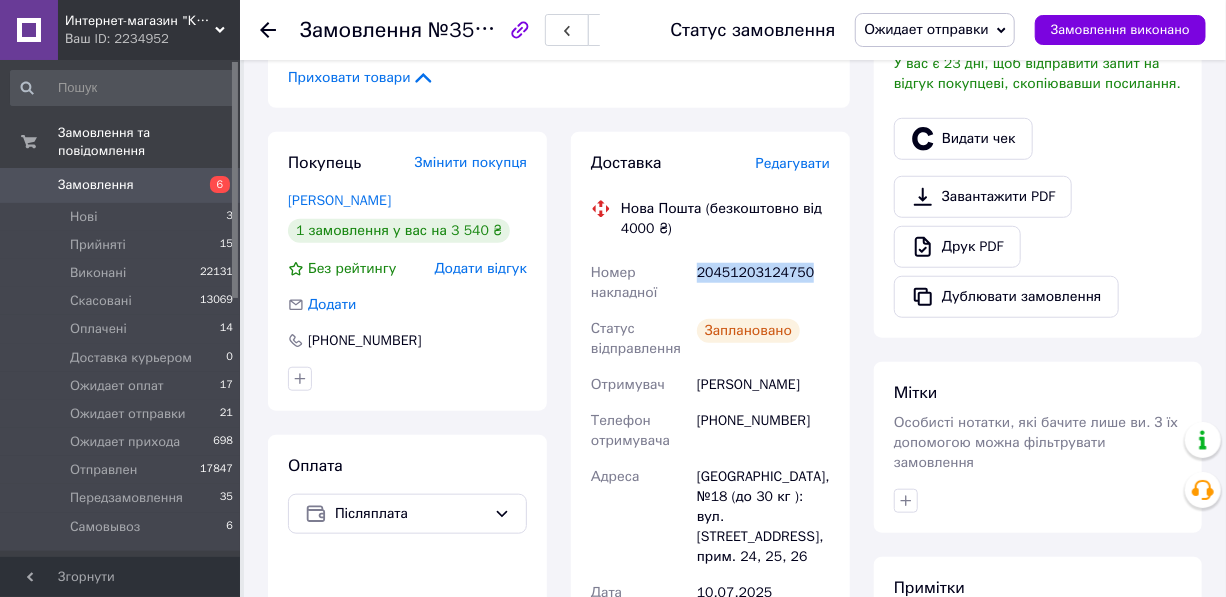click on "20451203124750" at bounding box center [763, 283] 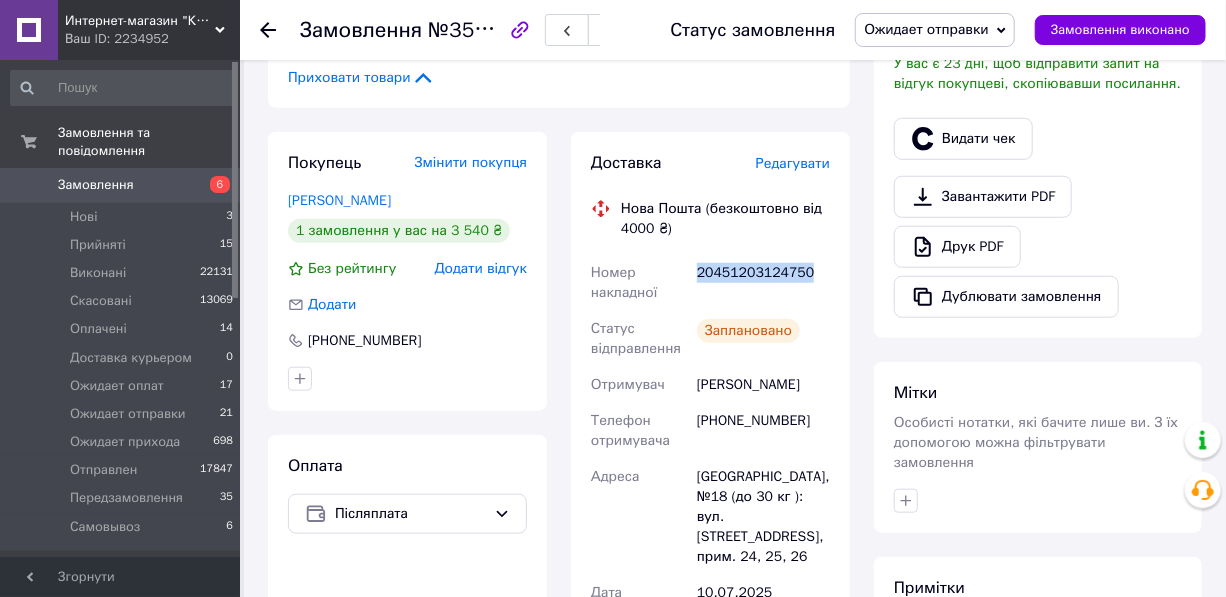 copy on "20451203124750" 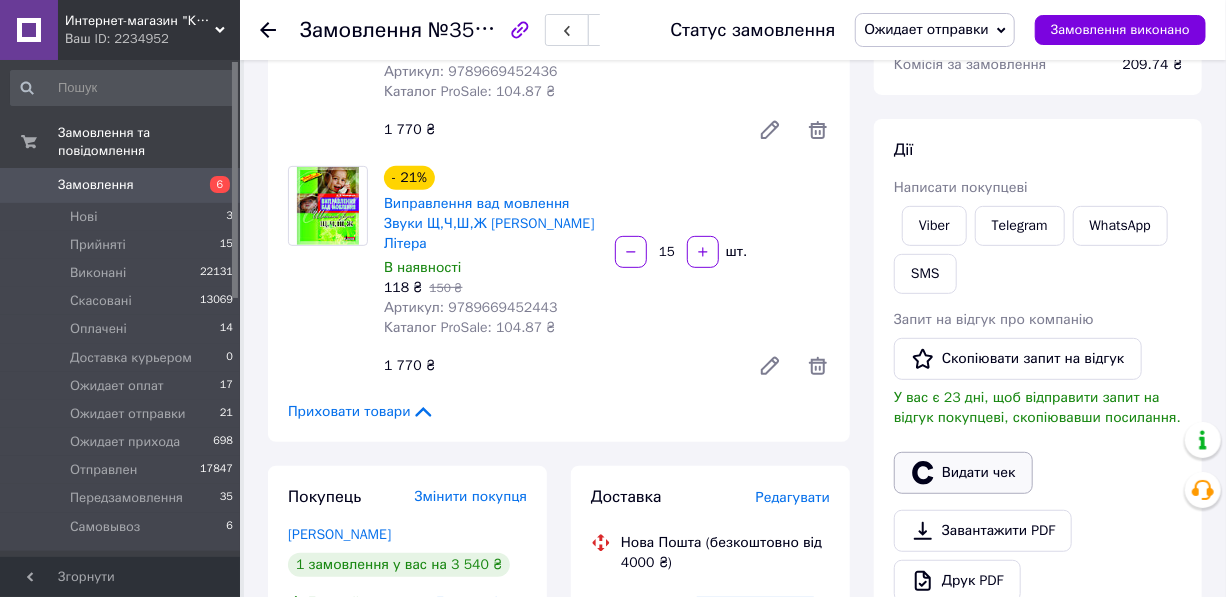 scroll, scrollTop: 251, scrollLeft: 0, axis: vertical 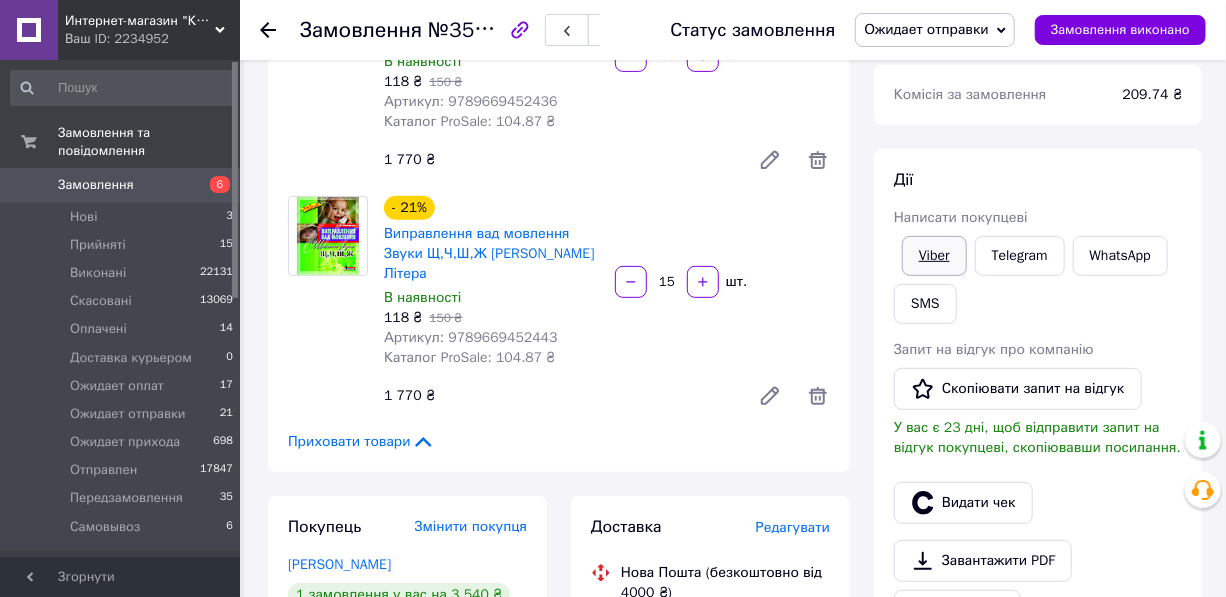click on "Viber" at bounding box center [934, 256] 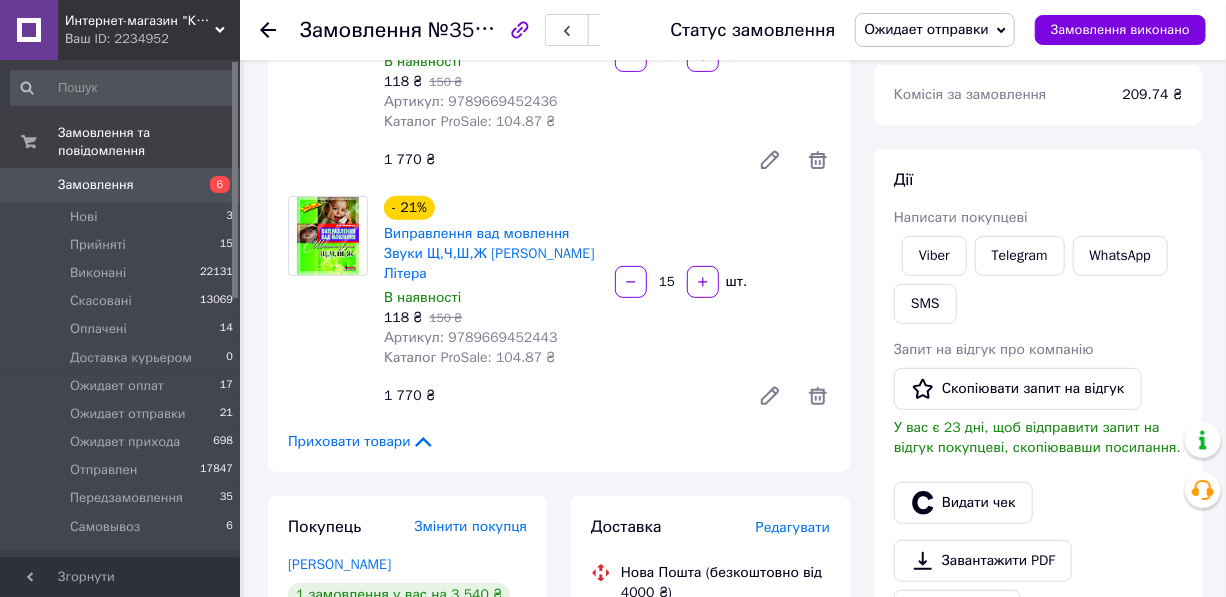 click on "Ожидает отправки" at bounding box center (926, 29) 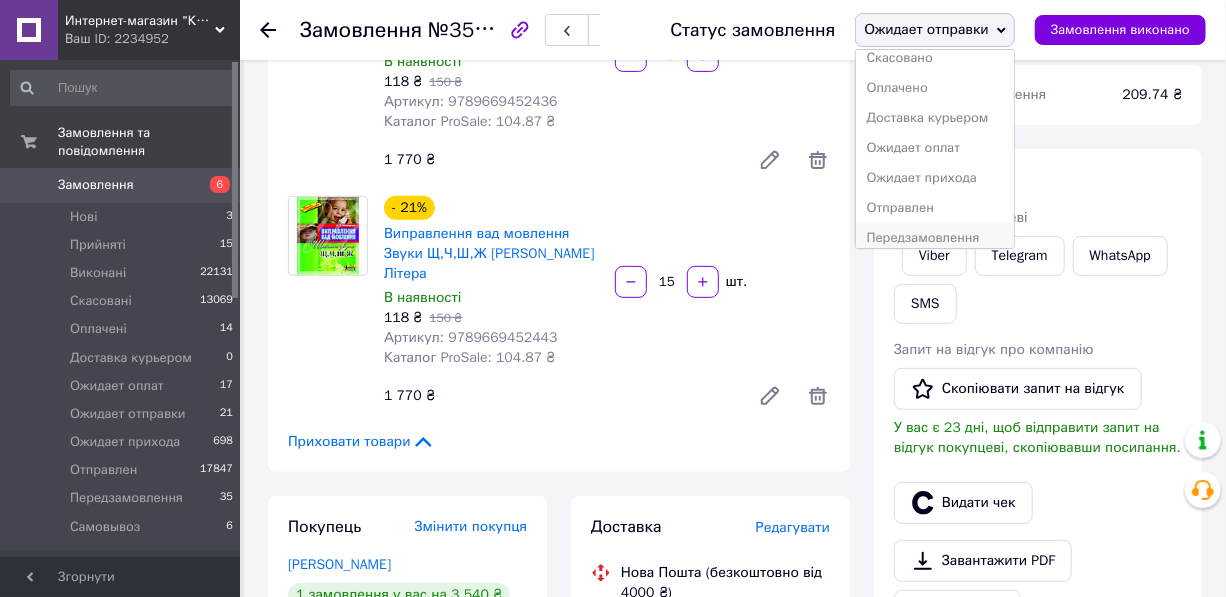 scroll, scrollTop: 90, scrollLeft: 0, axis: vertical 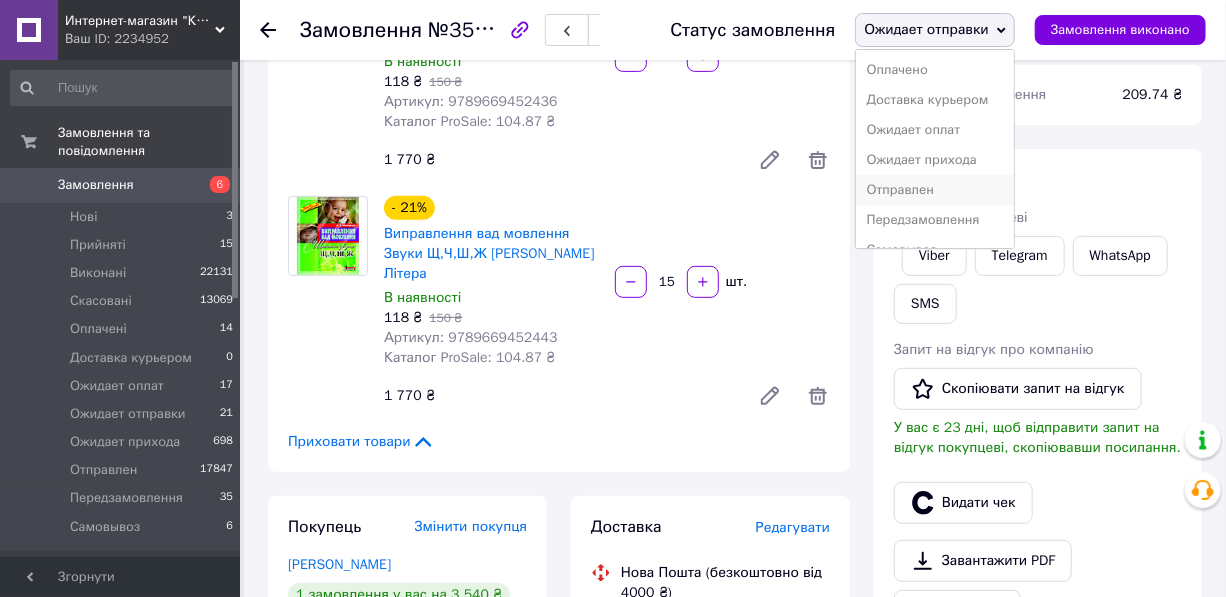 click on "Отправлен" at bounding box center (935, 190) 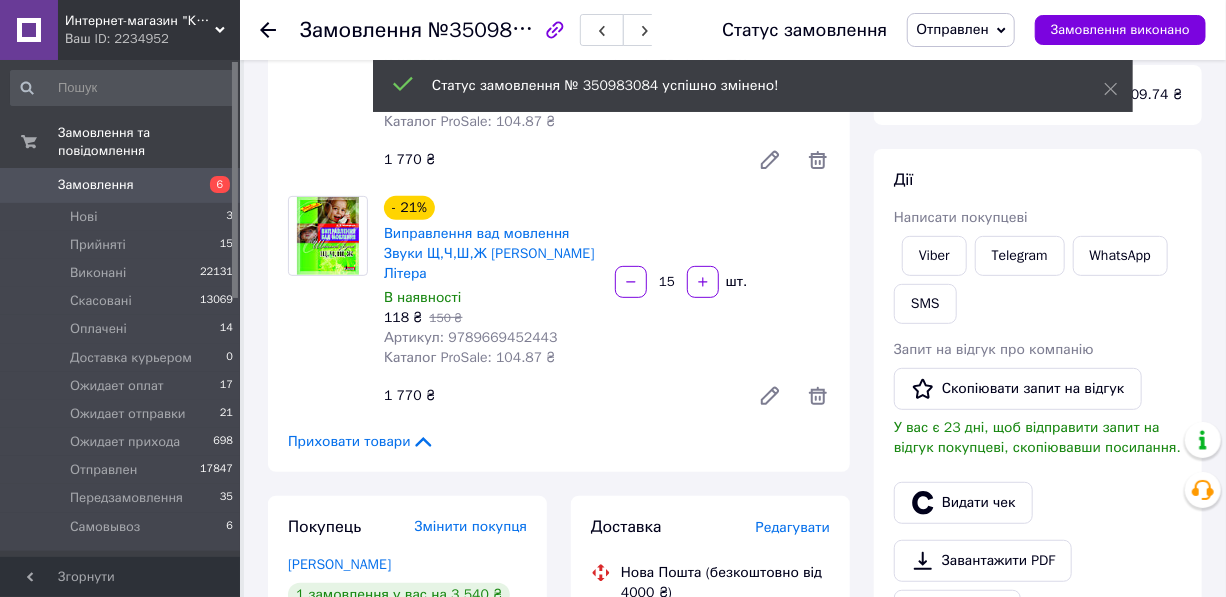 click 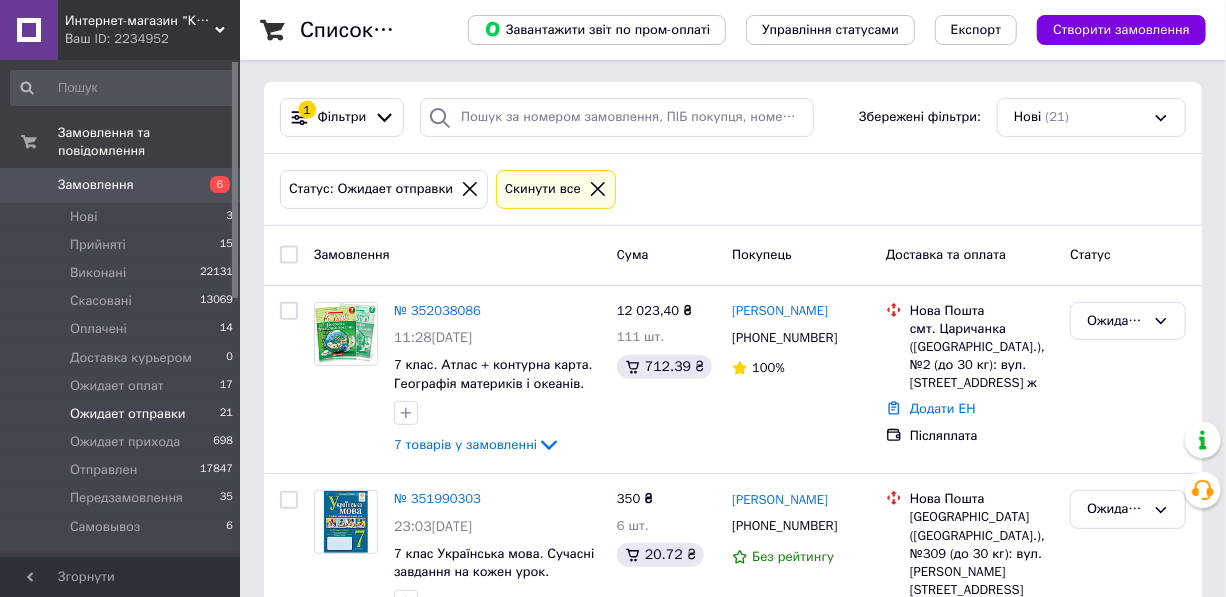 scroll, scrollTop: 272, scrollLeft: 0, axis: vertical 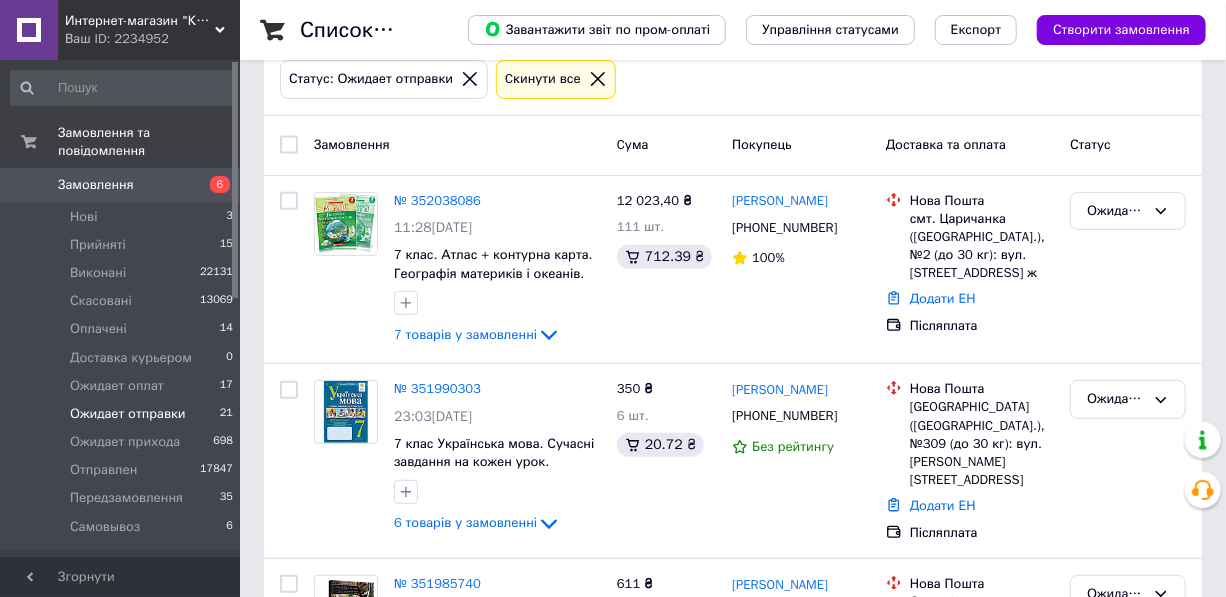 click on "Замовлення" at bounding box center (96, 185) 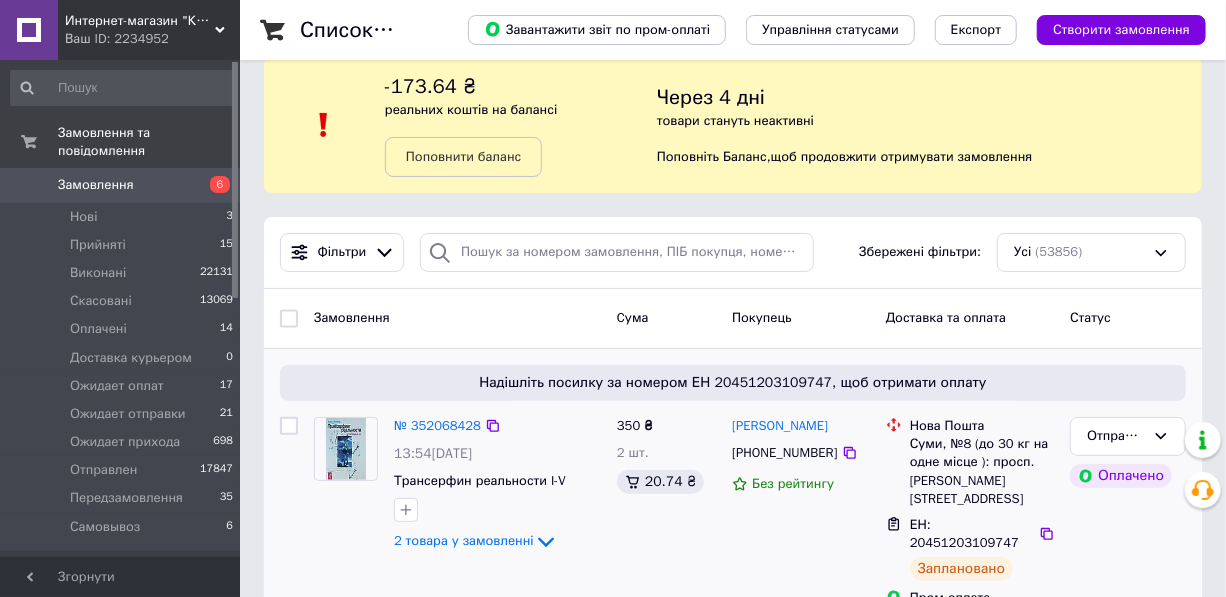 scroll, scrollTop: 90, scrollLeft: 0, axis: vertical 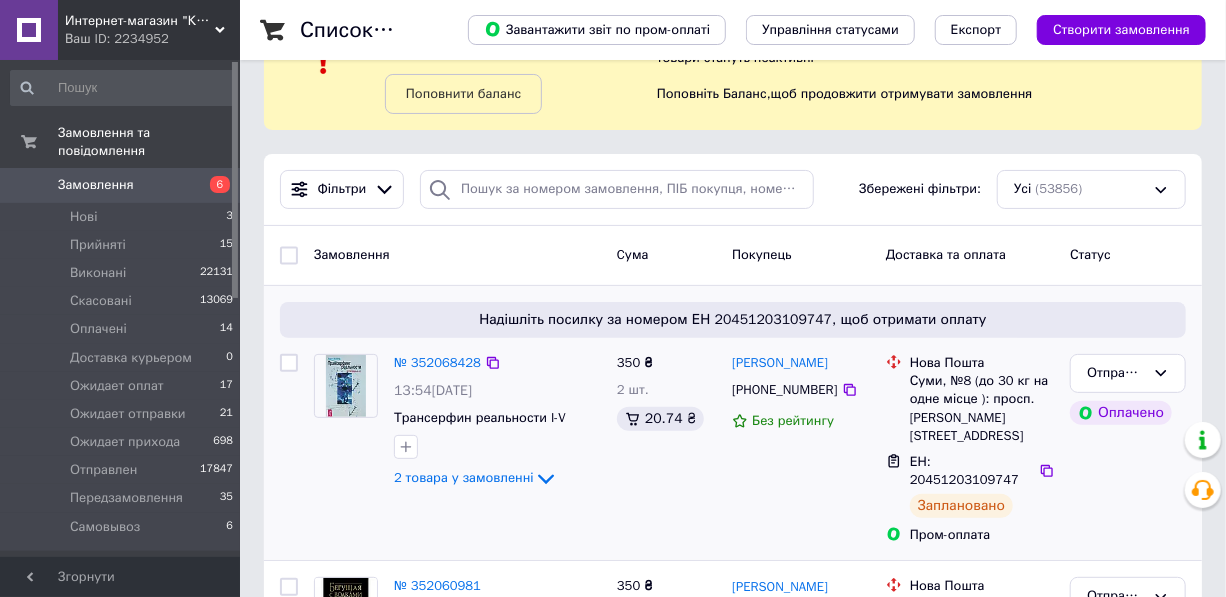 click on "Надішліть посилку за номером ЕН 20451203109747, щоб отримати оплату" at bounding box center [733, 320] 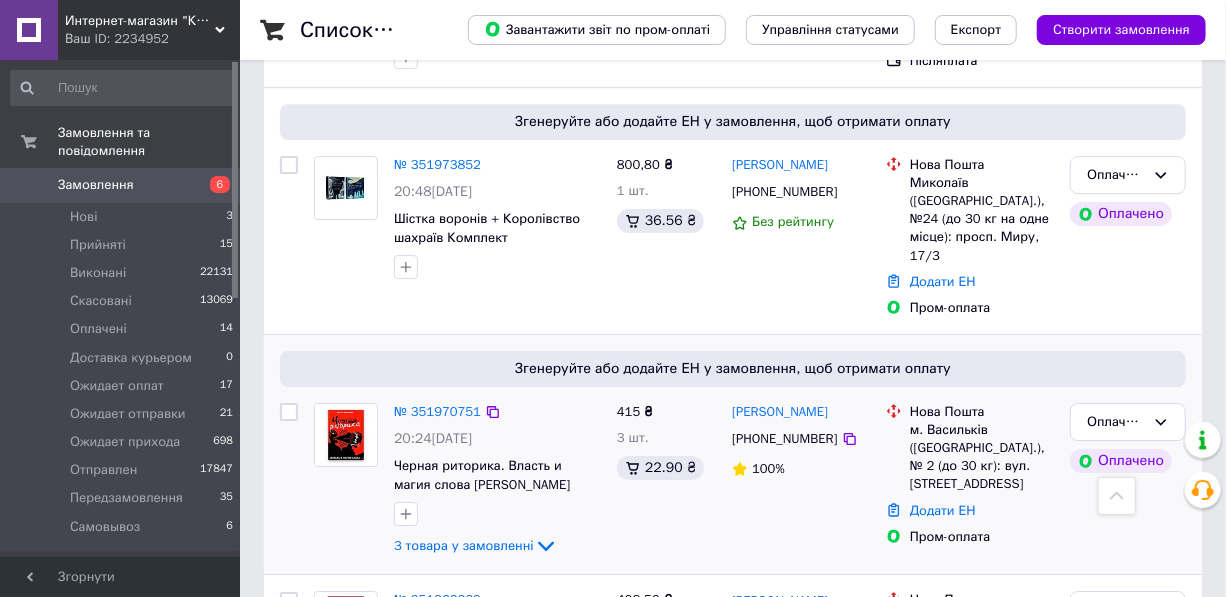 scroll, scrollTop: 2818, scrollLeft: 0, axis: vertical 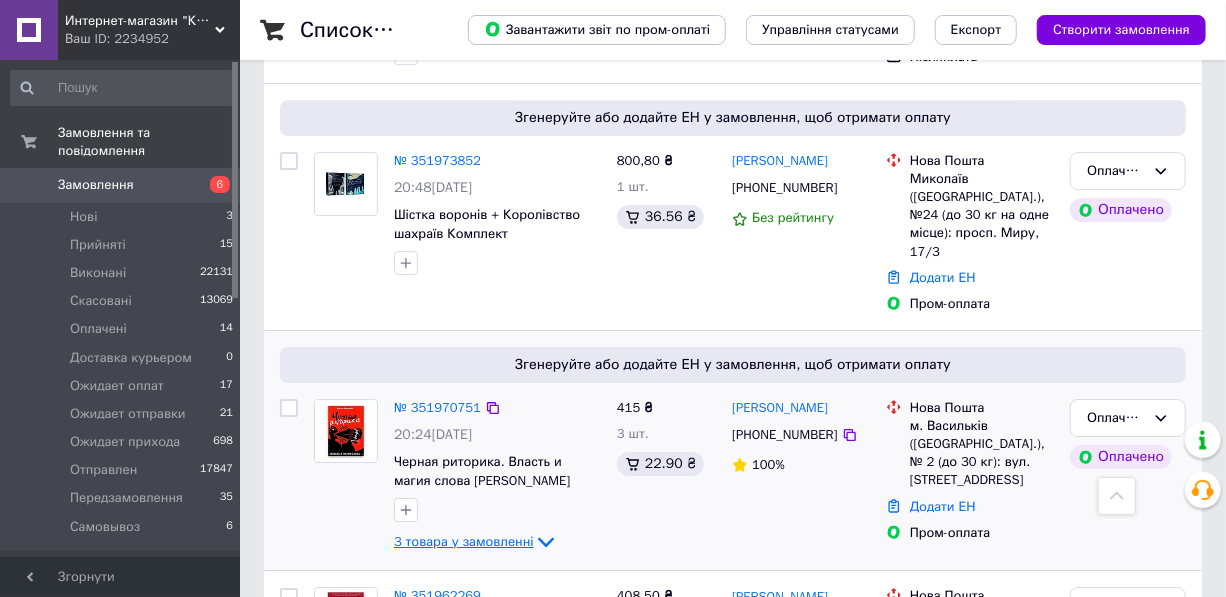 click 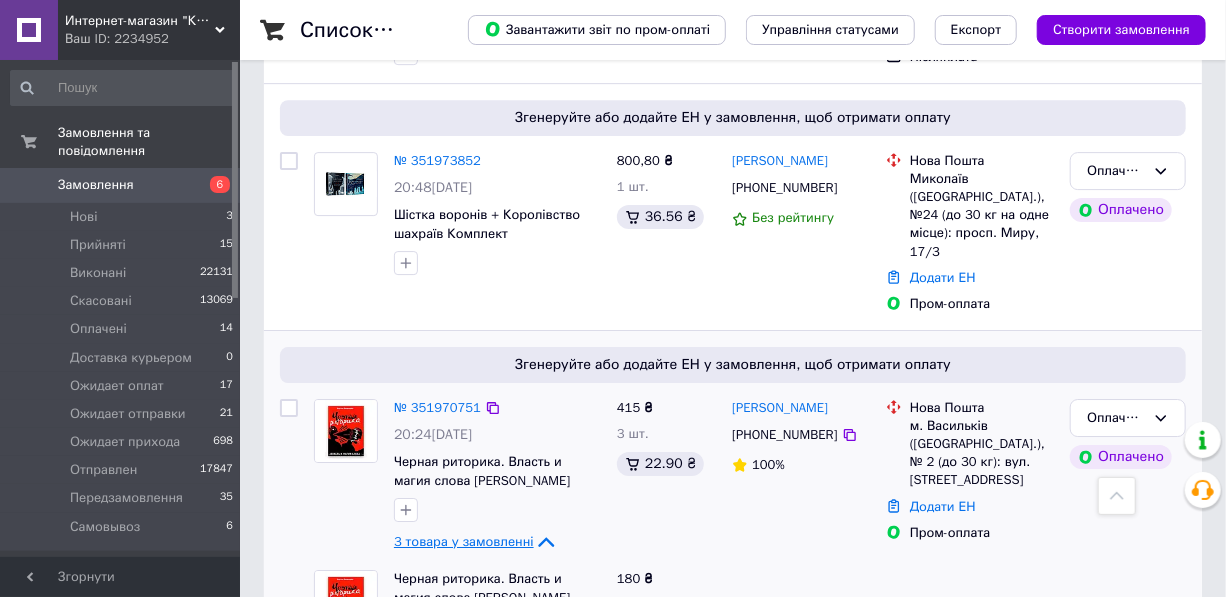 scroll, scrollTop: 2909, scrollLeft: 0, axis: vertical 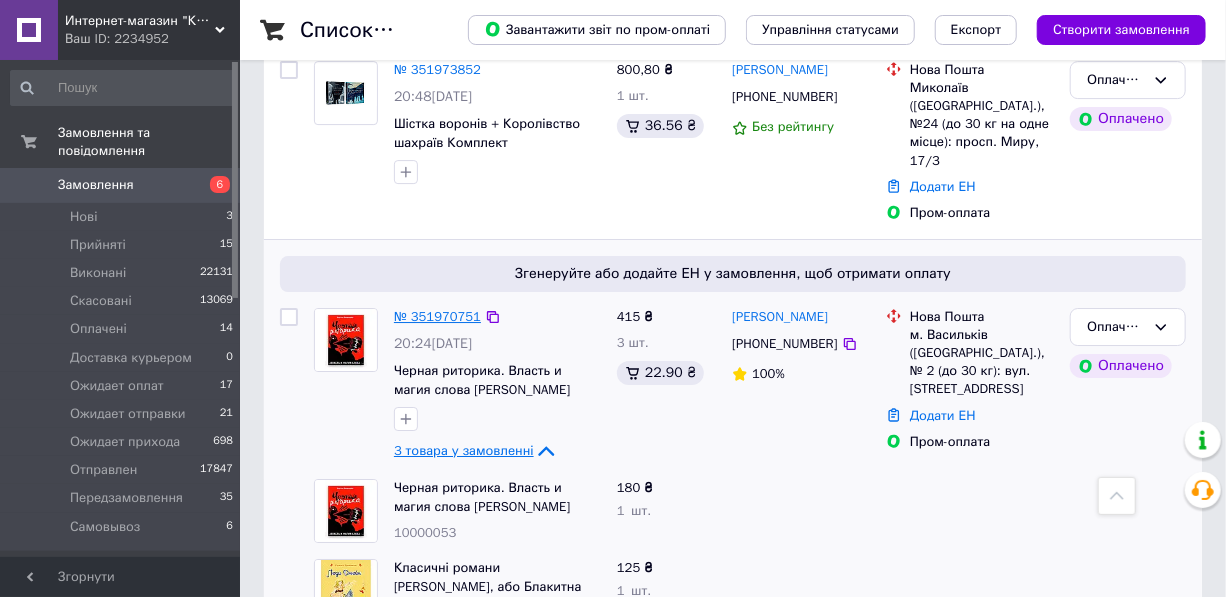 click on "№ 351970751" at bounding box center (437, 316) 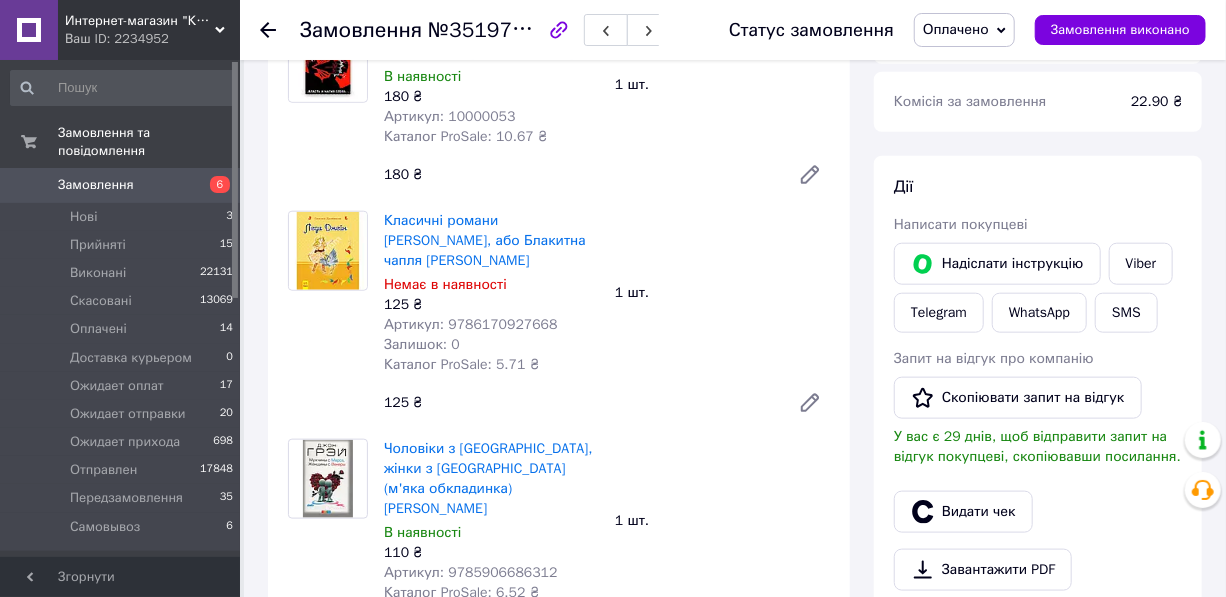 scroll, scrollTop: 923, scrollLeft: 0, axis: vertical 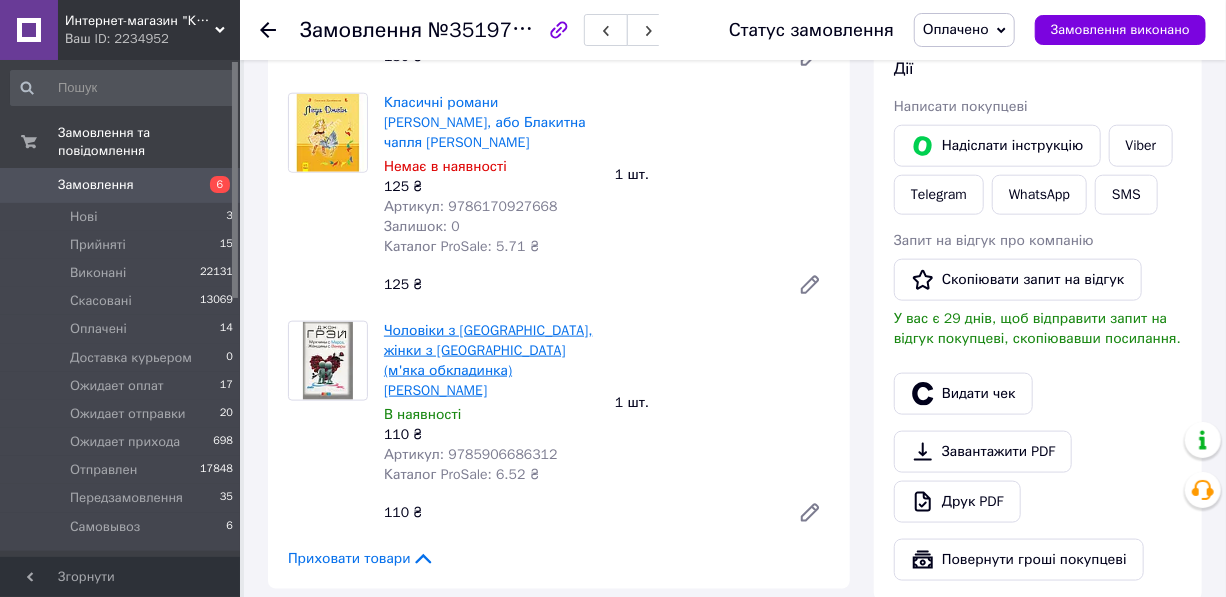 click on "Чоловіки з [GEOGRAPHIC_DATA], жінки з [GEOGRAPHIC_DATA] (м'яка обкладинка) [PERSON_NAME]" at bounding box center [488, 360] 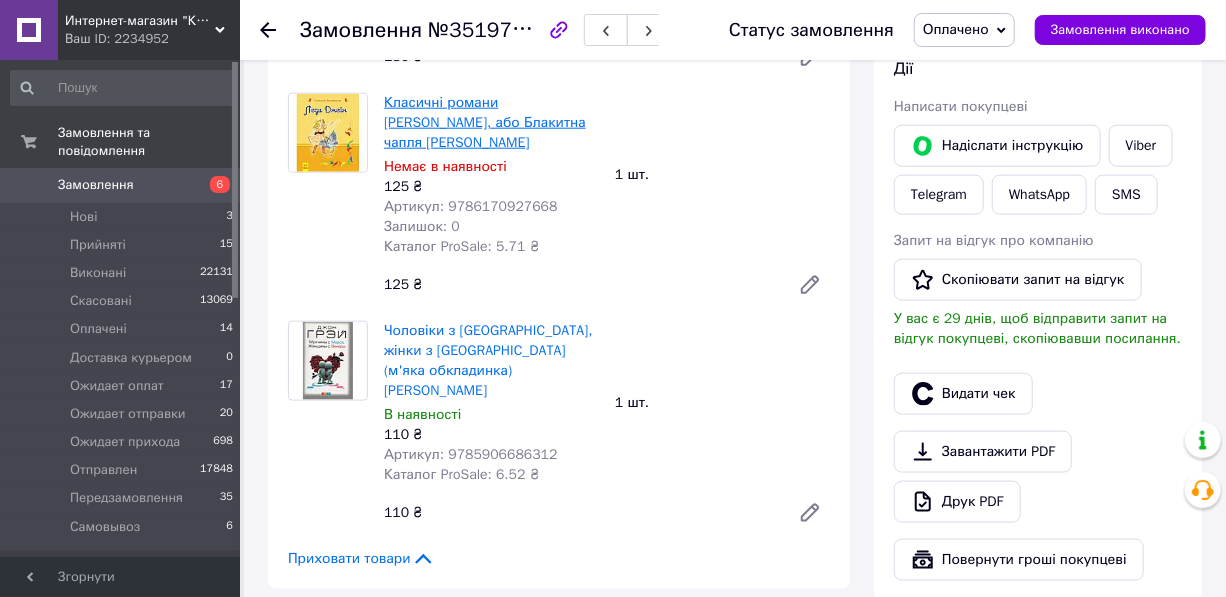 click on "Класичні романи [PERSON_NAME], або Блакитна чапля [PERSON_NAME]" at bounding box center [485, 122] 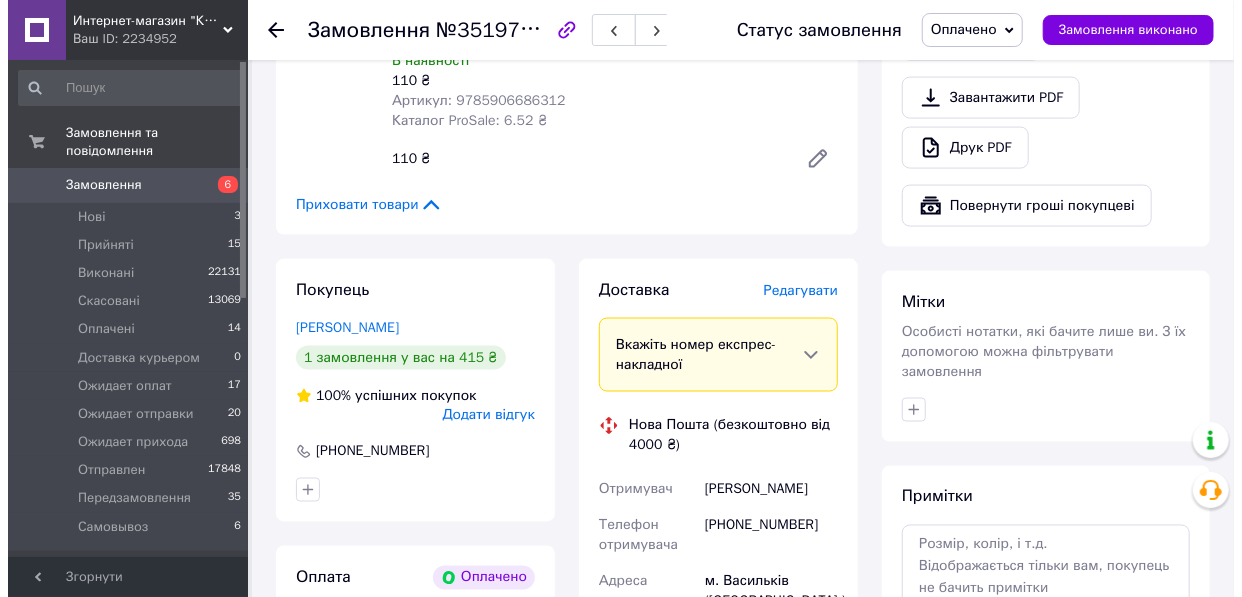 scroll, scrollTop: 1287, scrollLeft: 0, axis: vertical 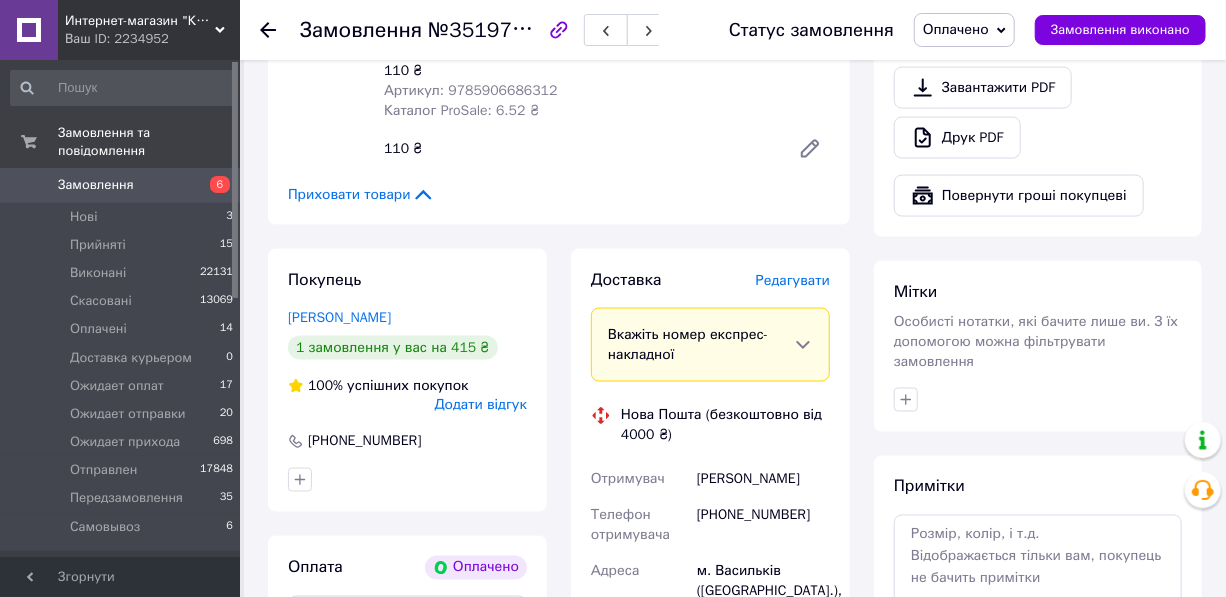 click on "Редагувати" at bounding box center (793, 280) 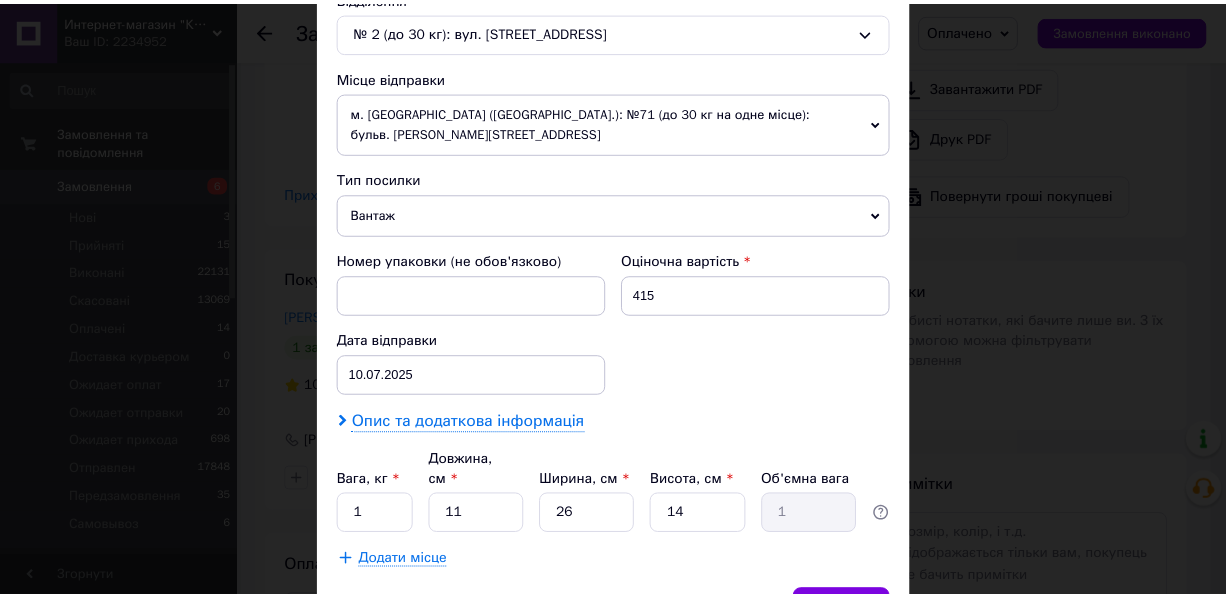 scroll, scrollTop: 637, scrollLeft: 0, axis: vertical 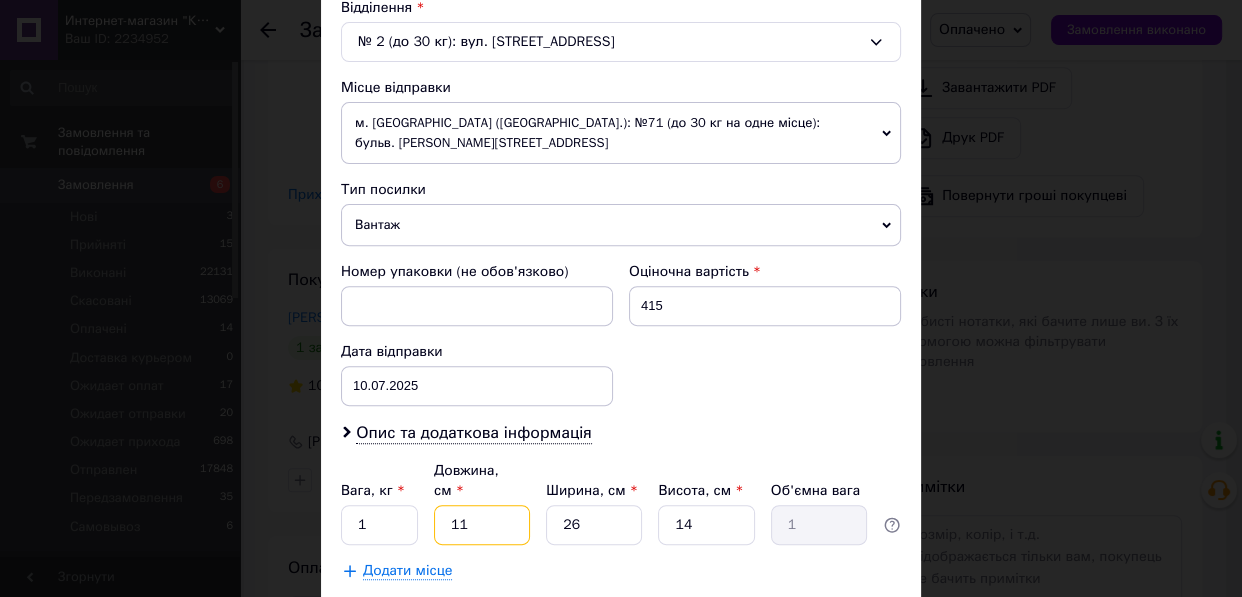 click on "11" at bounding box center (482, 525) 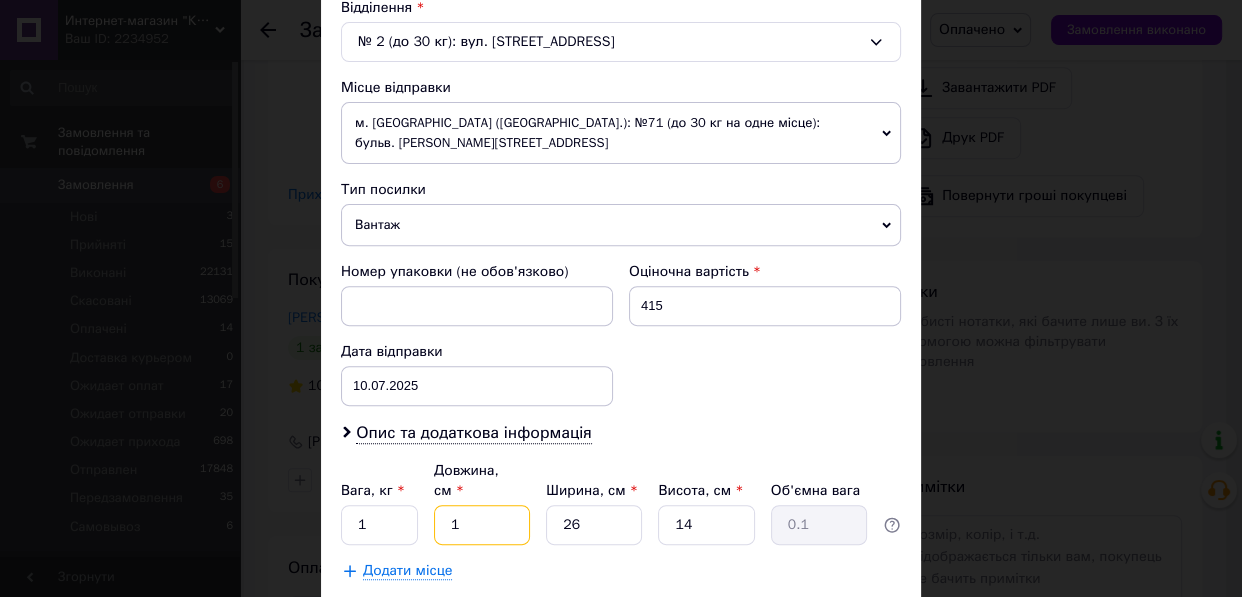 type 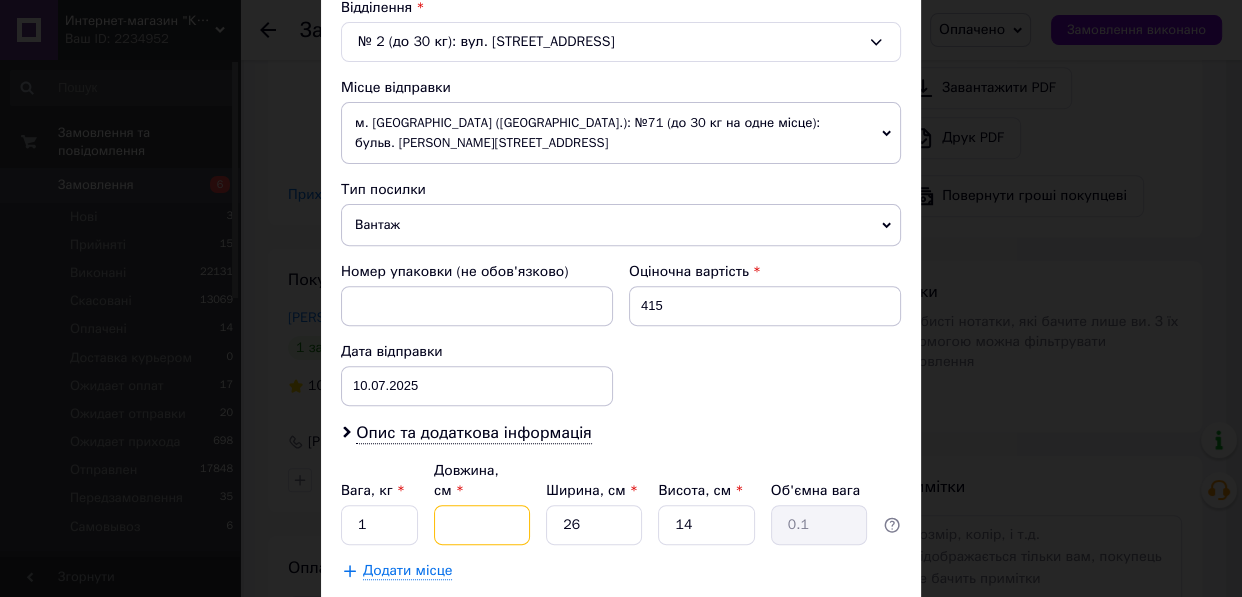 type 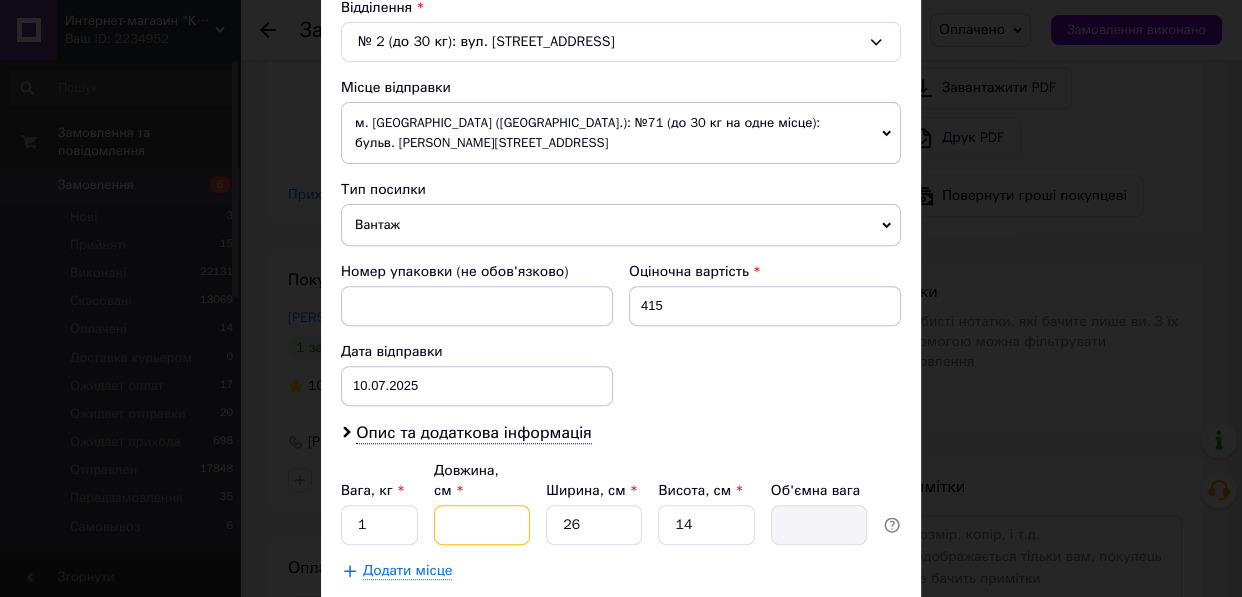 type on "2" 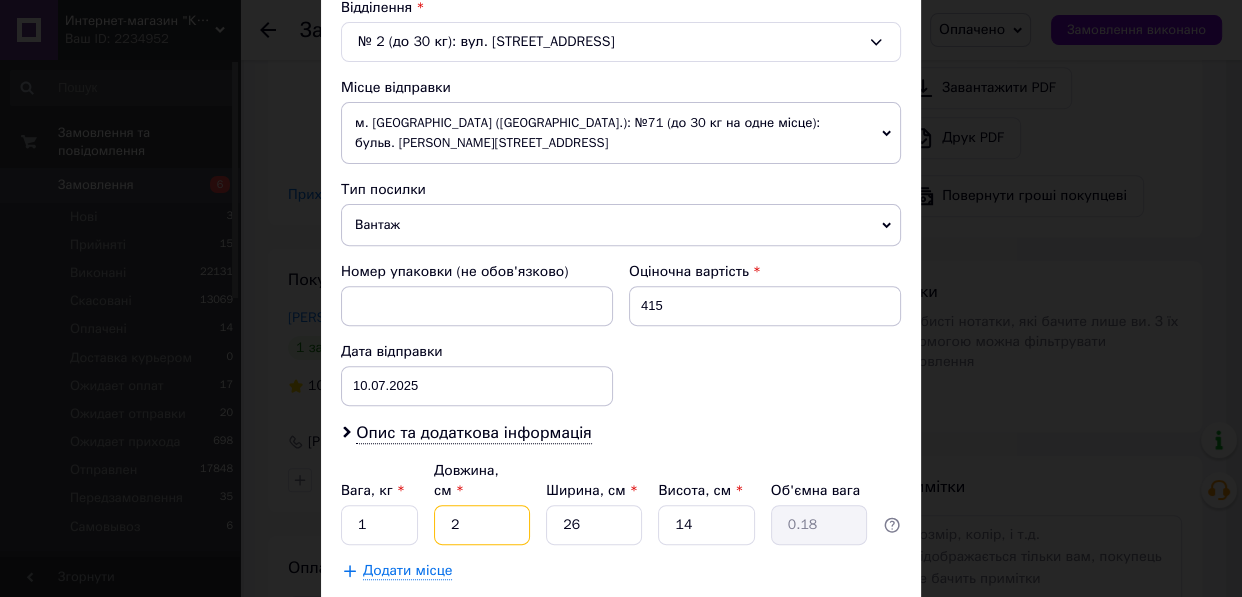 type on "25" 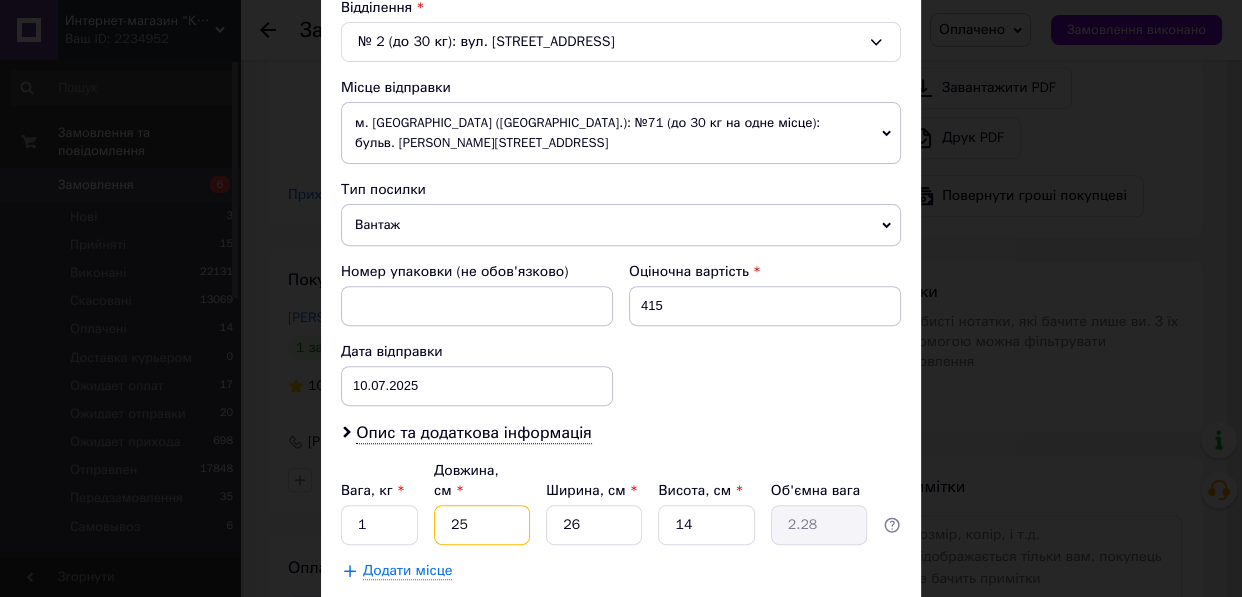 type on "25" 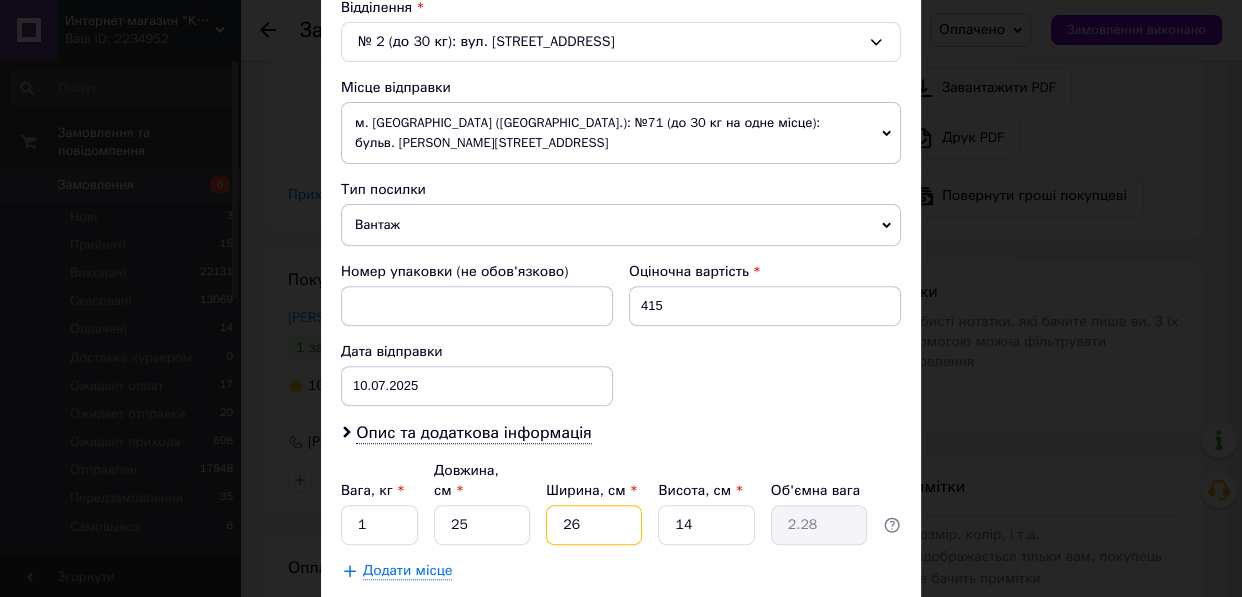 click on "26" at bounding box center (594, 525) 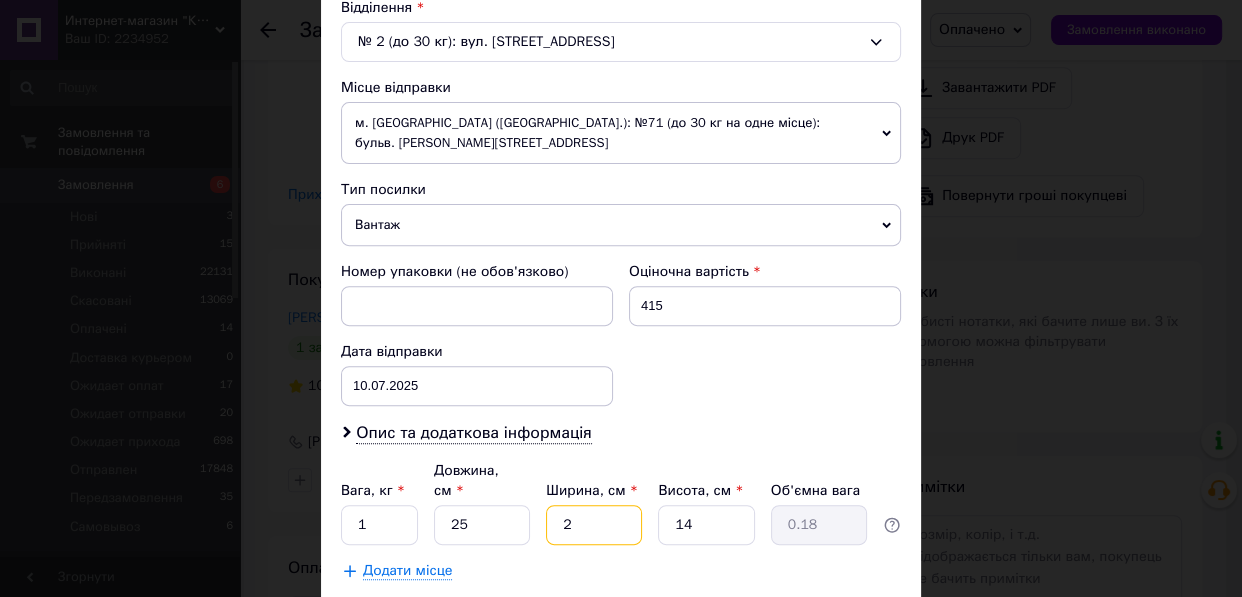 type on "20" 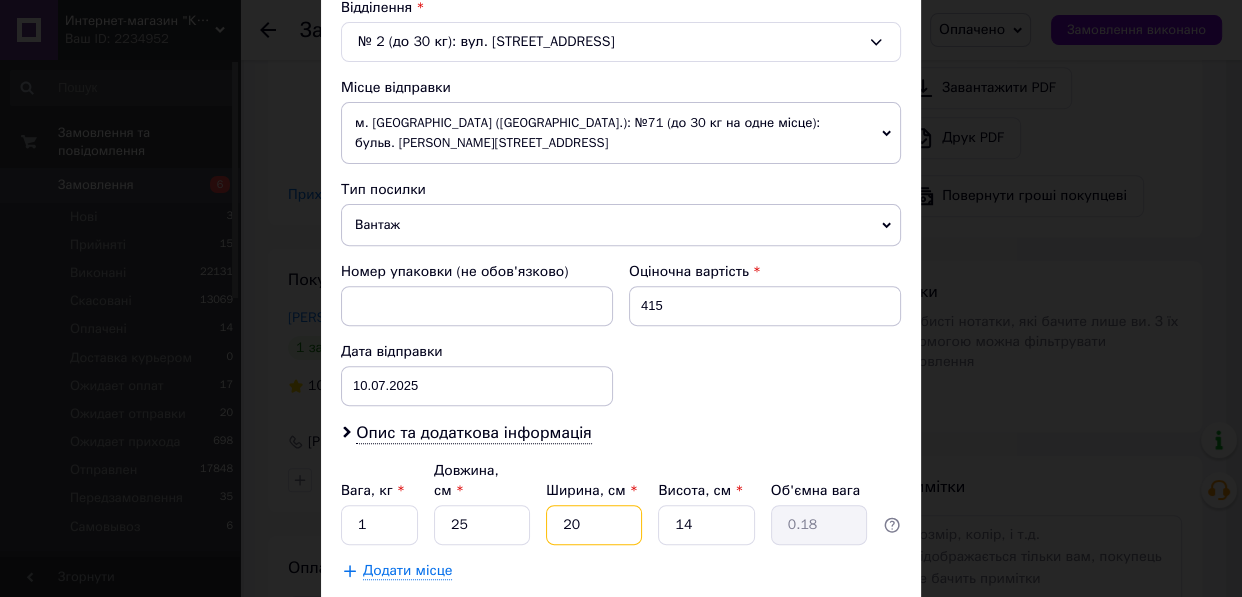 type on "1.75" 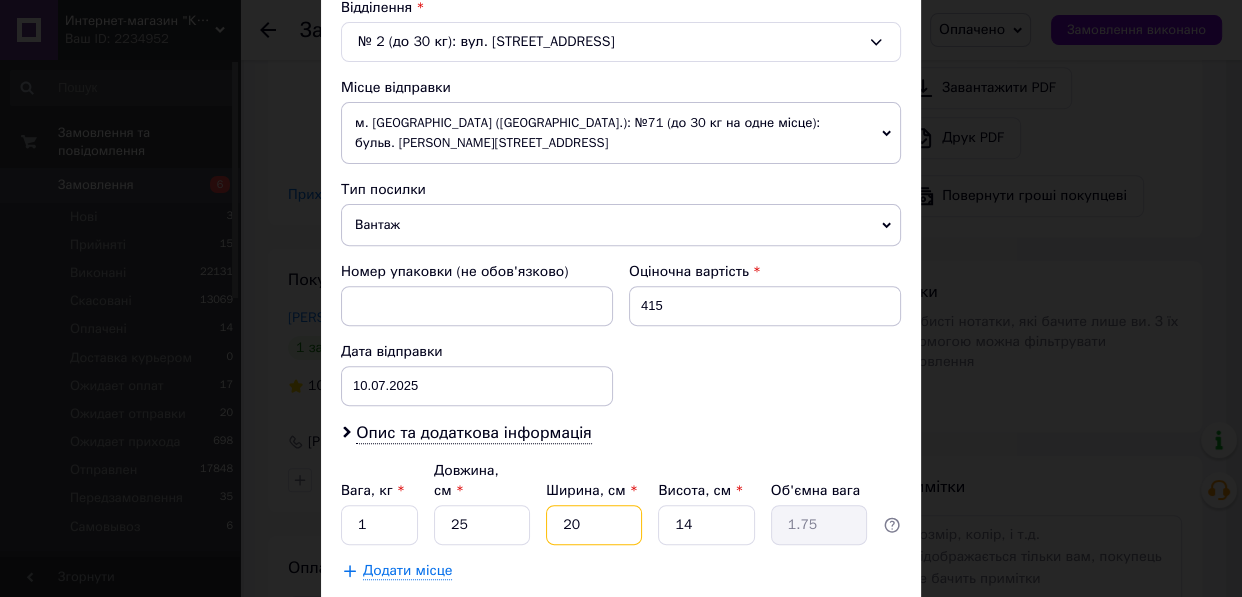 type on "20" 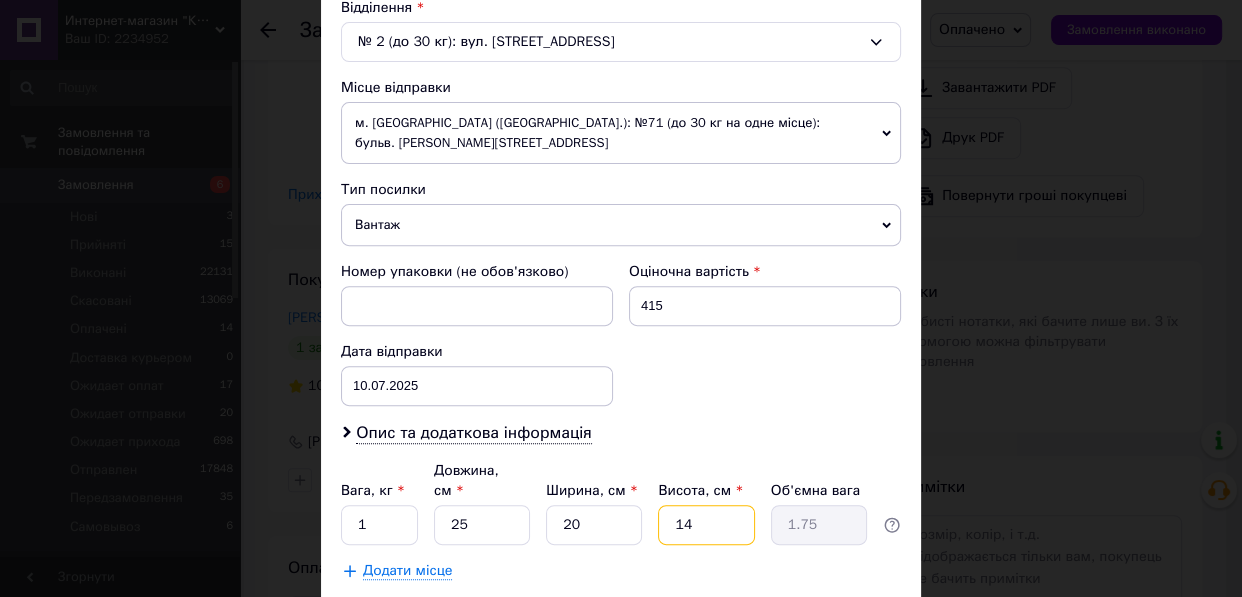 click on "14" at bounding box center [706, 525] 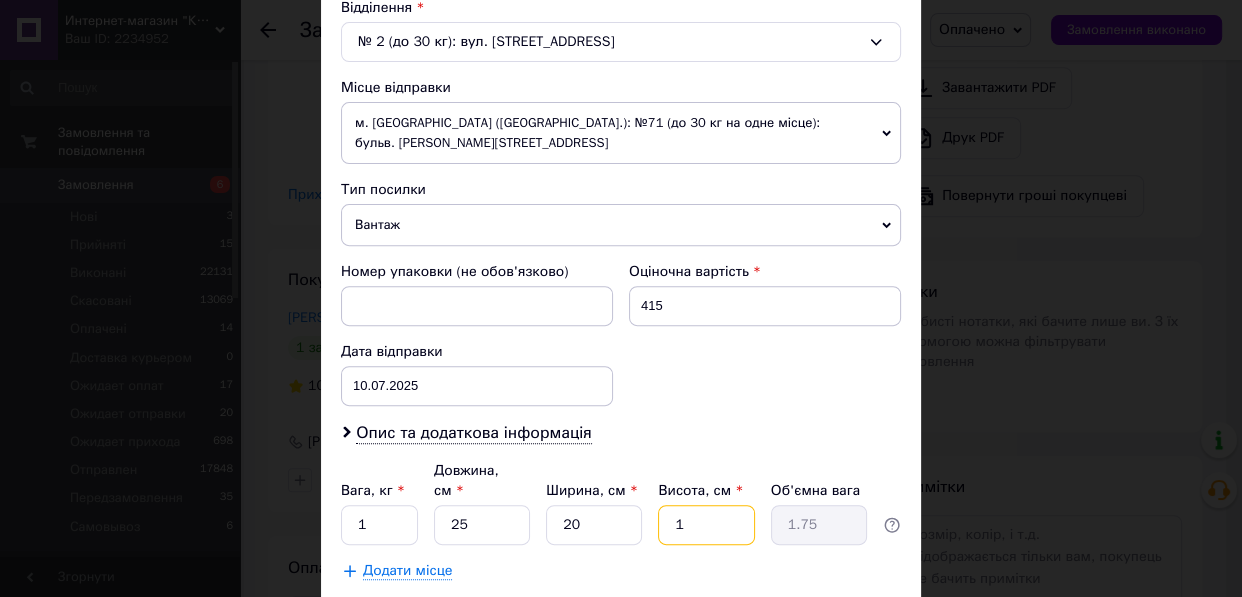 type on "0.13" 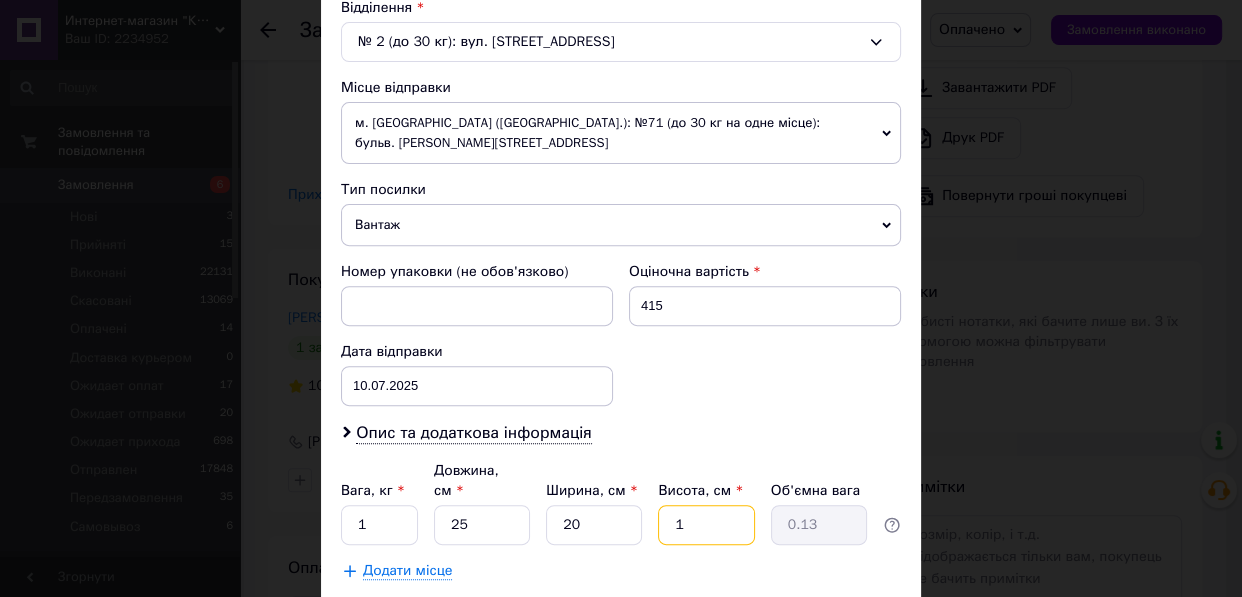 type 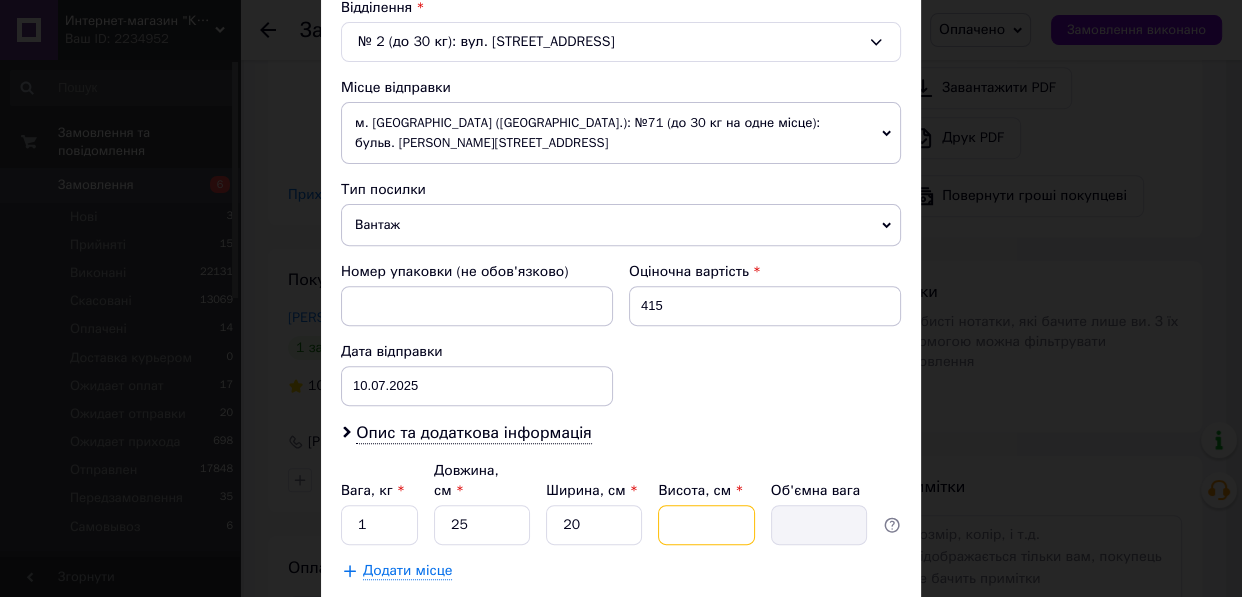 type on "5" 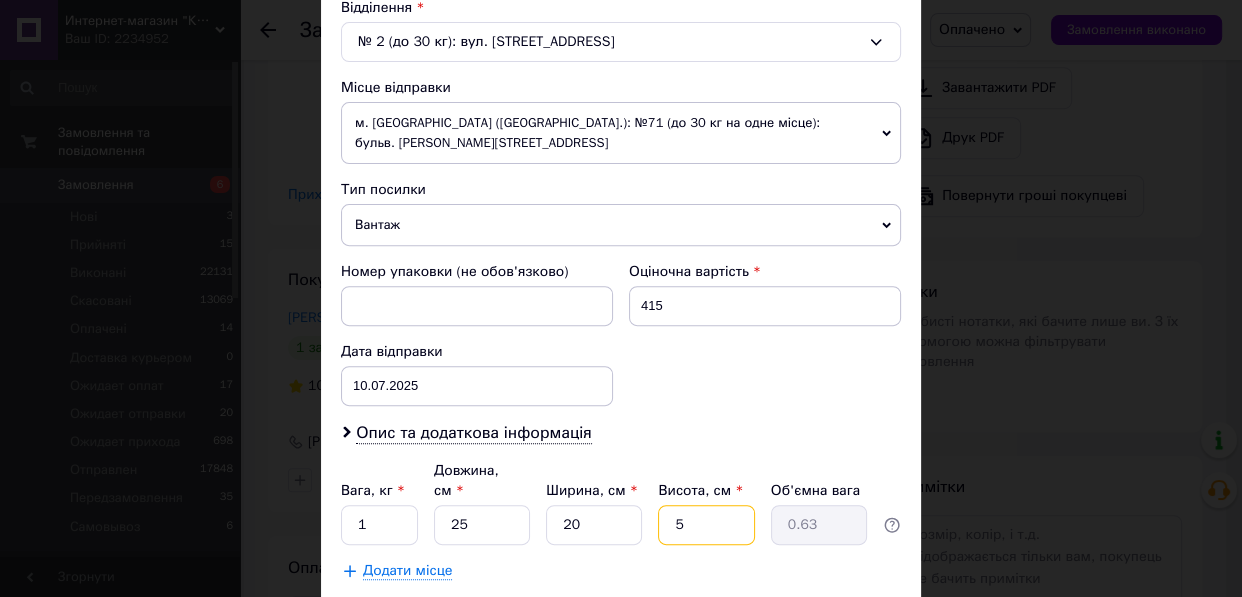 type on "5" 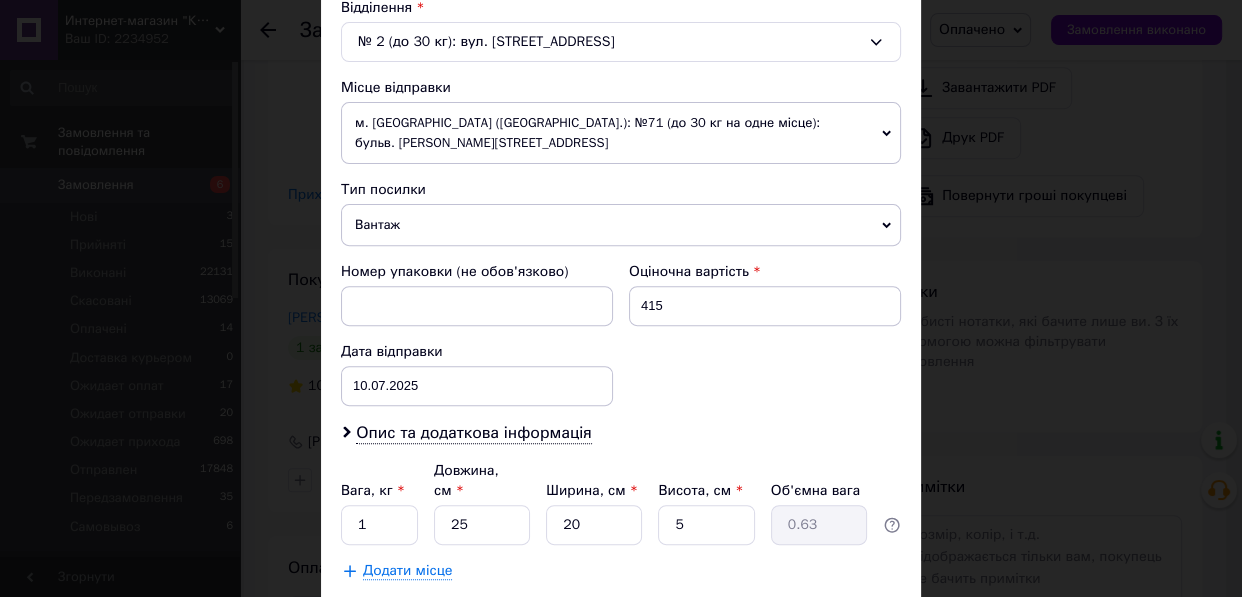 click on "Зберегти" at bounding box center [852, 621] 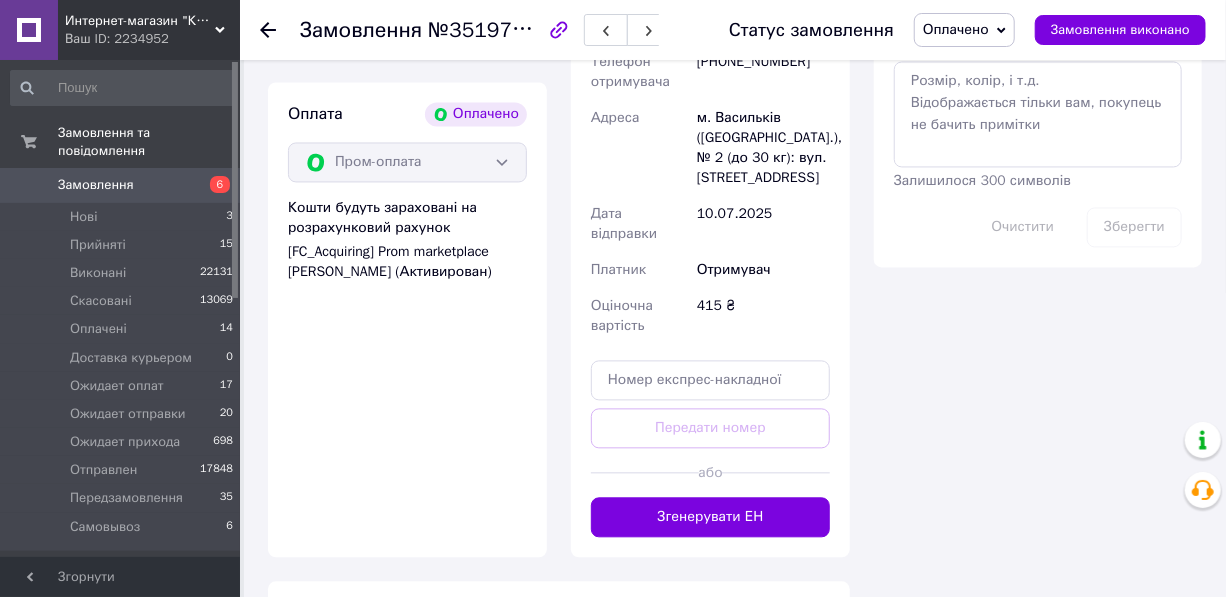 scroll, scrollTop: 1832, scrollLeft: 0, axis: vertical 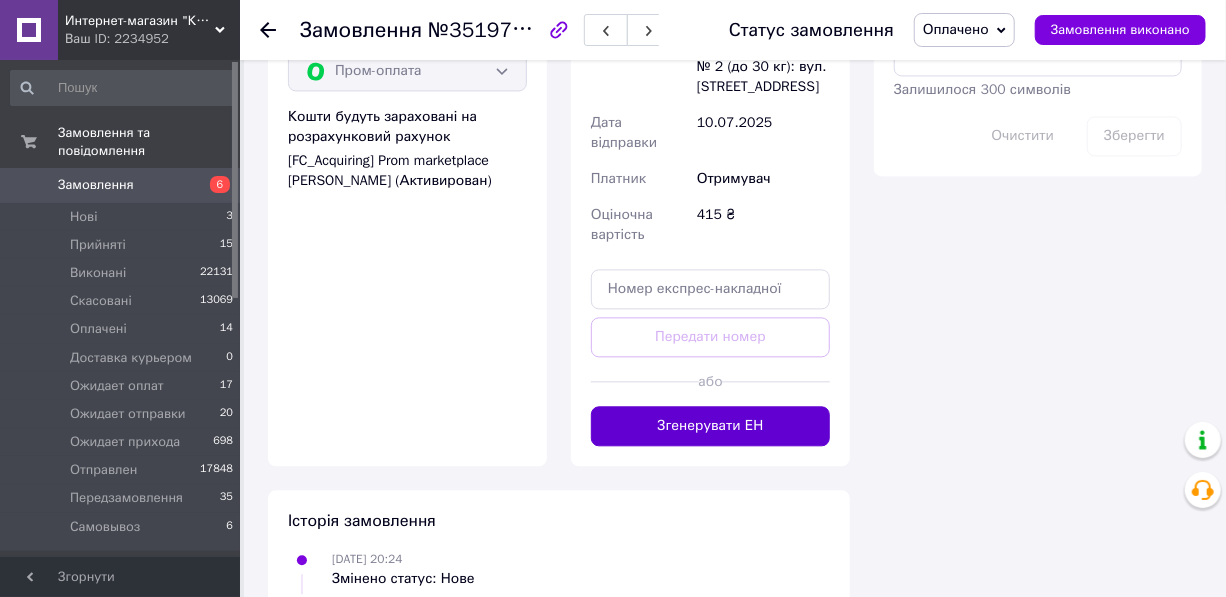 click on "Згенерувати ЕН" at bounding box center (710, 426) 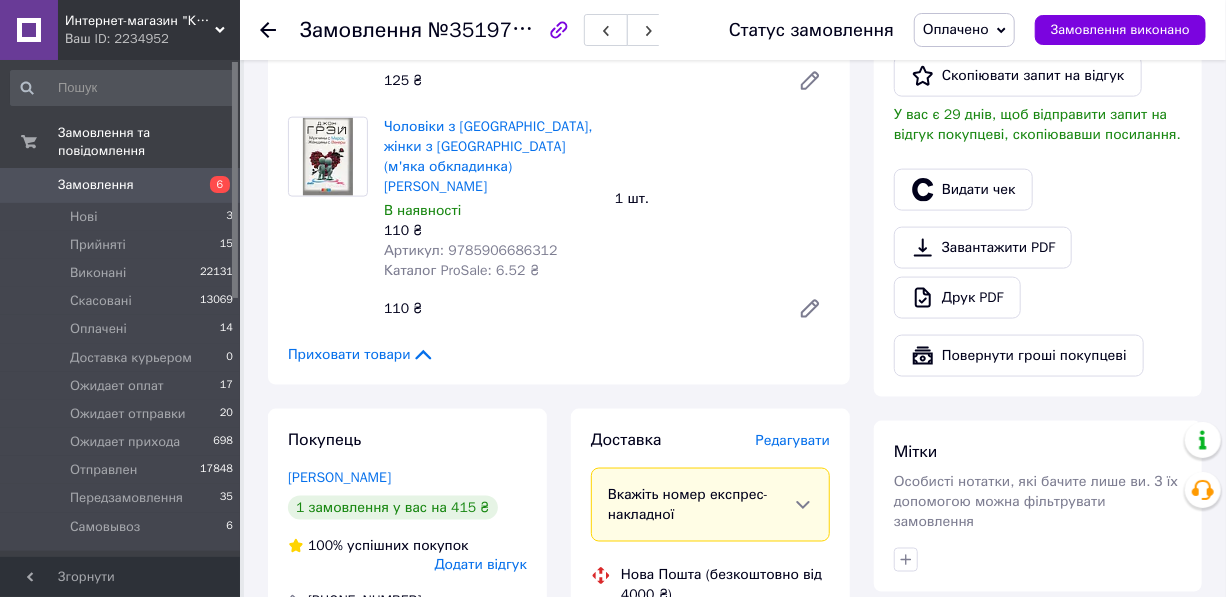scroll, scrollTop: 1469, scrollLeft: 0, axis: vertical 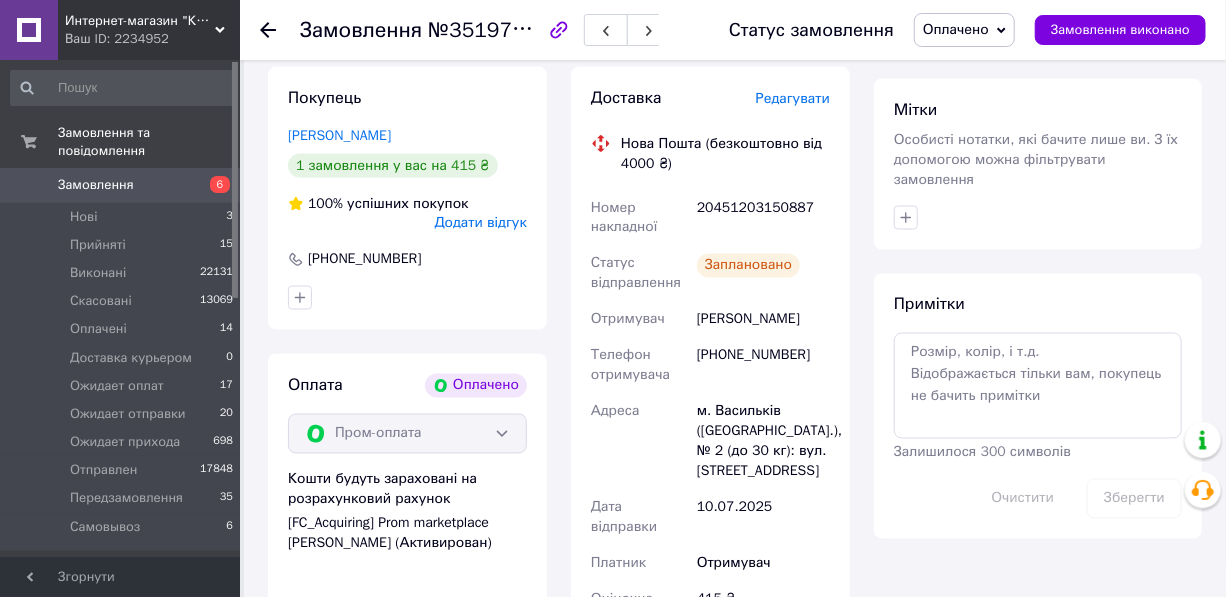 click on "20451203150887" at bounding box center [763, 218] 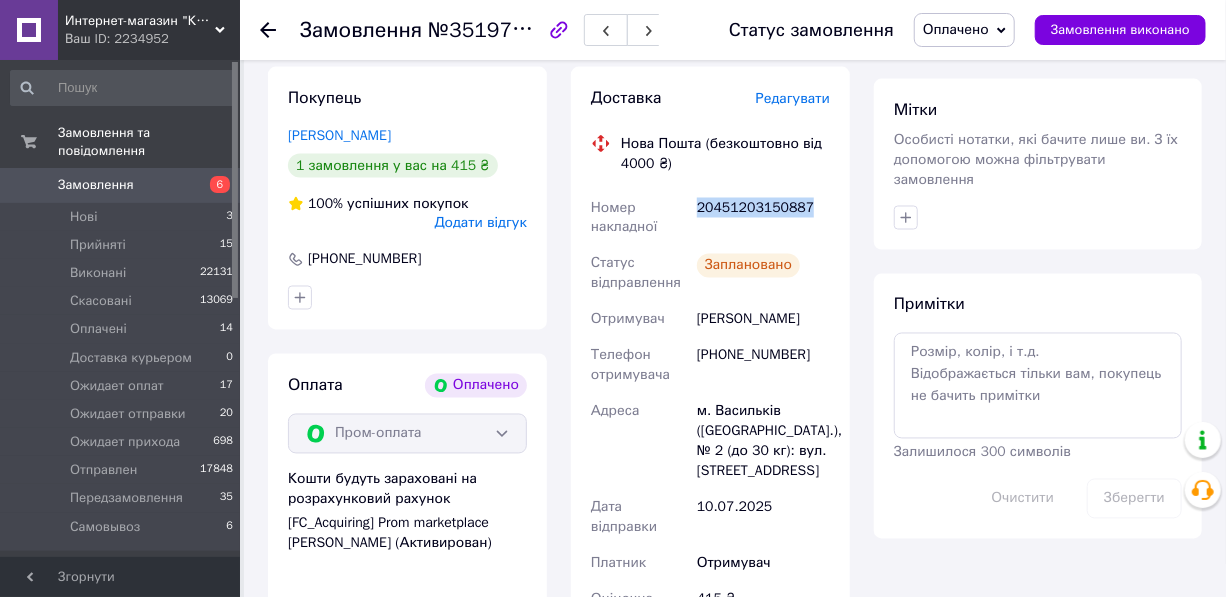 click on "20451203150887" at bounding box center [763, 218] 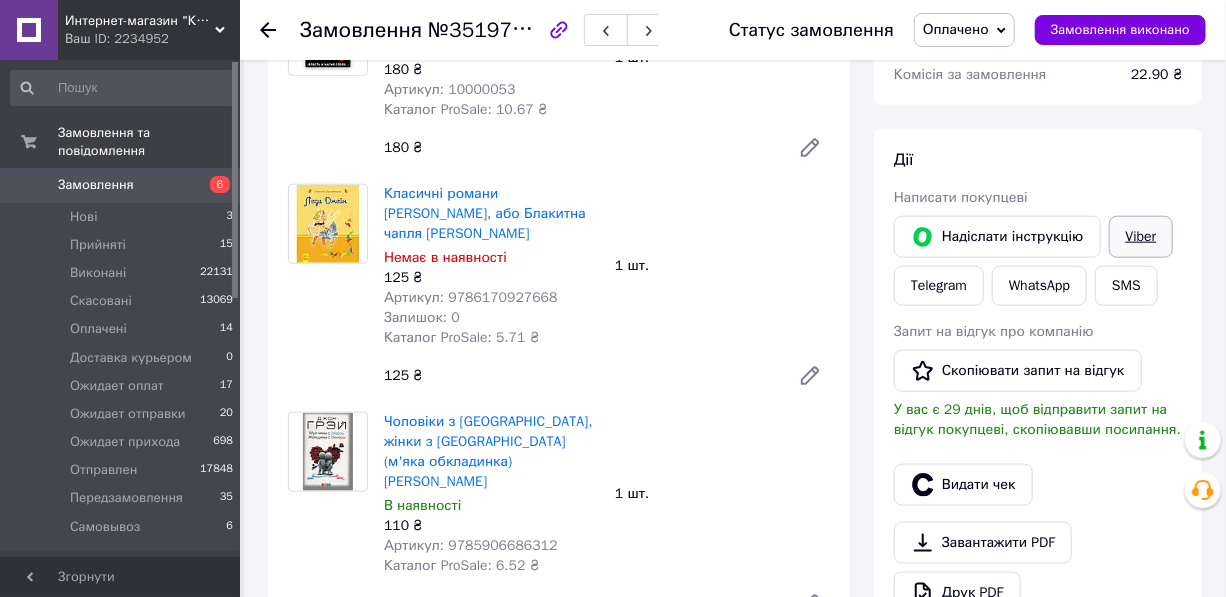 click on "Viber" at bounding box center [1141, 237] 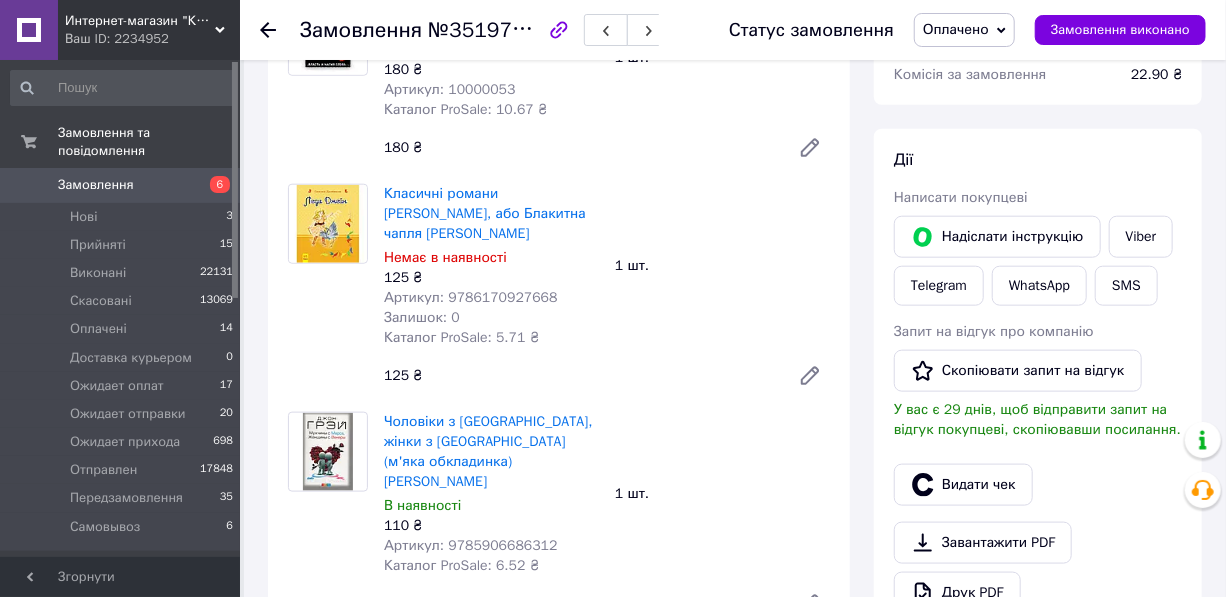 click on "Оплачено" at bounding box center [956, 29] 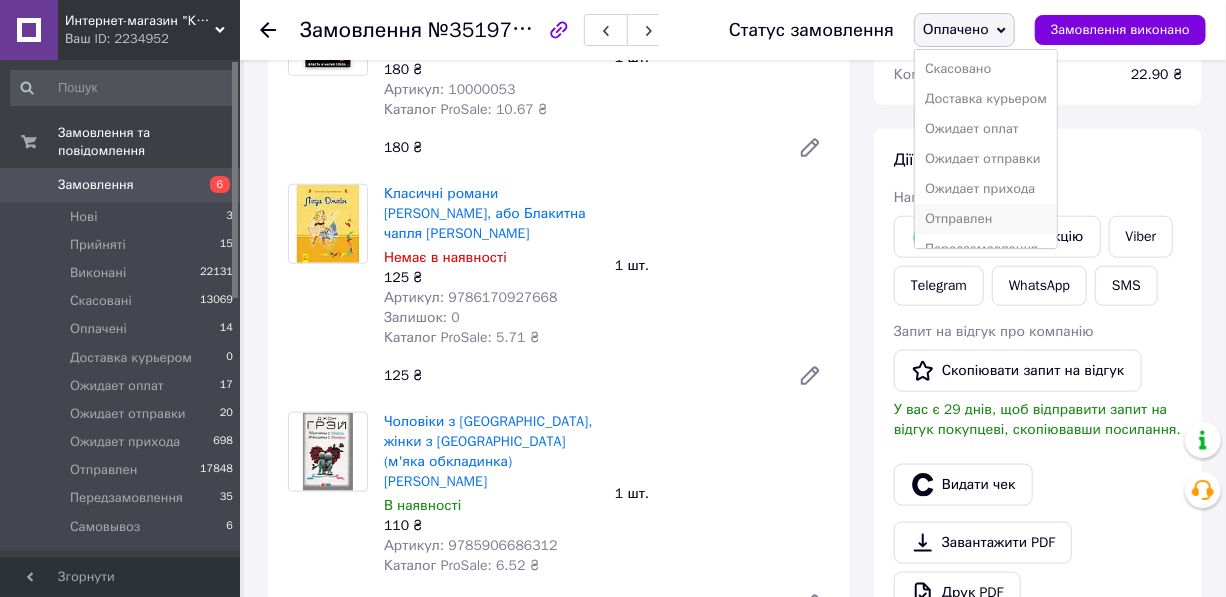 scroll, scrollTop: 111, scrollLeft: 0, axis: vertical 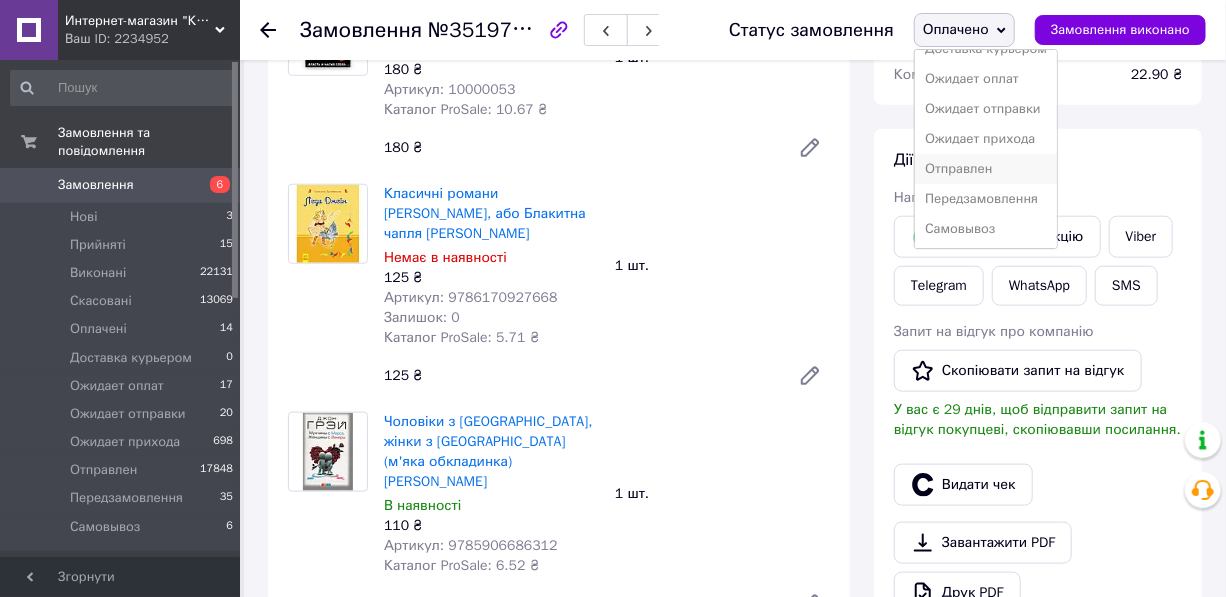 click on "Отправлен" at bounding box center (986, 169) 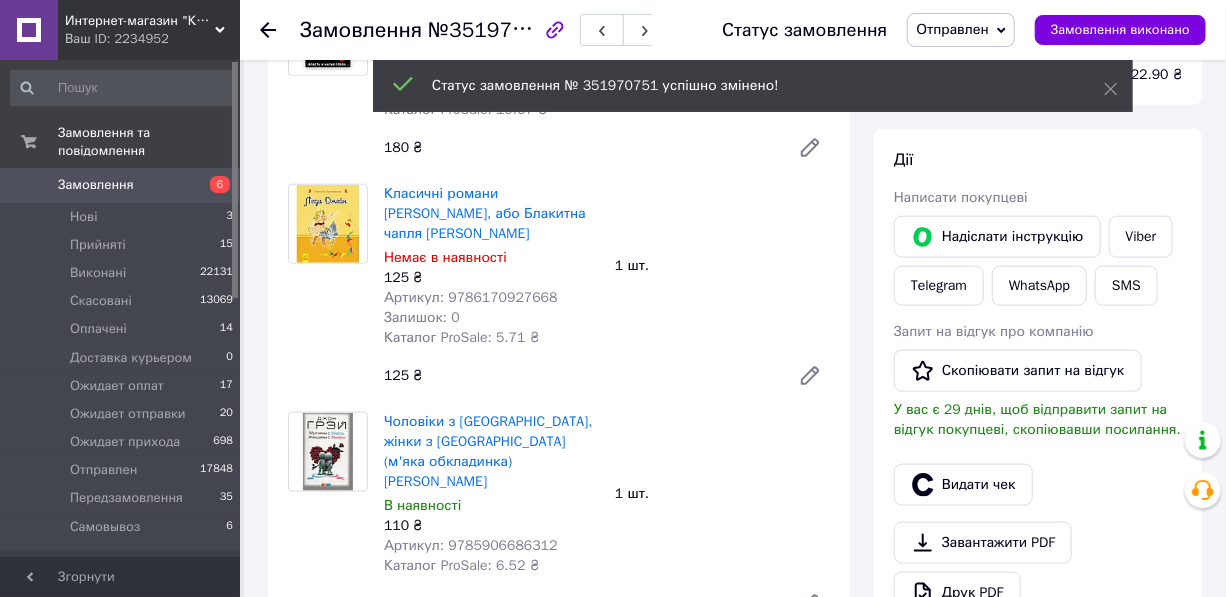 click 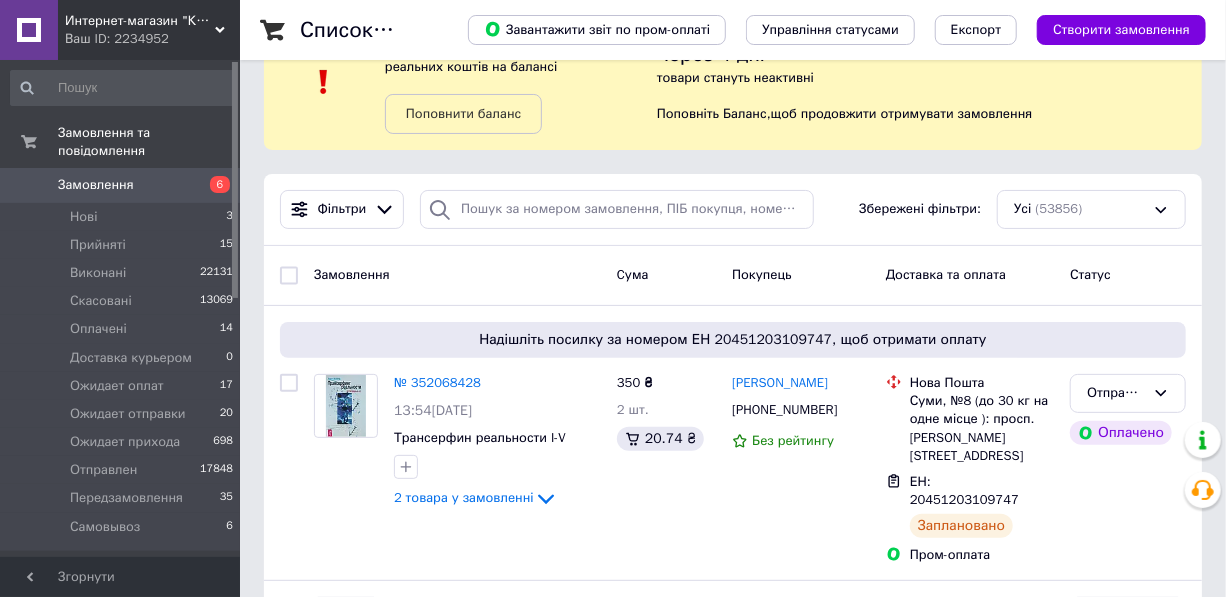 scroll, scrollTop: 90, scrollLeft: 0, axis: vertical 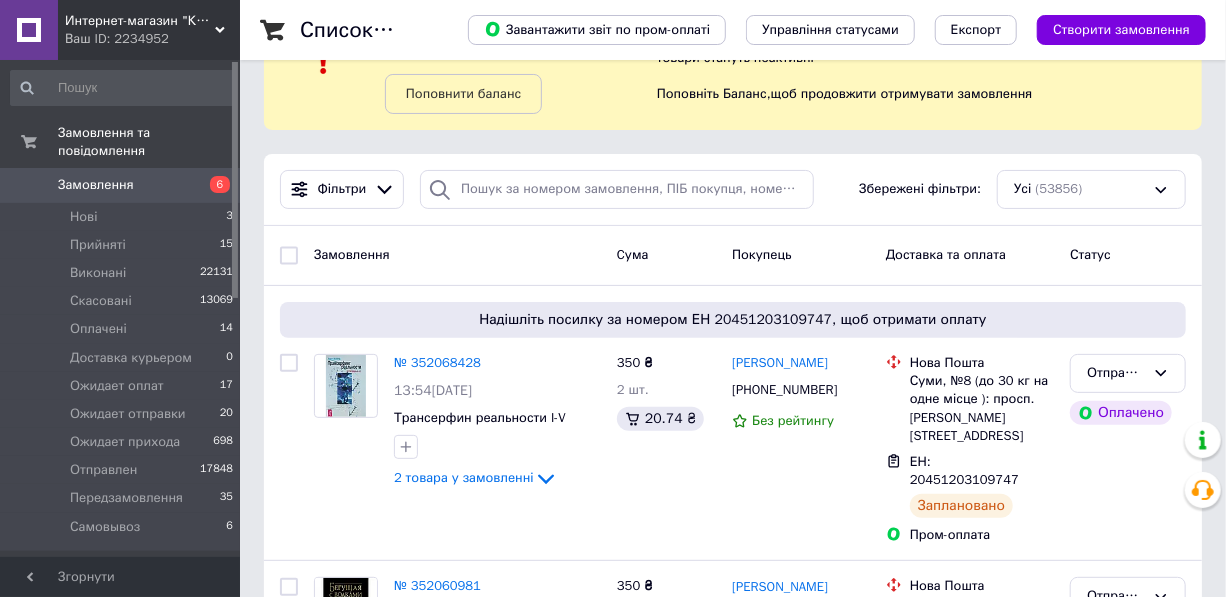 click on "Замовлення" at bounding box center [121, 185] 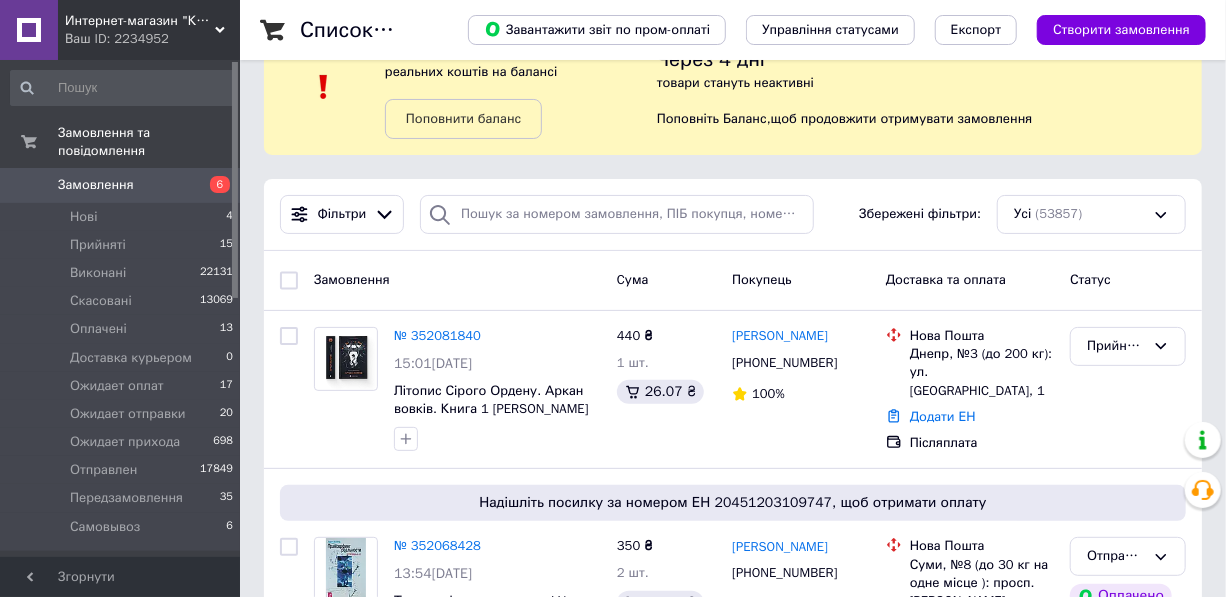 scroll, scrollTop: 181, scrollLeft: 0, axis: vertical 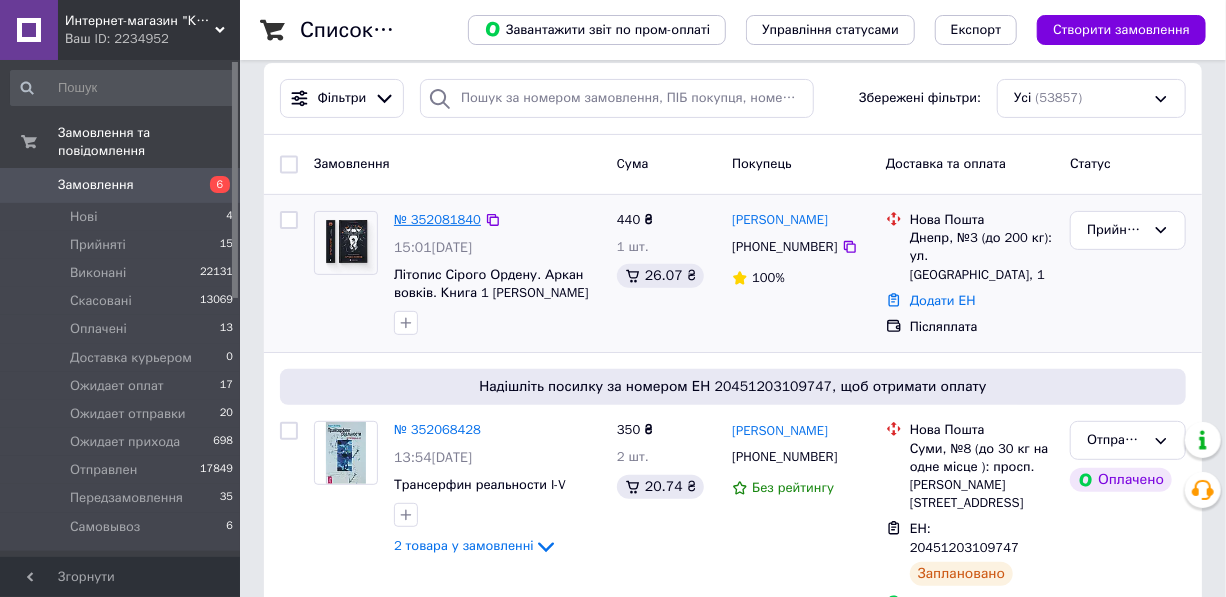 click on "№ 352081840" at bounding box center (437, 219) 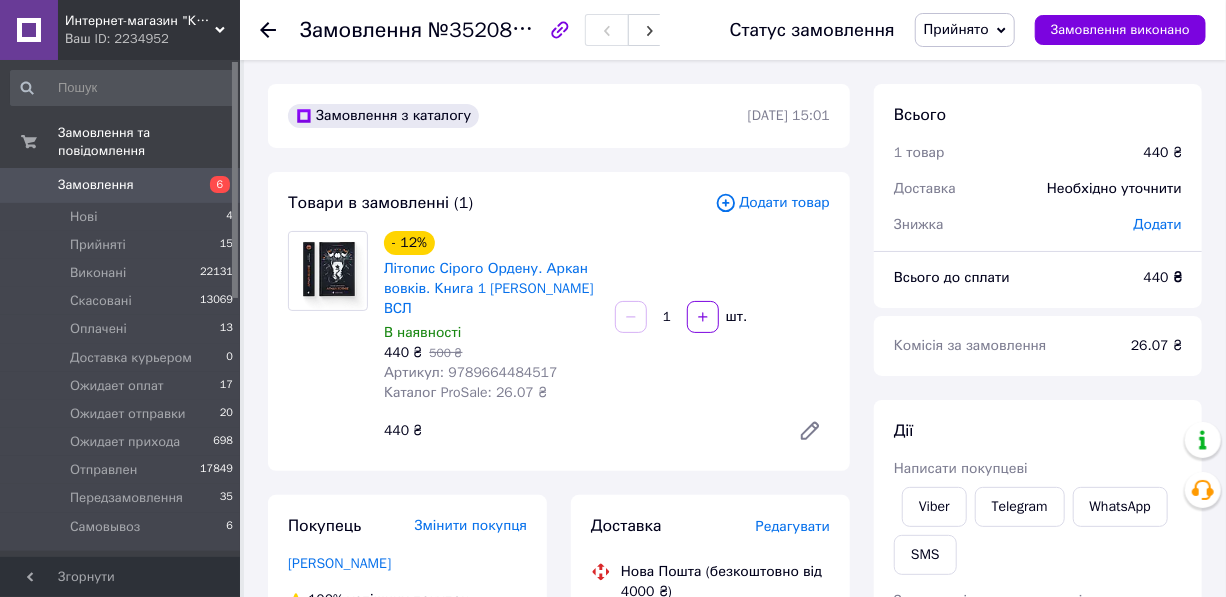 scroll, scrollTop: 90, scrollLeft: 0, axis: vertical 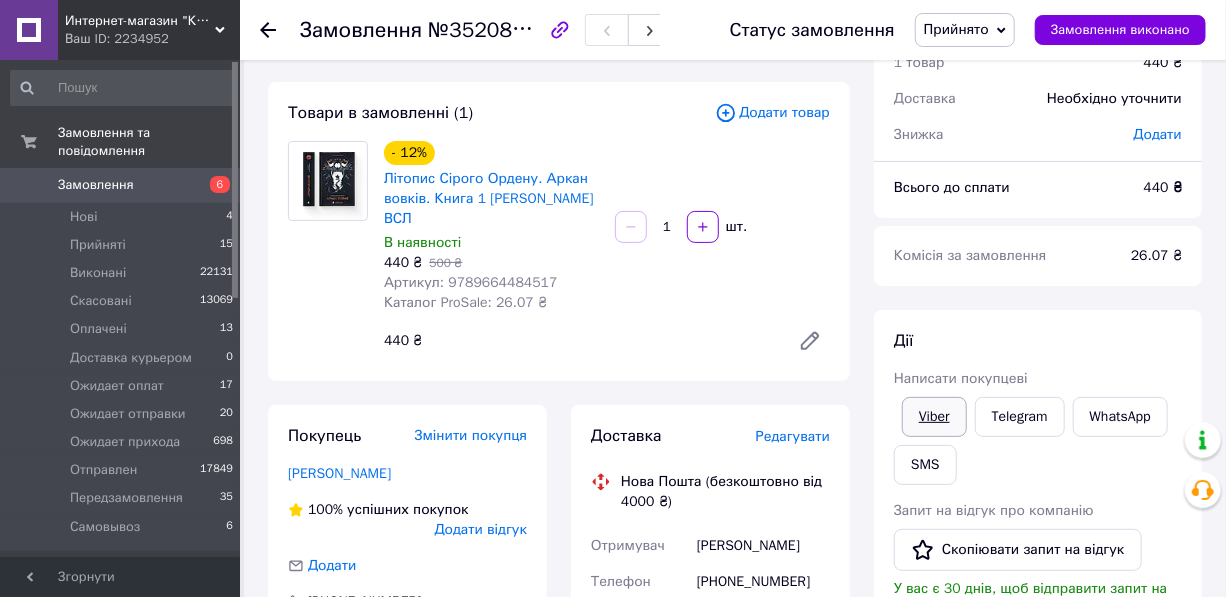 click on "Viber" at bounding box center [934, 417] 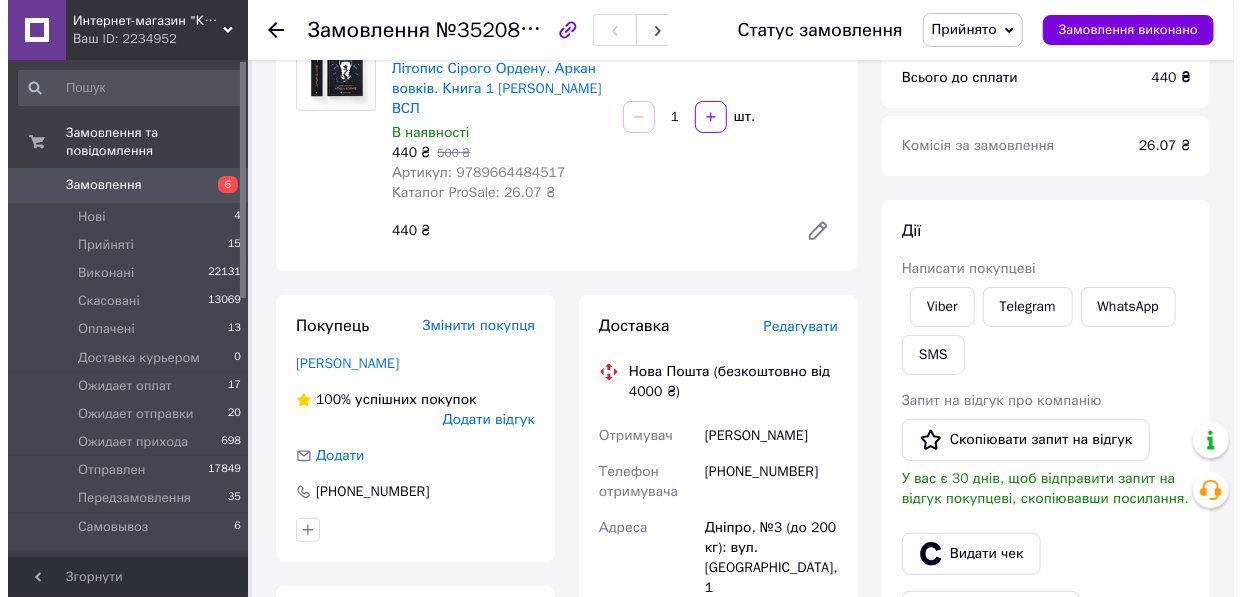 scroll, scrollTop: 363, scrollLeft: 0, axis: vertical 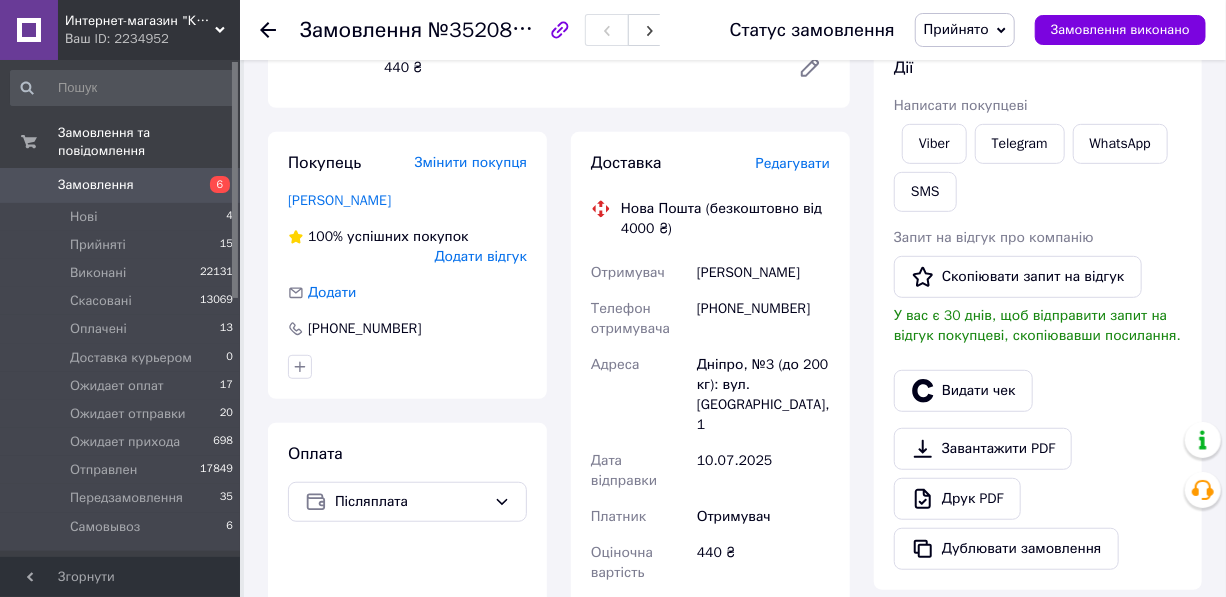 click on "Редагувати" at bounding box center [793, 163] 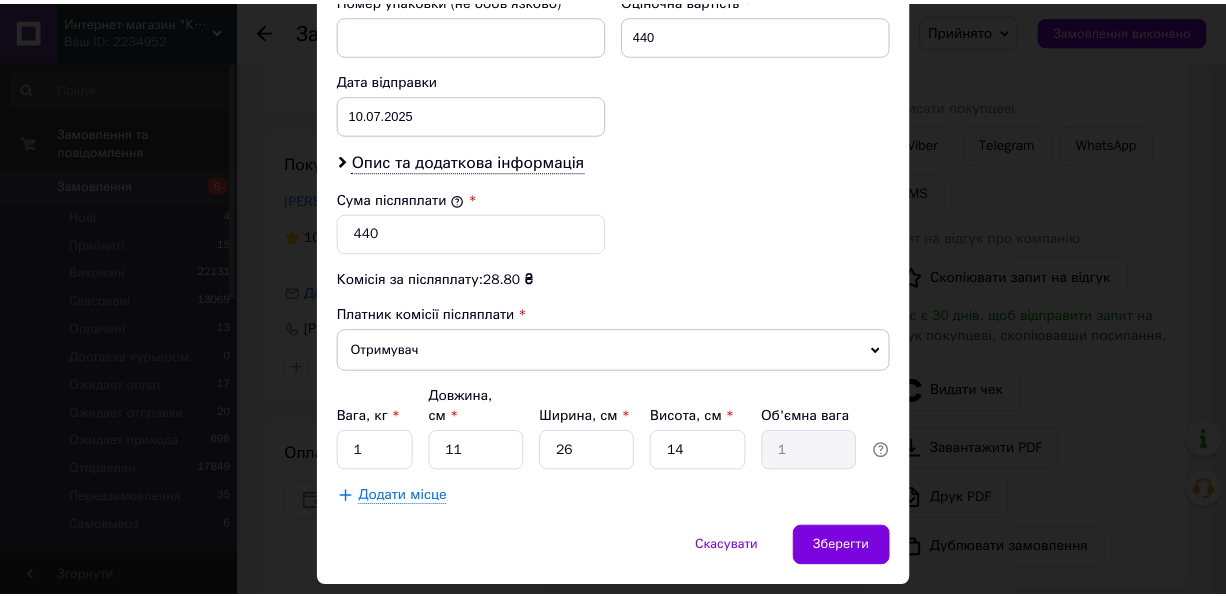 scroll, scrollTop: 925, scrollLeft: 0, axis: vertical 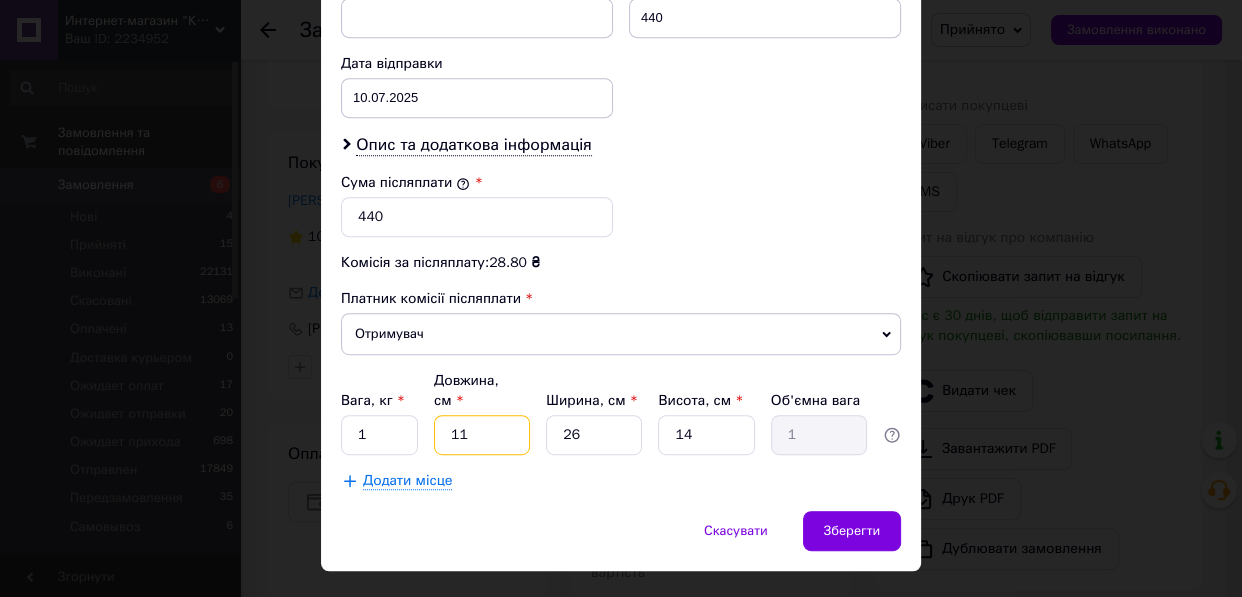 click on "11" at bounding box center (482, 435) 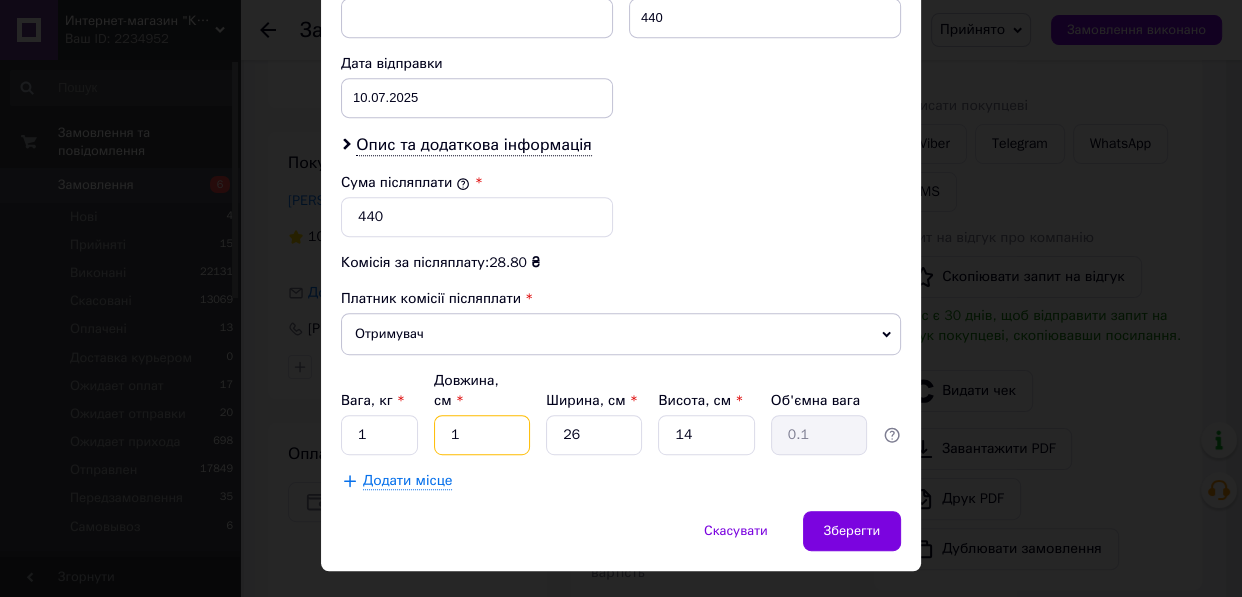 type 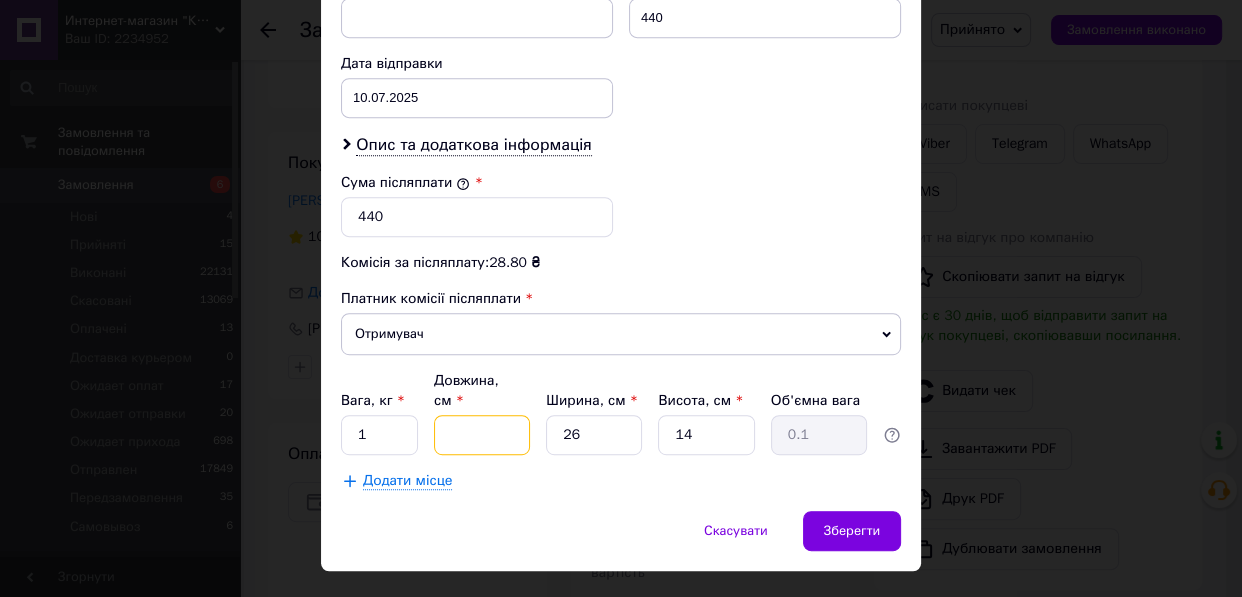 type 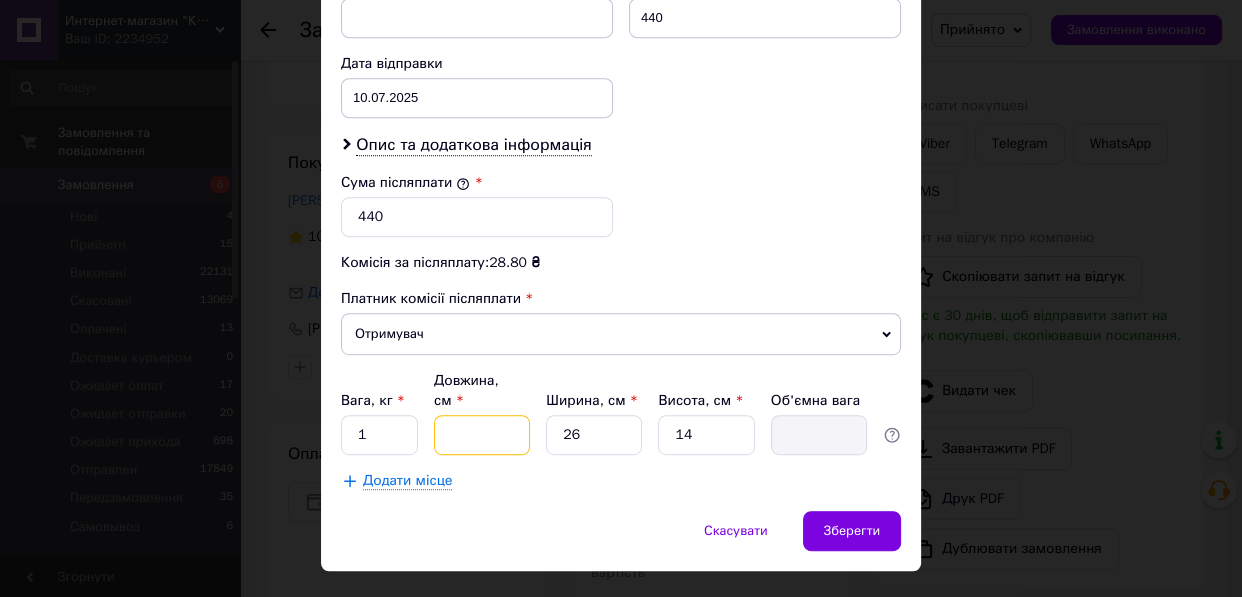 type on "2" 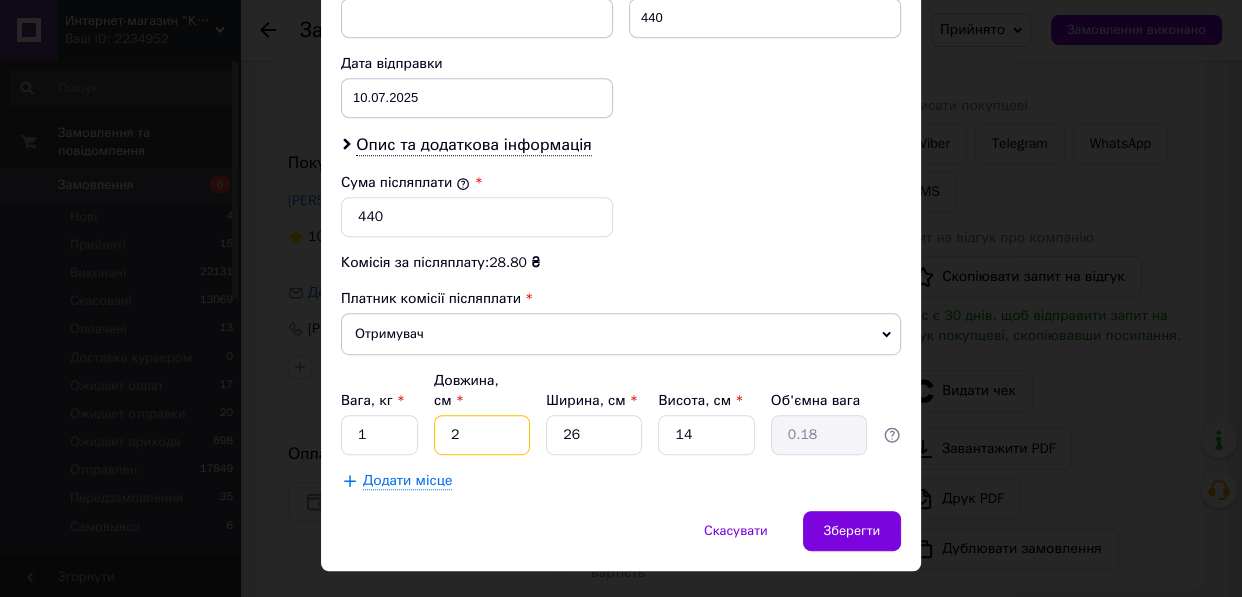 type on "22" 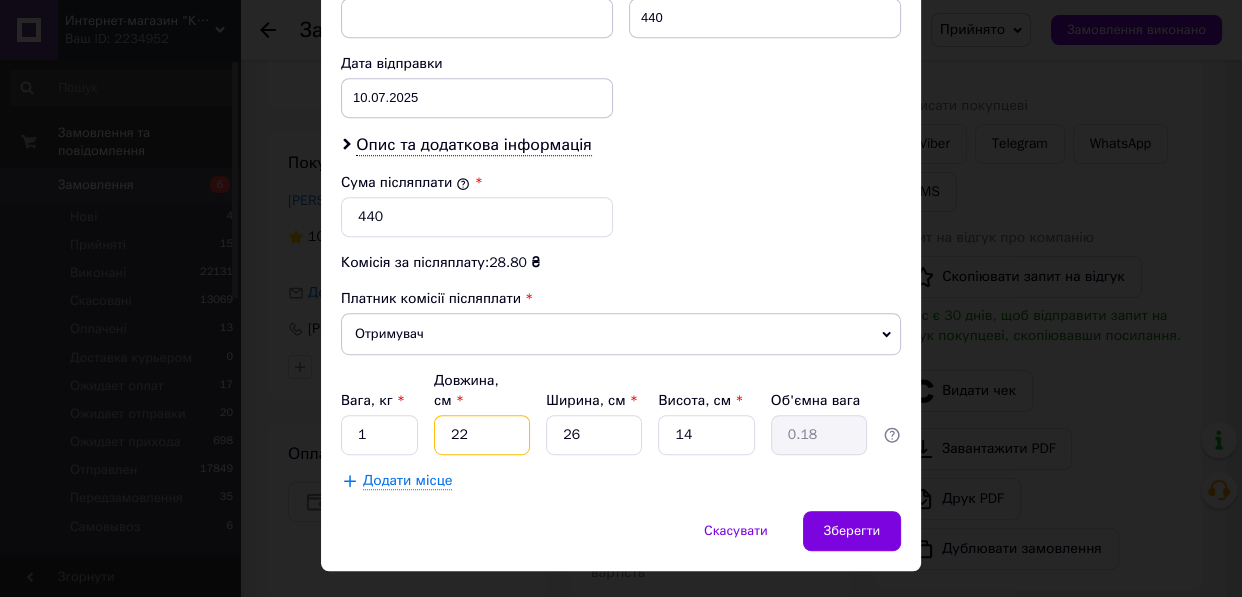 type on "2" 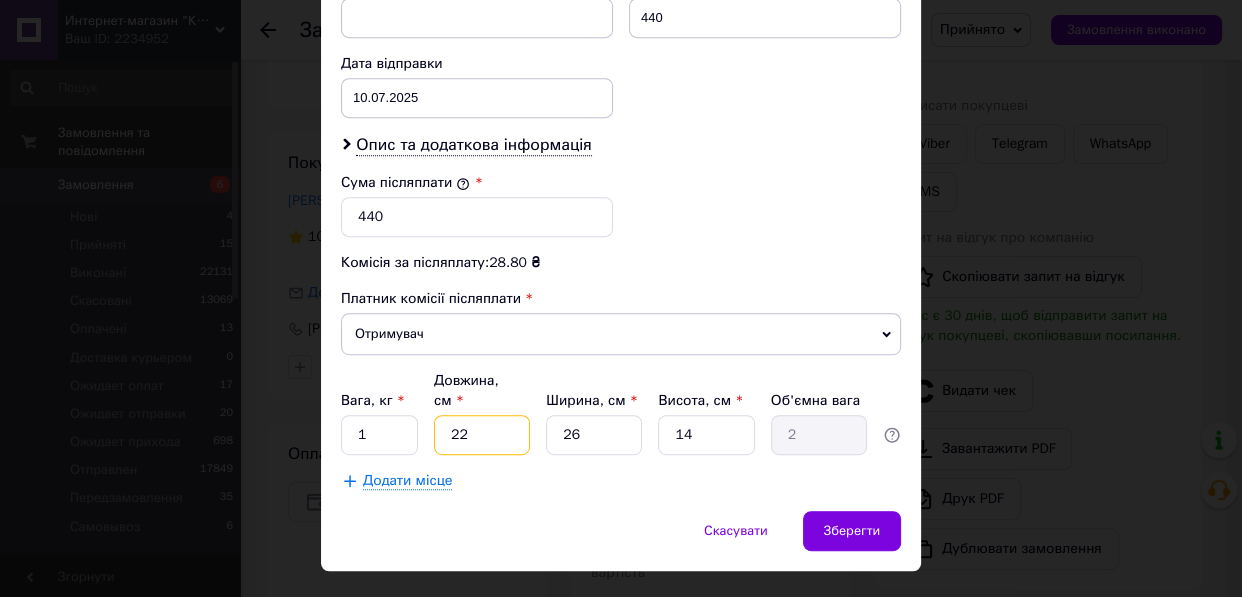 type on "22" 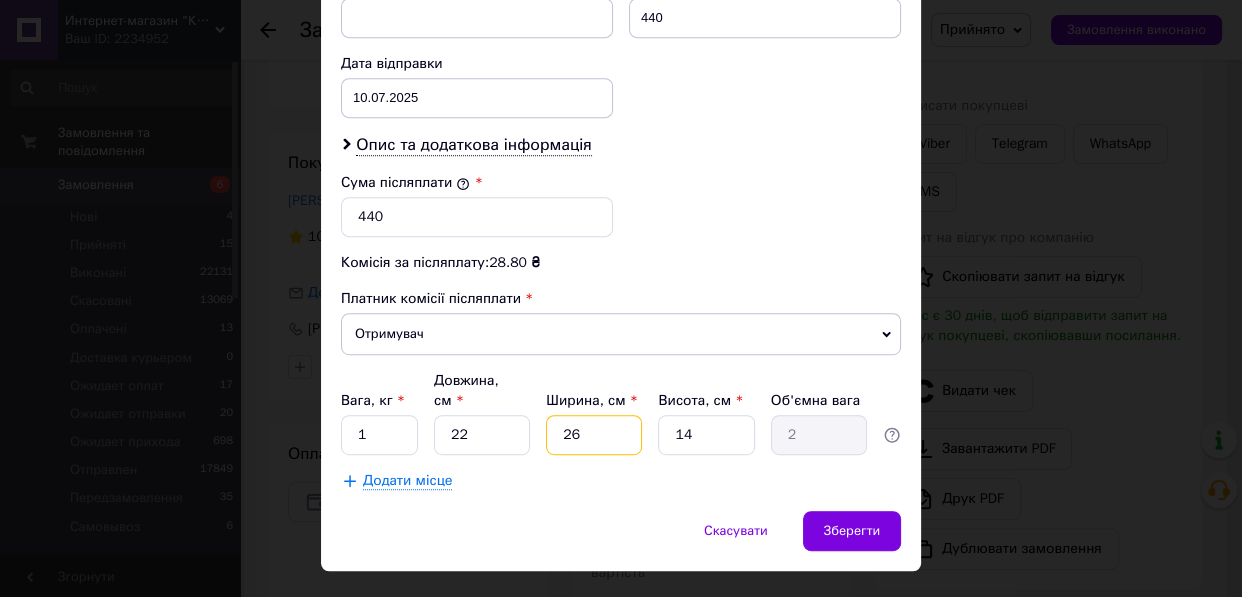 click on "26" at bounding box center [594, 435] 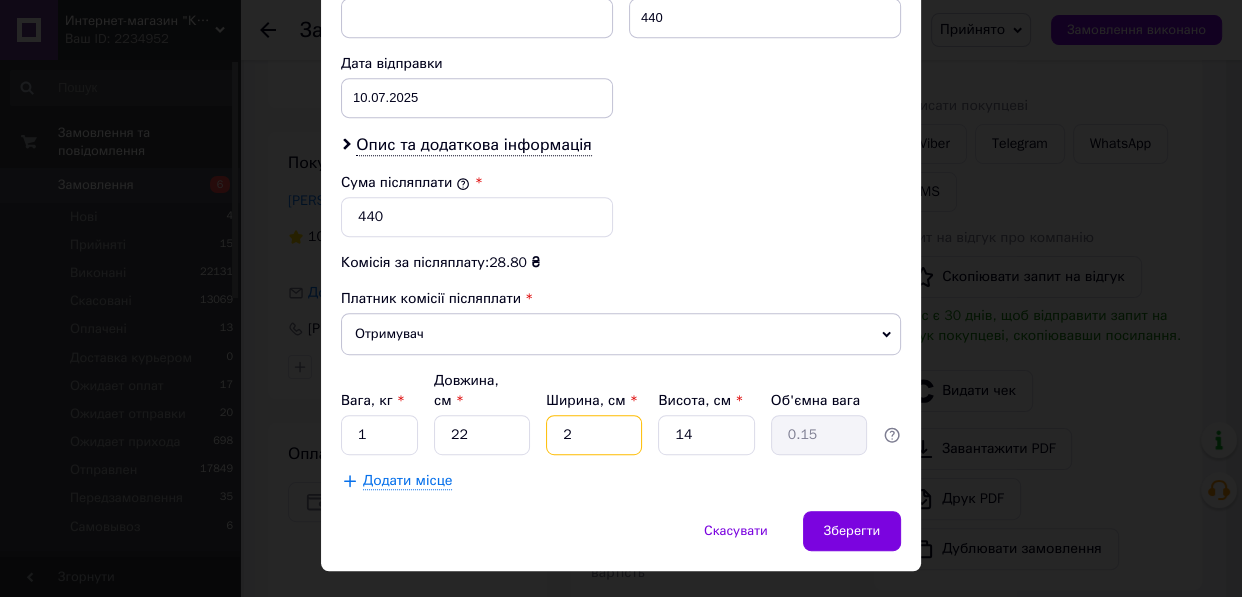 type on "20" 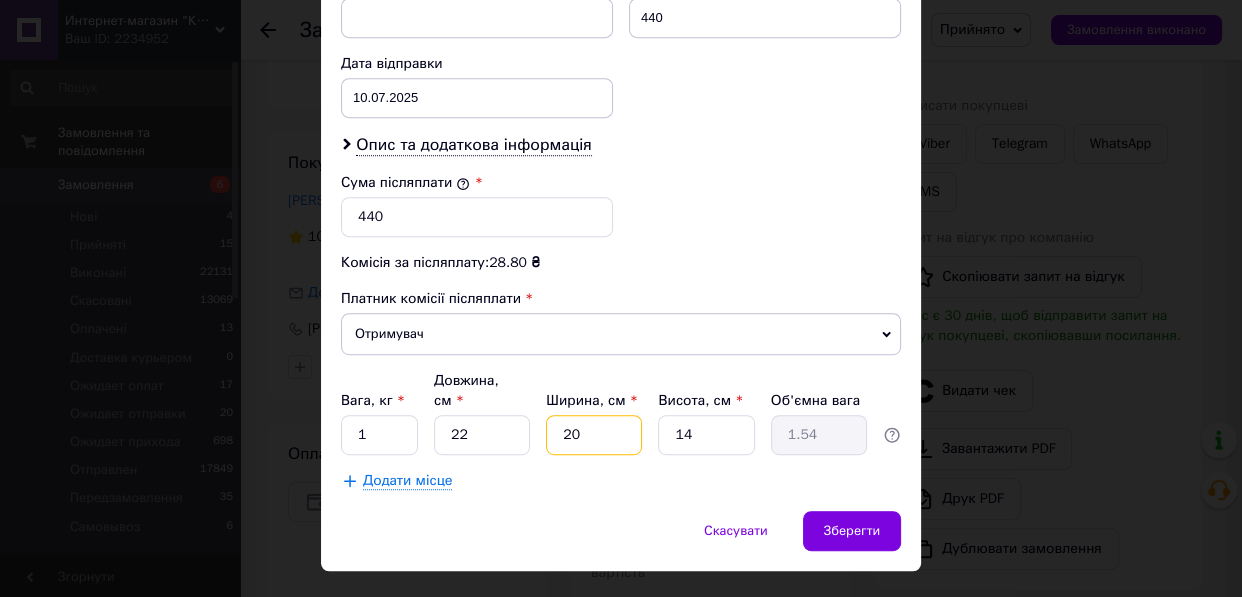 type on "20" 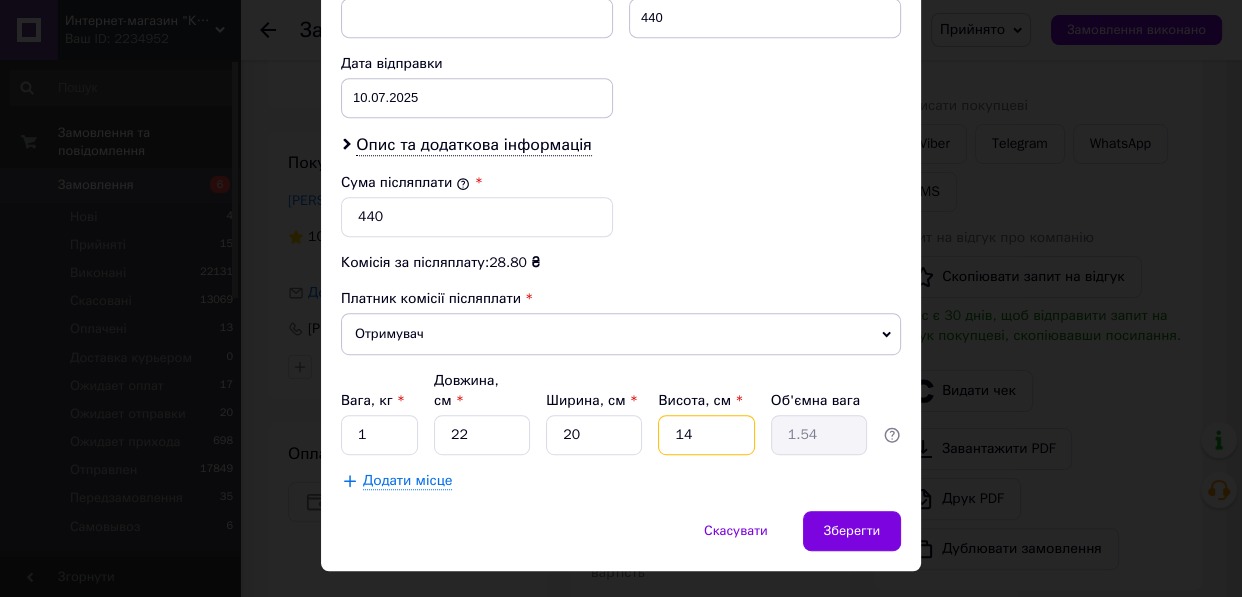 click on "14" at bounding box center [706, 435] 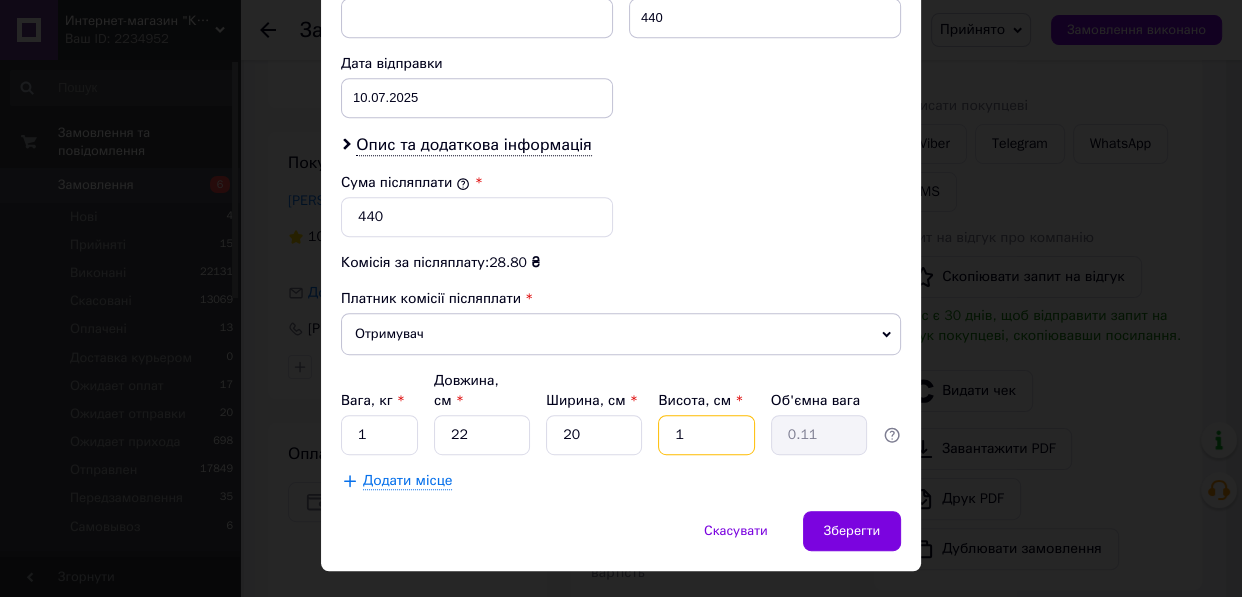 type 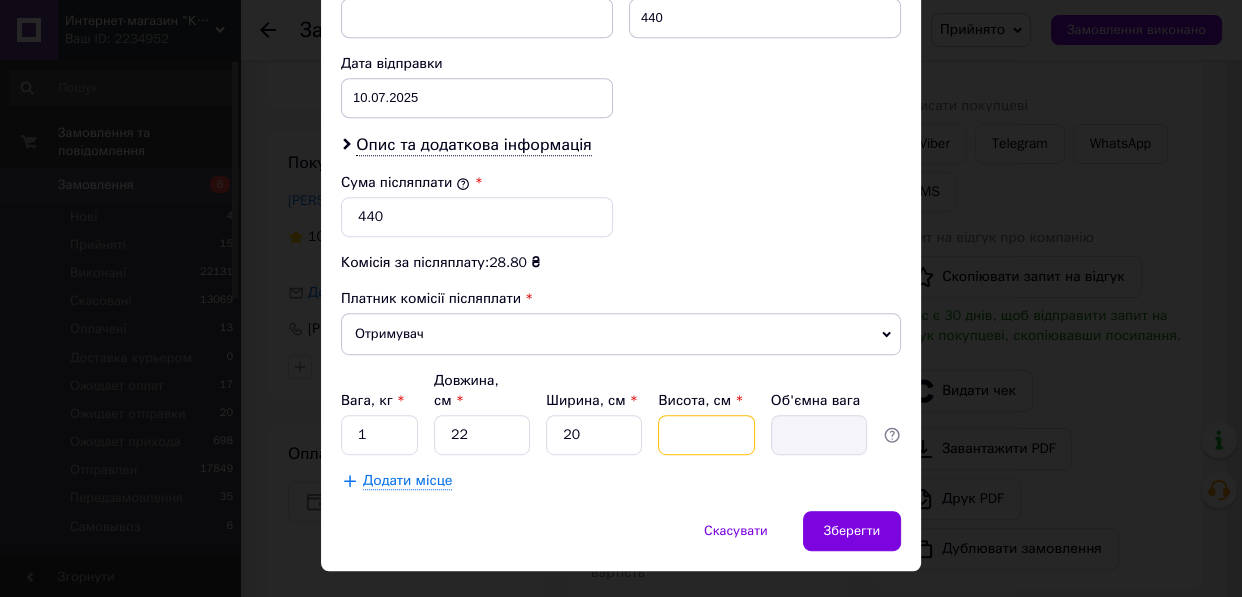 type on "4" 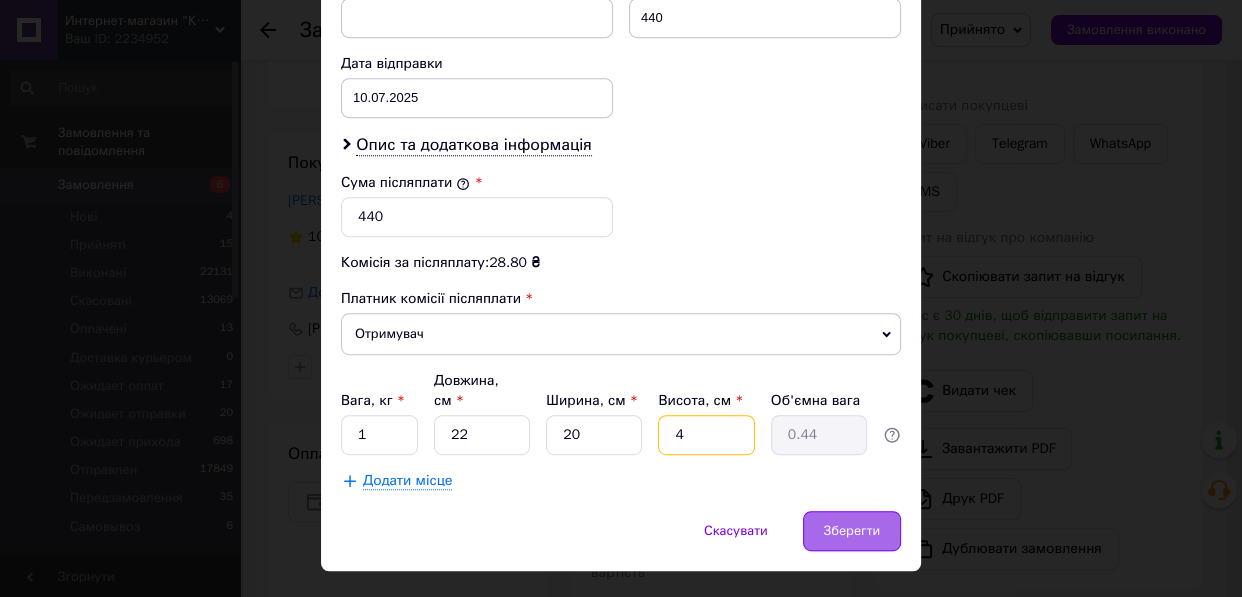 type on "4" 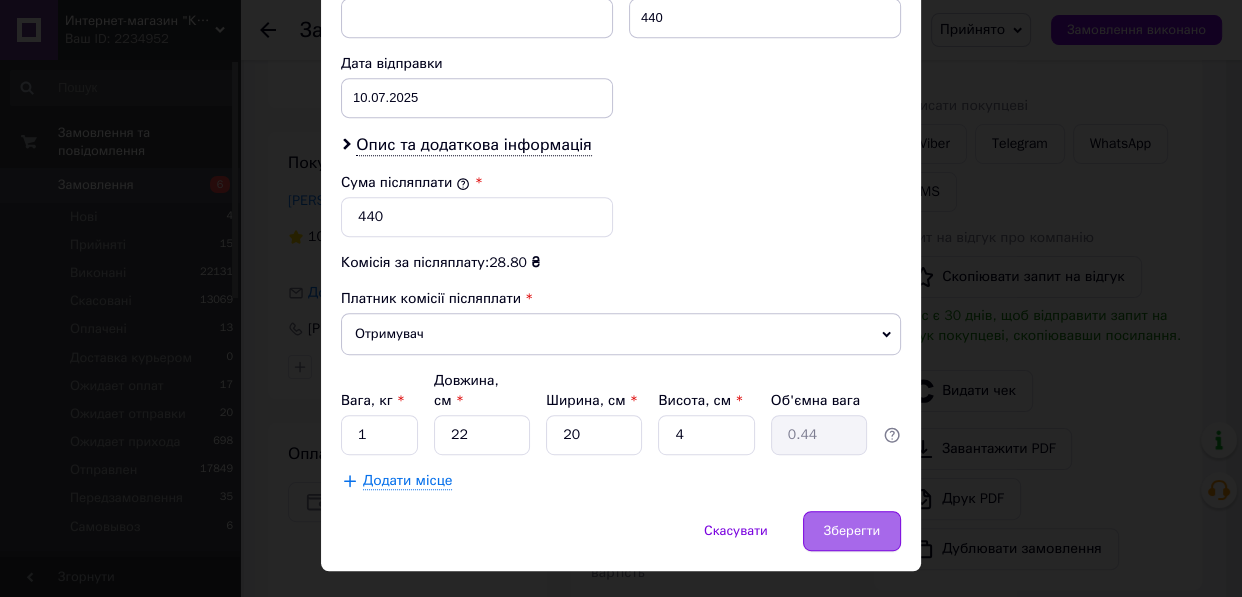 click on "Зберегти" at bounding box center (852, 531) 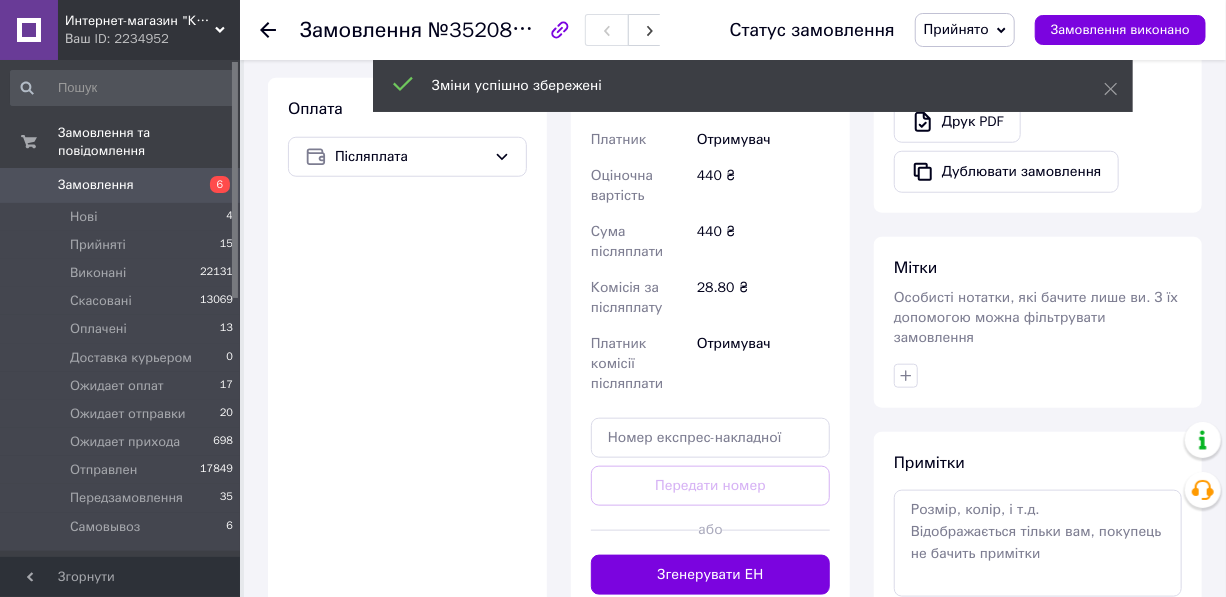 scroll, scrollTop: 909, scrollLeft: 0, axis: vertical 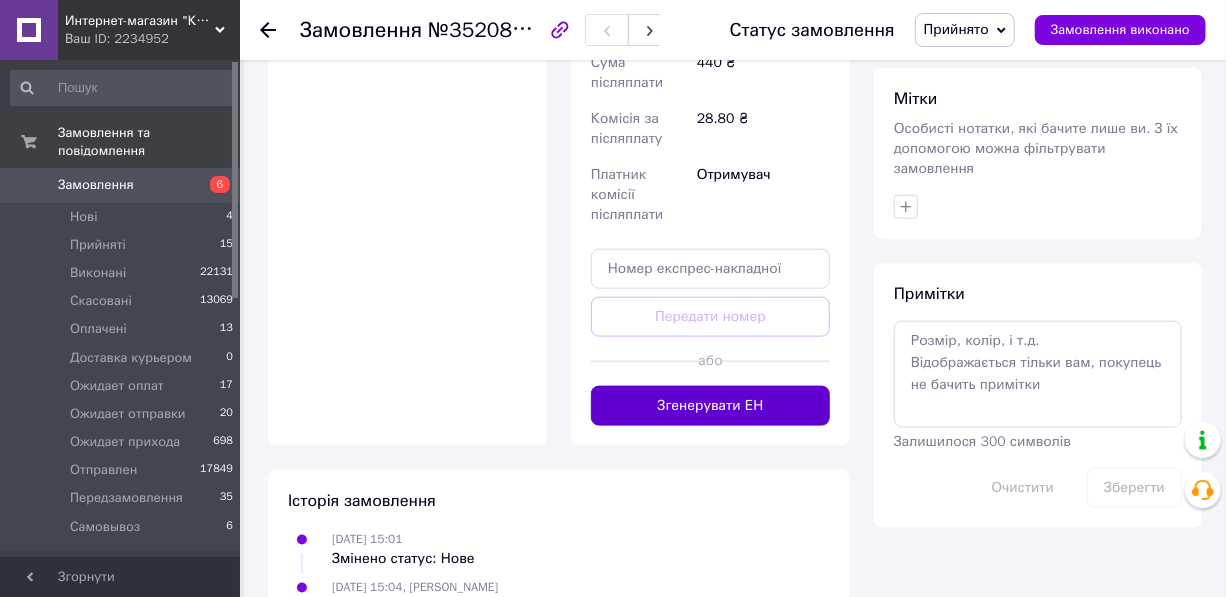click on "Згенерувати ЕН" at bounding box center [710, 406] 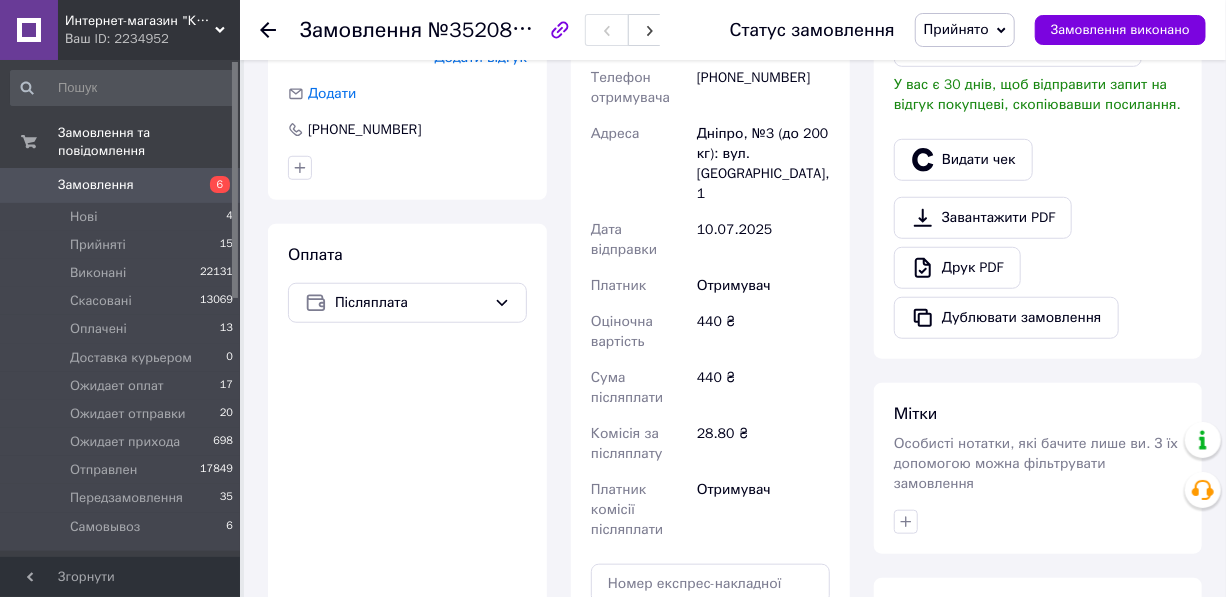 scroll, scrollTop: 272, scrollLeft: 0, axis: vertical 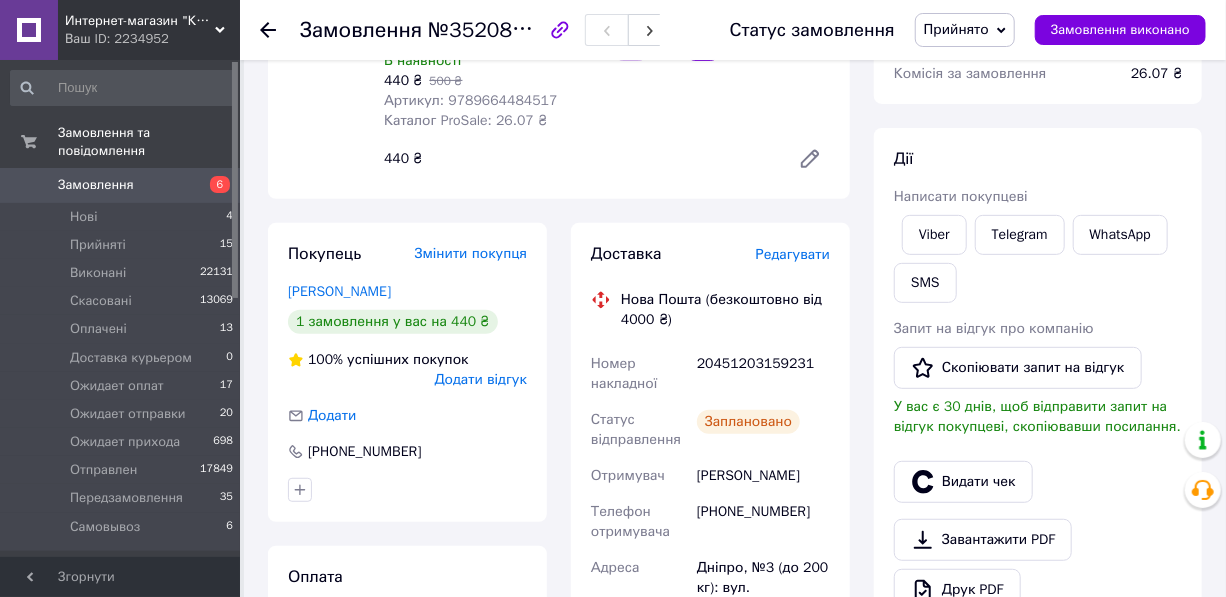 click on "20451203159231" at bounding box center [763, 374] 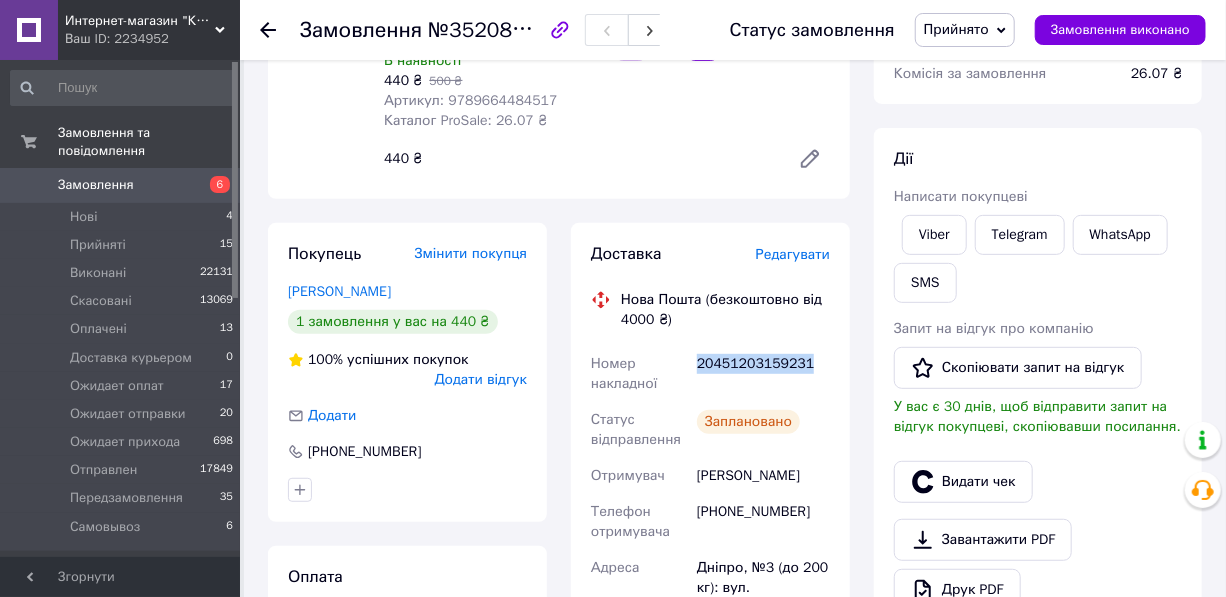 click on "20451203159231" at bounding box center [763, 374] 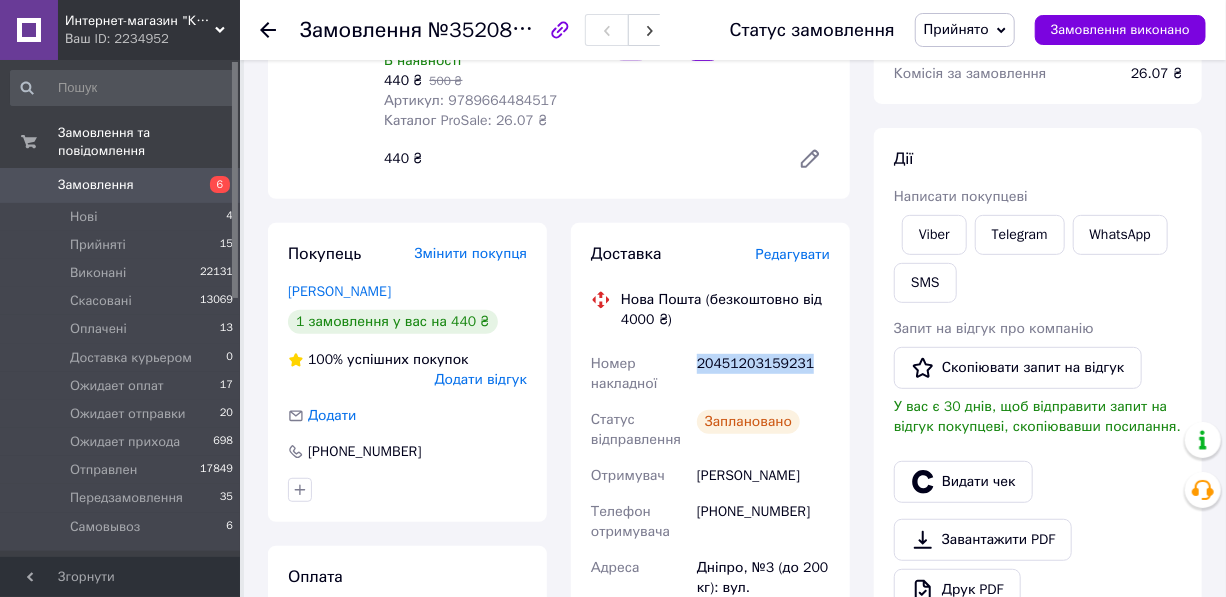 copy on "20451203159231" 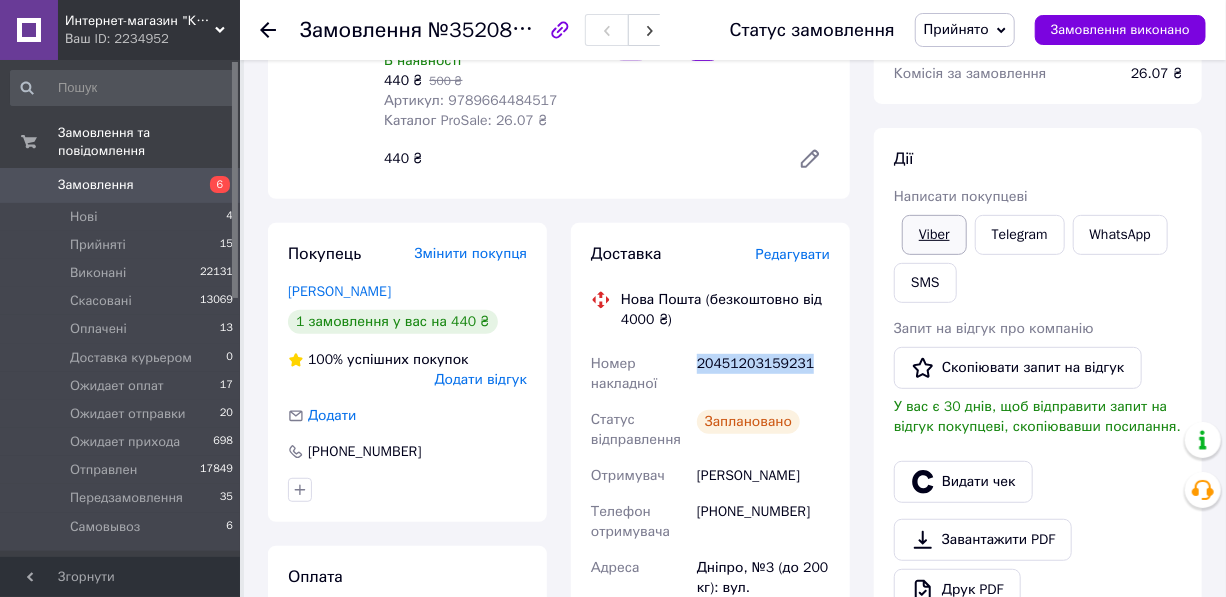 click on "Viber" at bounding box center [934, 235] 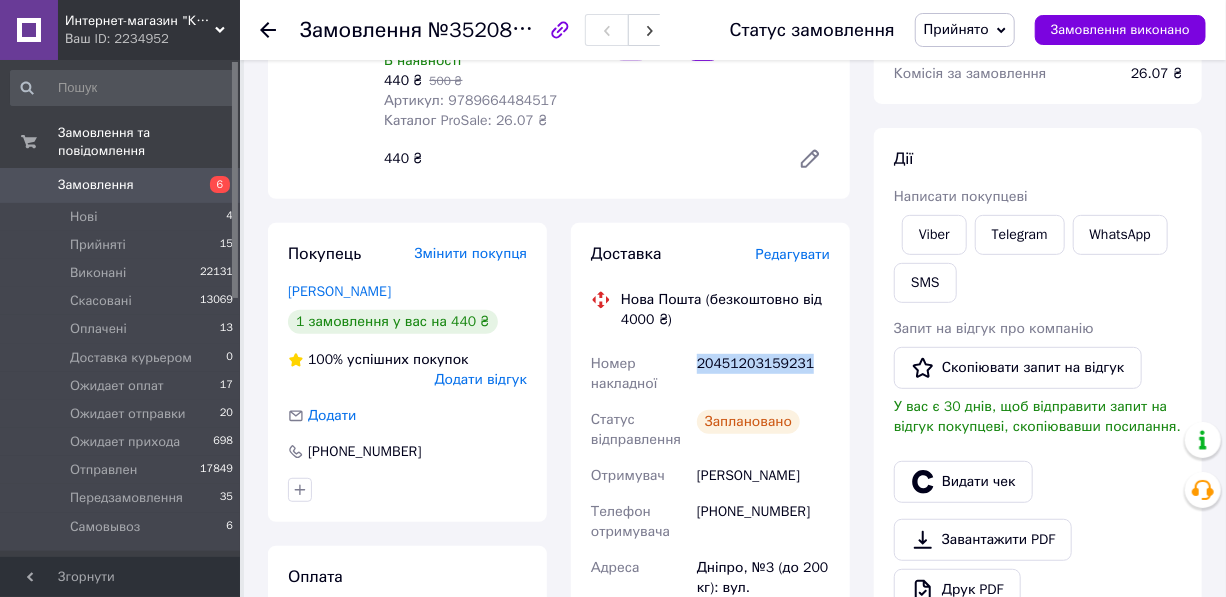 click on "Прийнято" at bounding box center (956, 29) 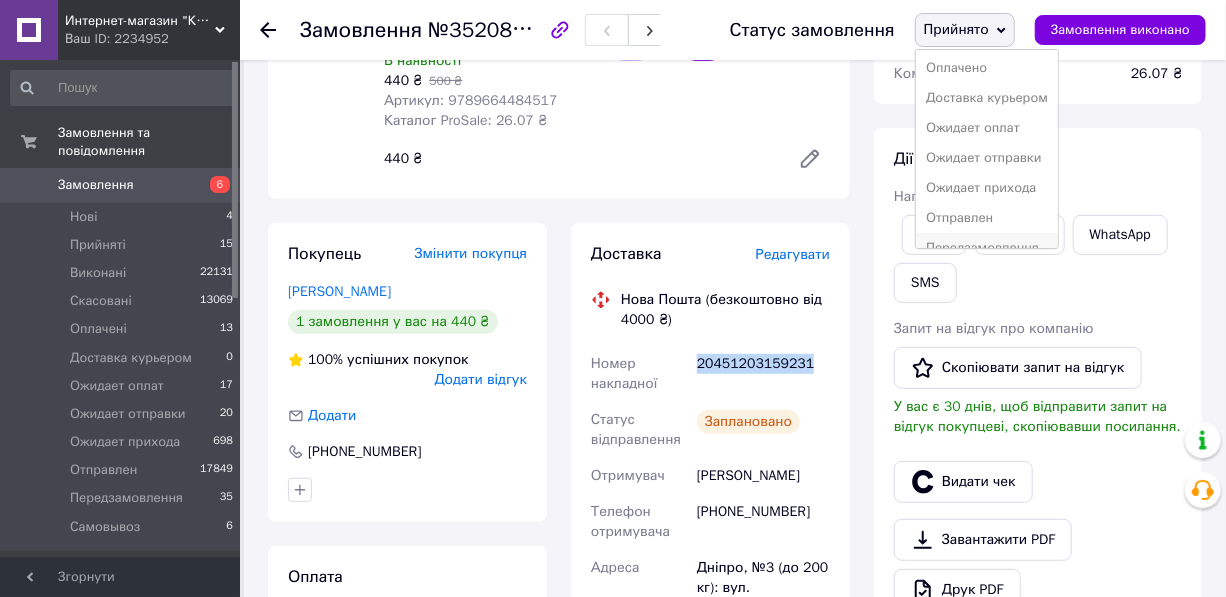 scroll, scrollTop: 111, scrollLeft: 0, axis: vertical 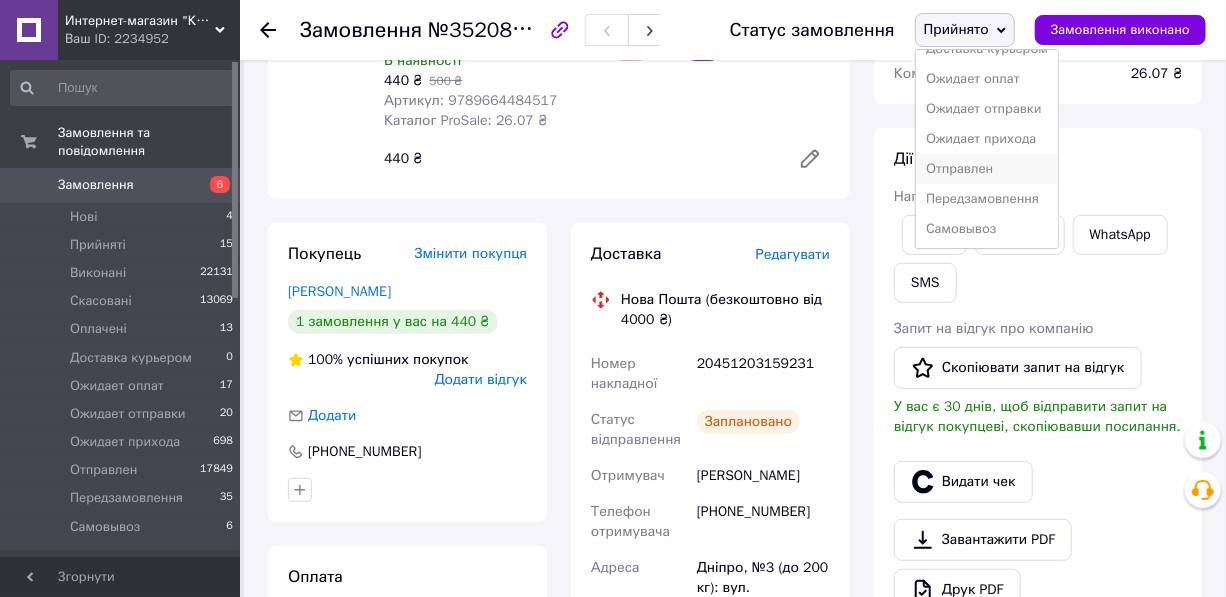 click on "Отправлен" at bounding box center (987, 169) 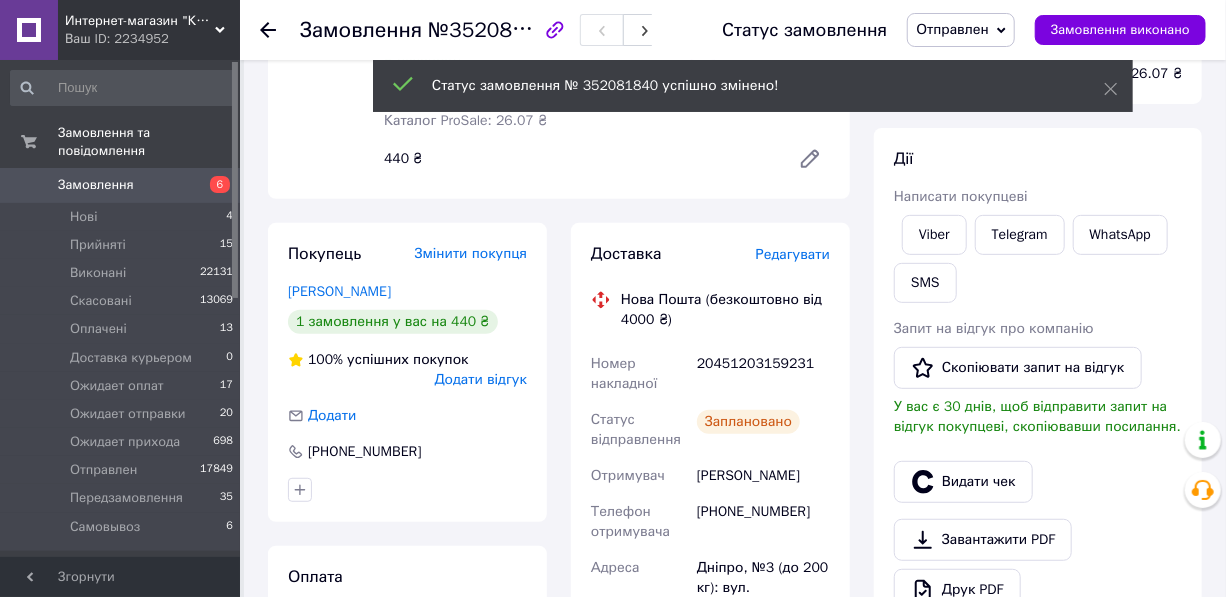 click on "Замовлення №352081840 Статус замовлення Отправлен [PERSON_NAME] Виконано Скасовано Оплачено Доставка курьером Ожидает оплат Ожидает отправки Ожидает прихода Передзамовлення Самовывоз Замовлення виконано" at bounding box center (733, 30) 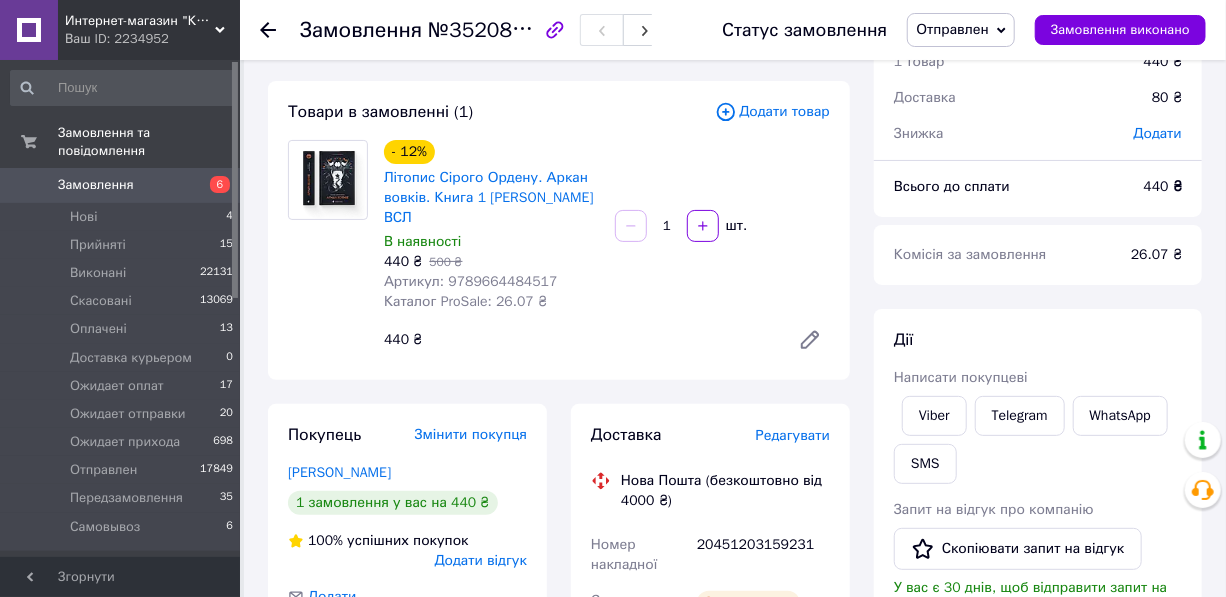 scroll, scrollTop: 0, scrollLeft: 0, axis: both 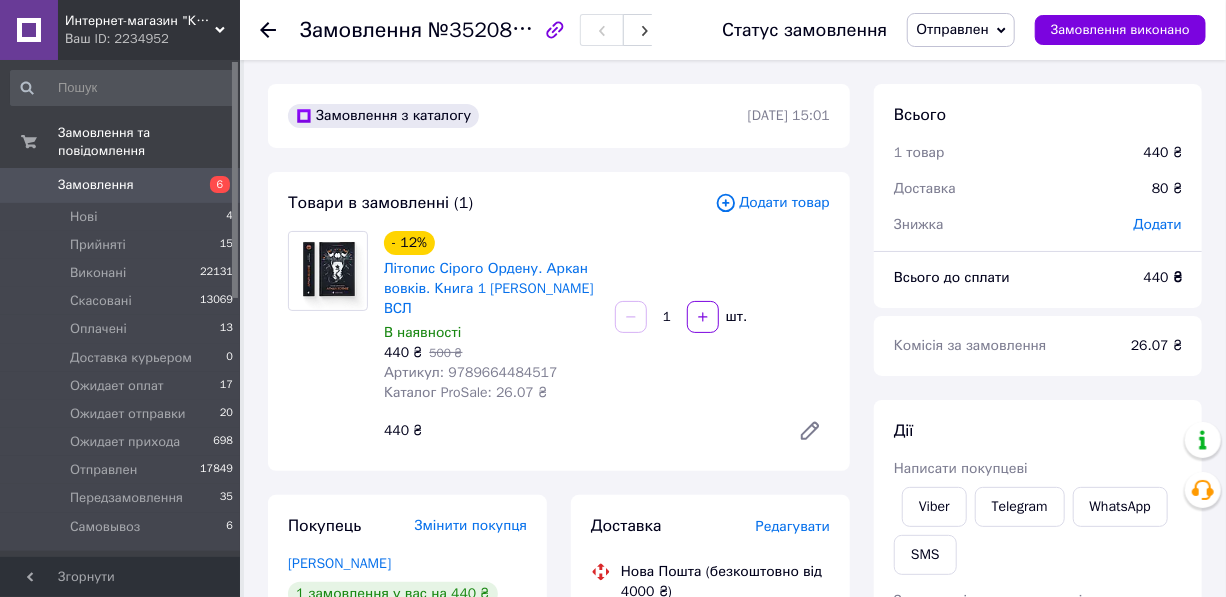 click on "Статус замовлення Отправлен [PERSON_NAME] Виконано Скасовано Оплачено Доставка курьером Ожидает оплат Ожидает отправки Ожидает прихода Передзамовлення Самовывоз Замовлення виконано" at bounding box center [944, 30] 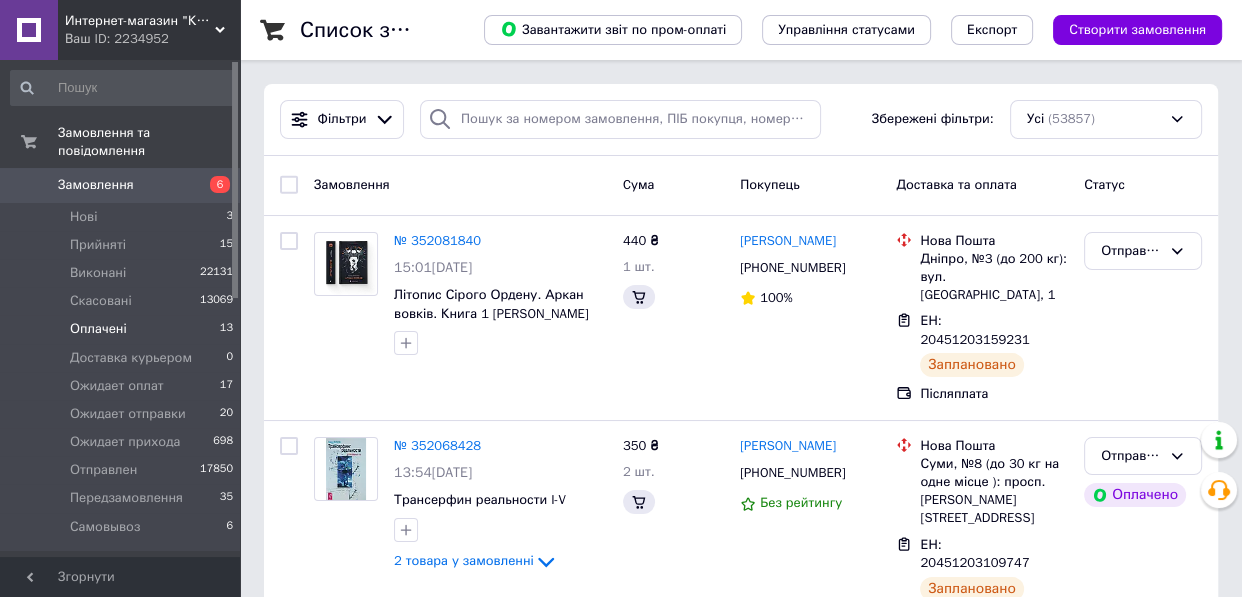 click on "Оплачені" at bounding box center [98, 329] 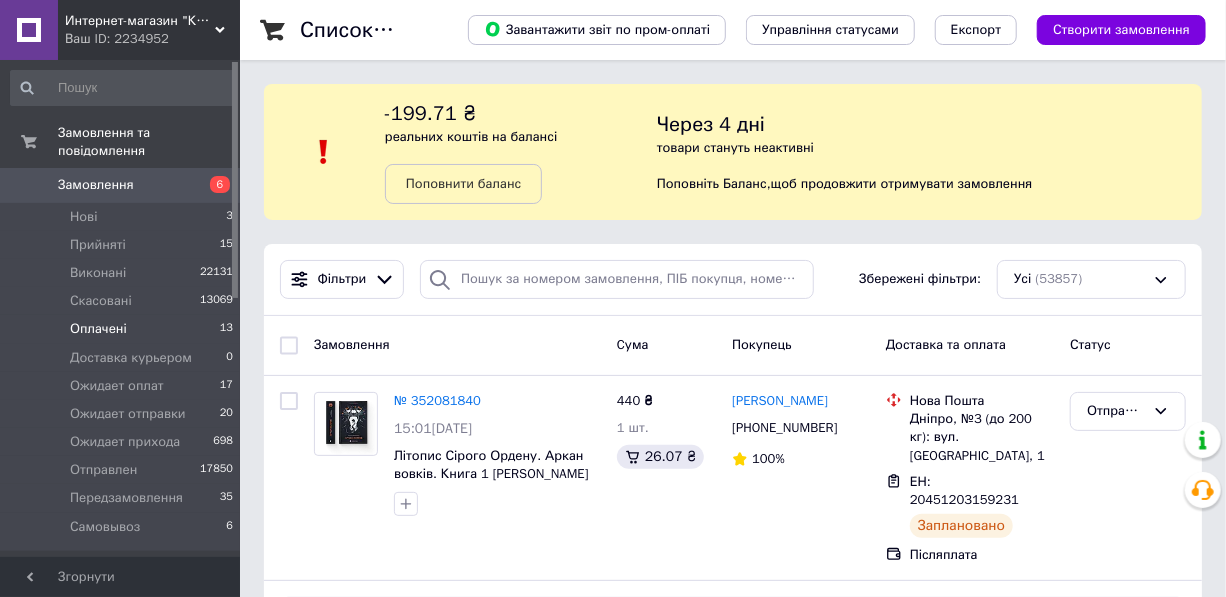 click on "Оплачені" at bounding box center (98, 329) 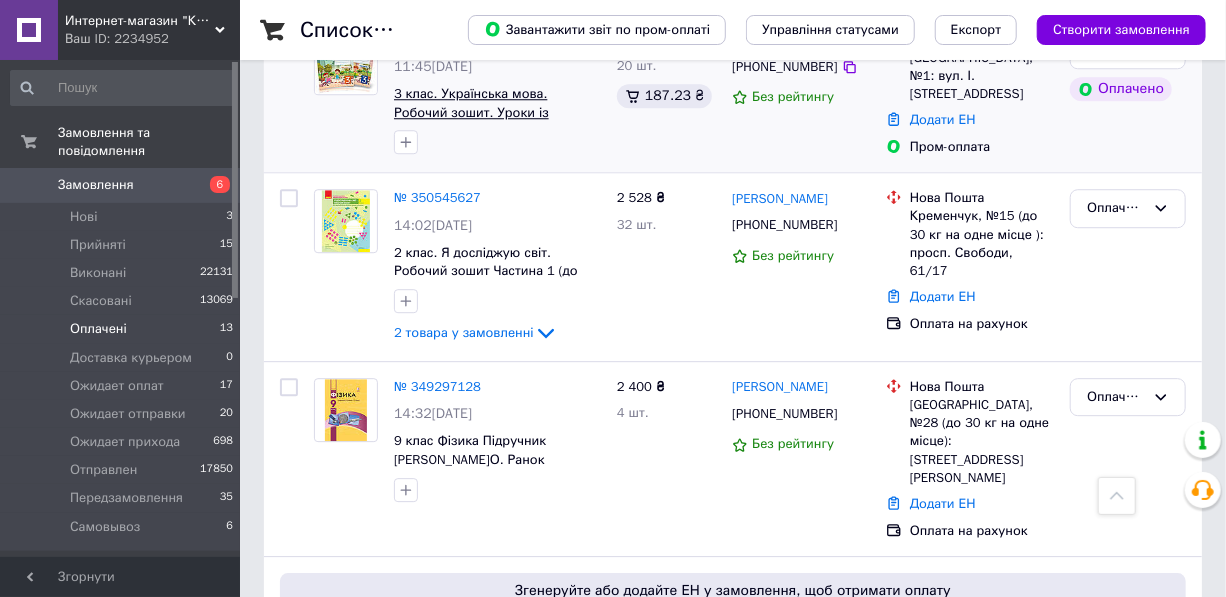scroll, scrollTop: 2155, scrollLeft: 0, axis: vertical 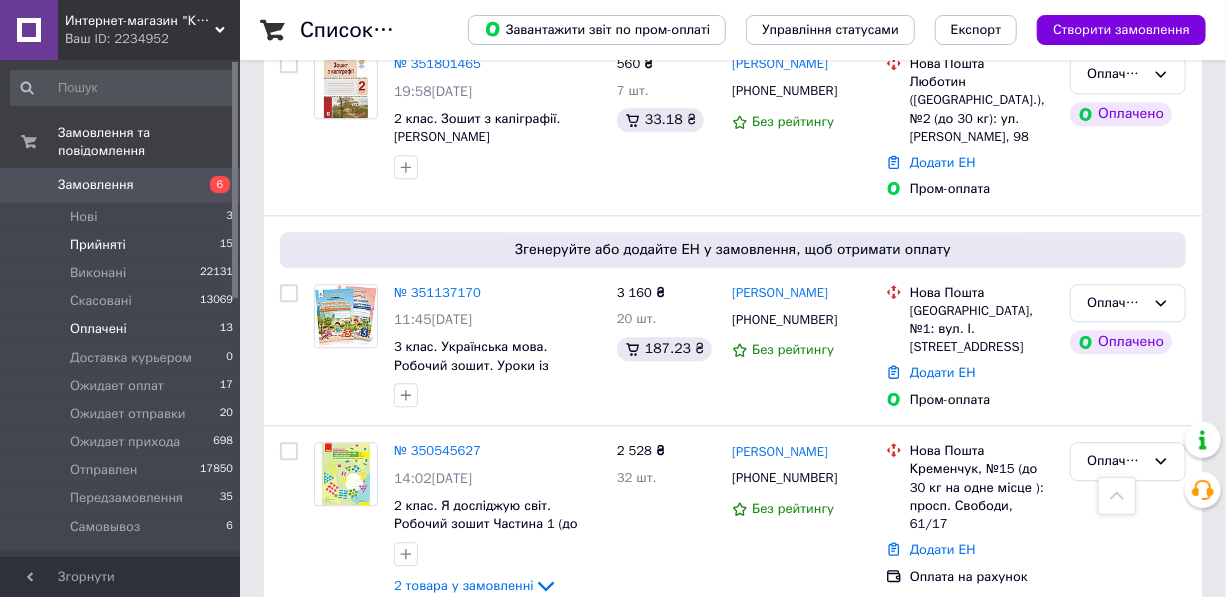 click on "Прийняті" at bounding box center [98, 245] 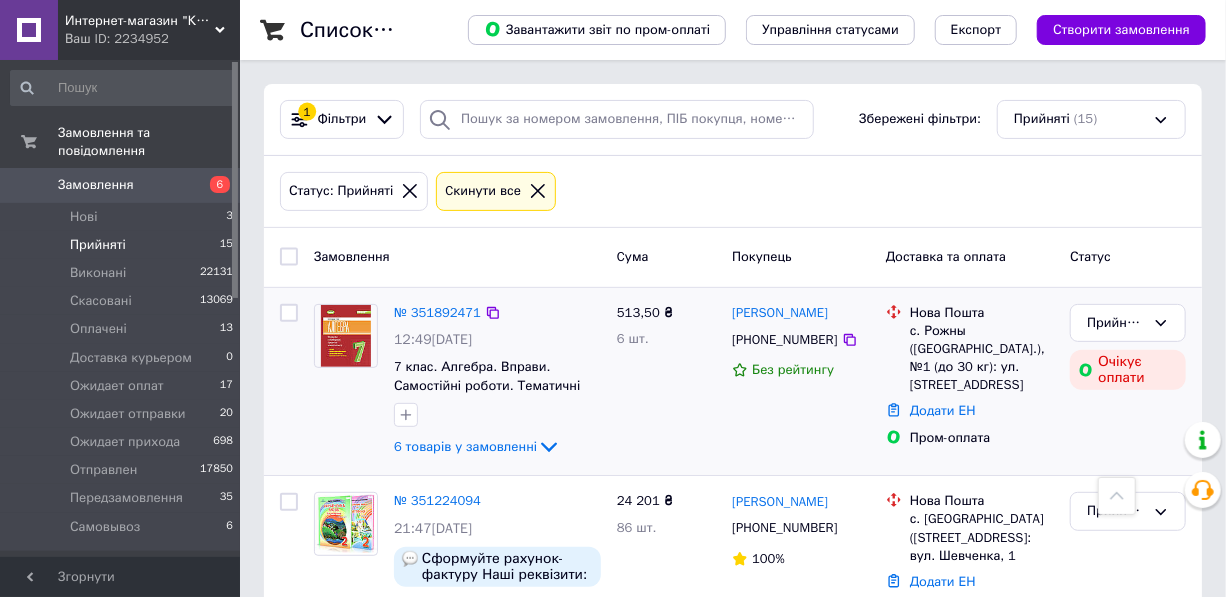 scroll, scrollTop: 90, scrollLeft: 0, axis: vertical 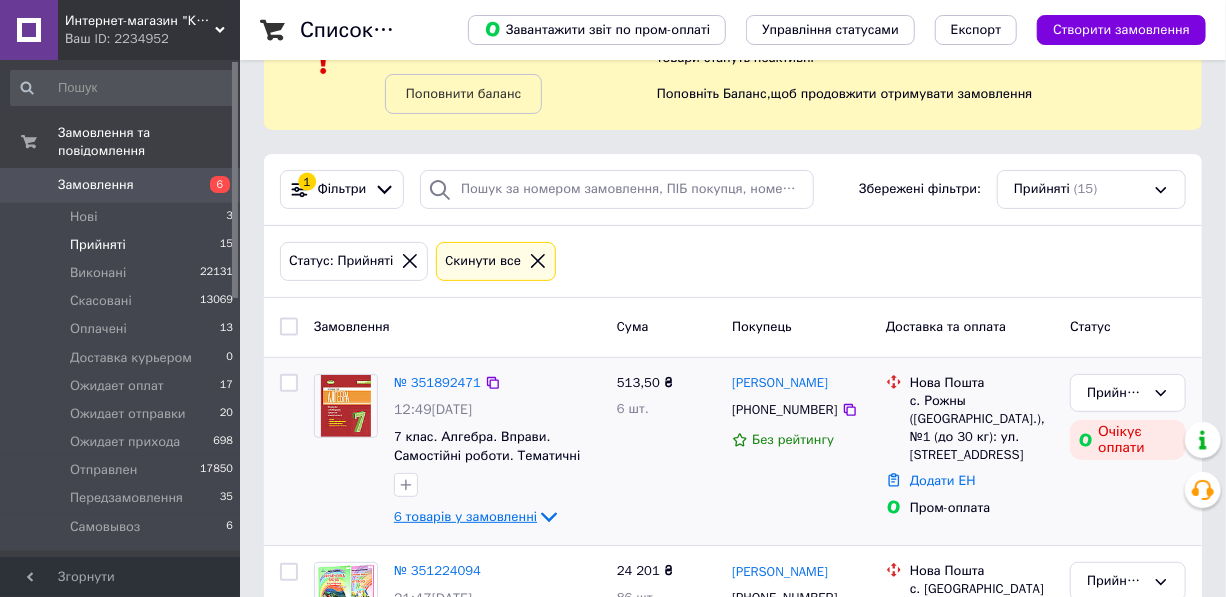 click 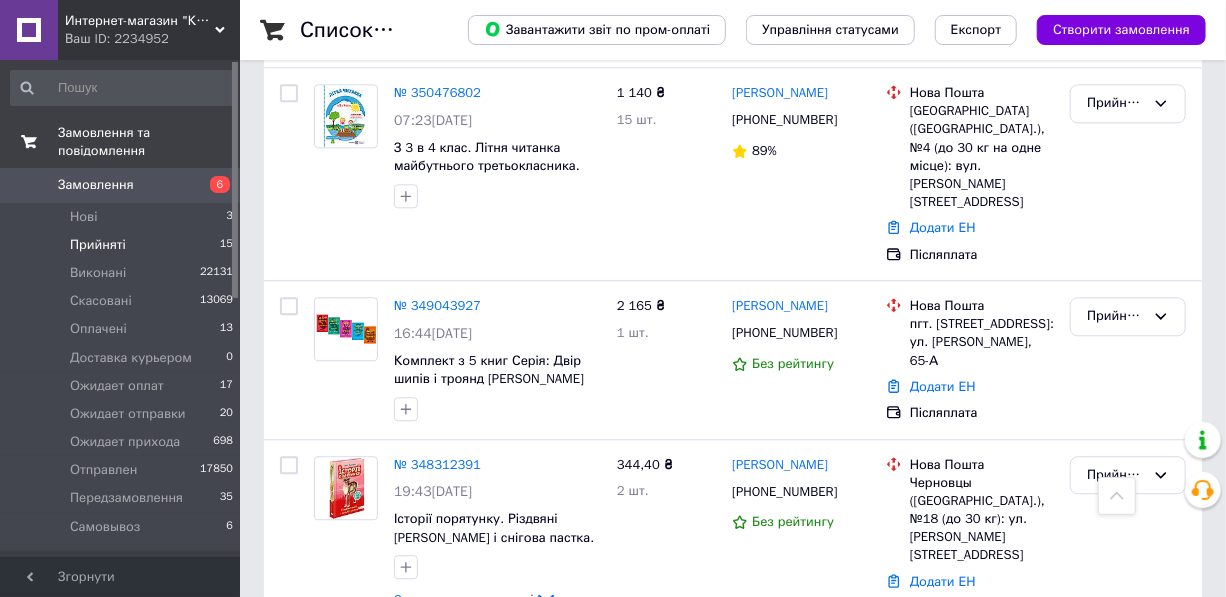 scroll, scrollTop: 2090, scrollLeft: 0, axis: vertical 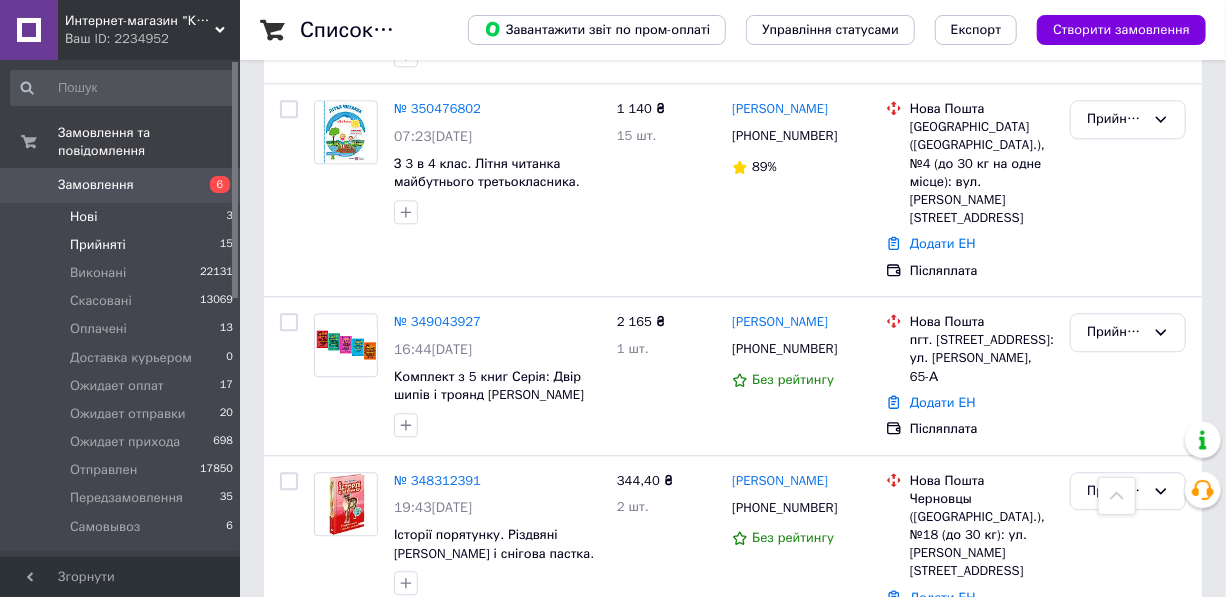 click on "Нові 3" at bounding box center (122, 217) 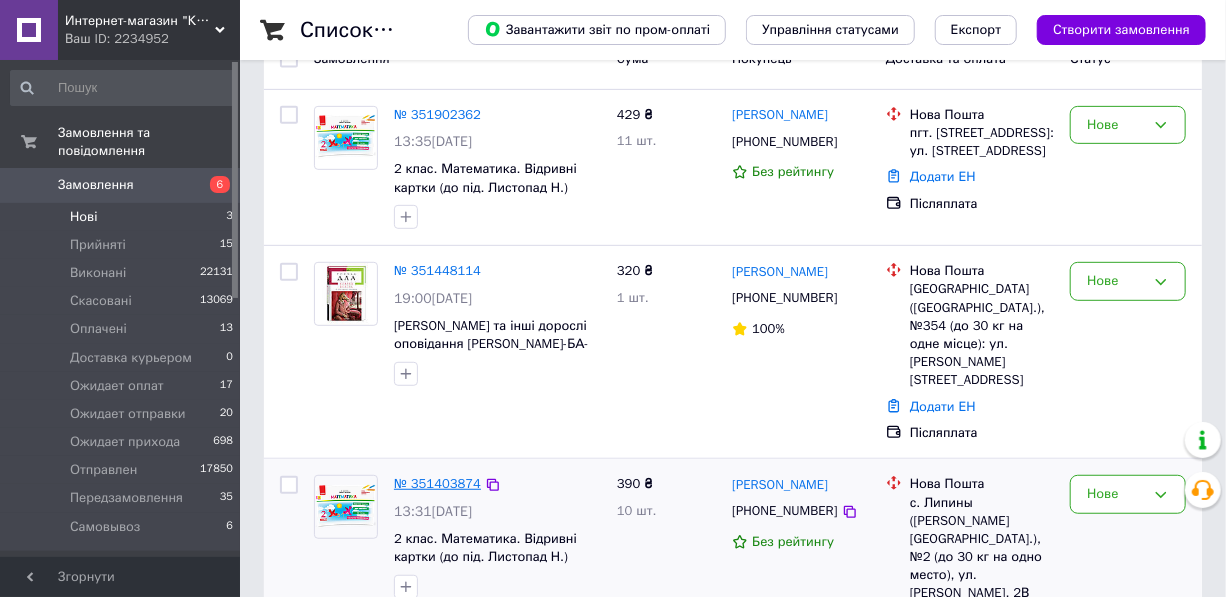 scroll, scrollTop: 384, scrollLeft: 0, axis: vertical 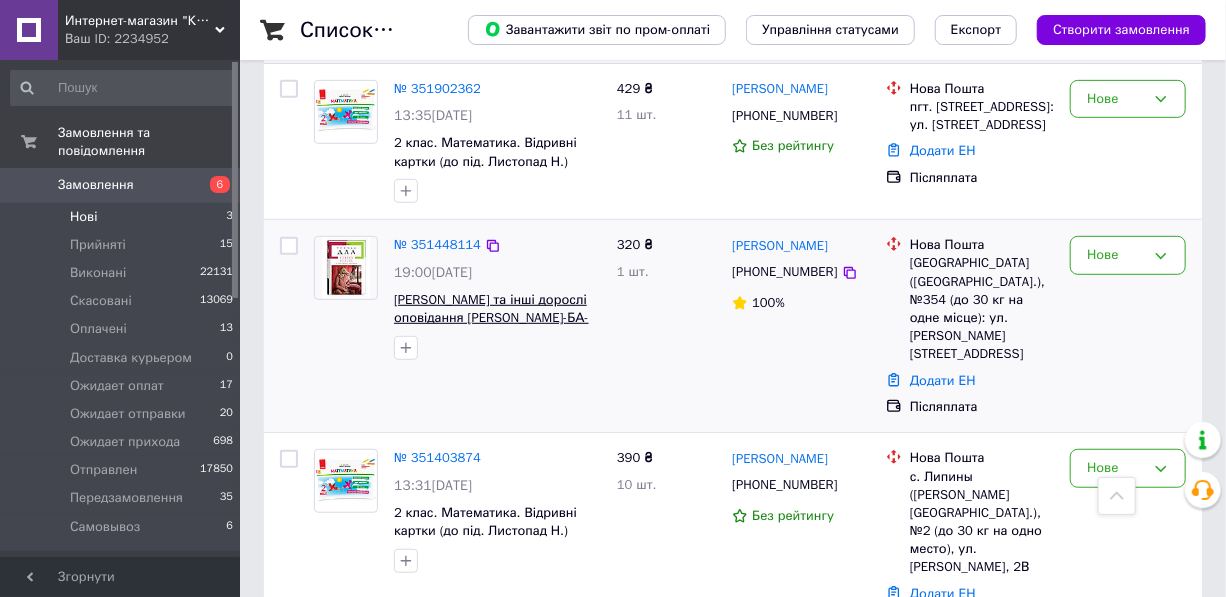 click on "[PERSON_NAME] та інші дорослі оповідання [PERSON_NAME]-БА-БА-ГА-ЛА-МА-ГА" at bounding box center [491, 318] 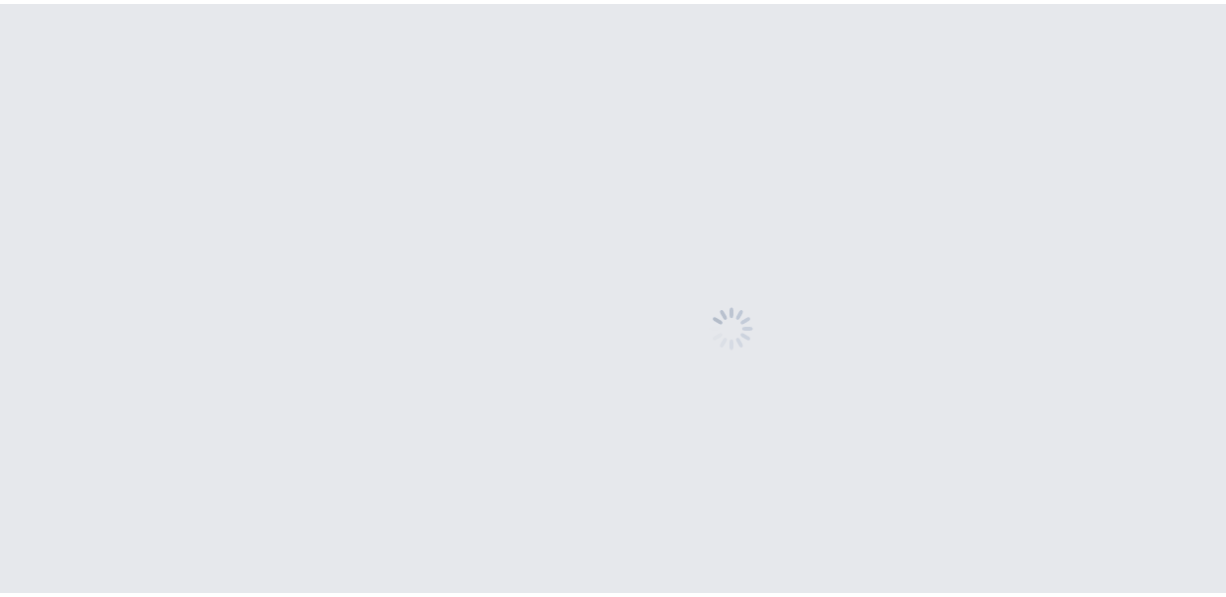 scroll, scrollTop: 0, scrollLeft: 0, axis: both 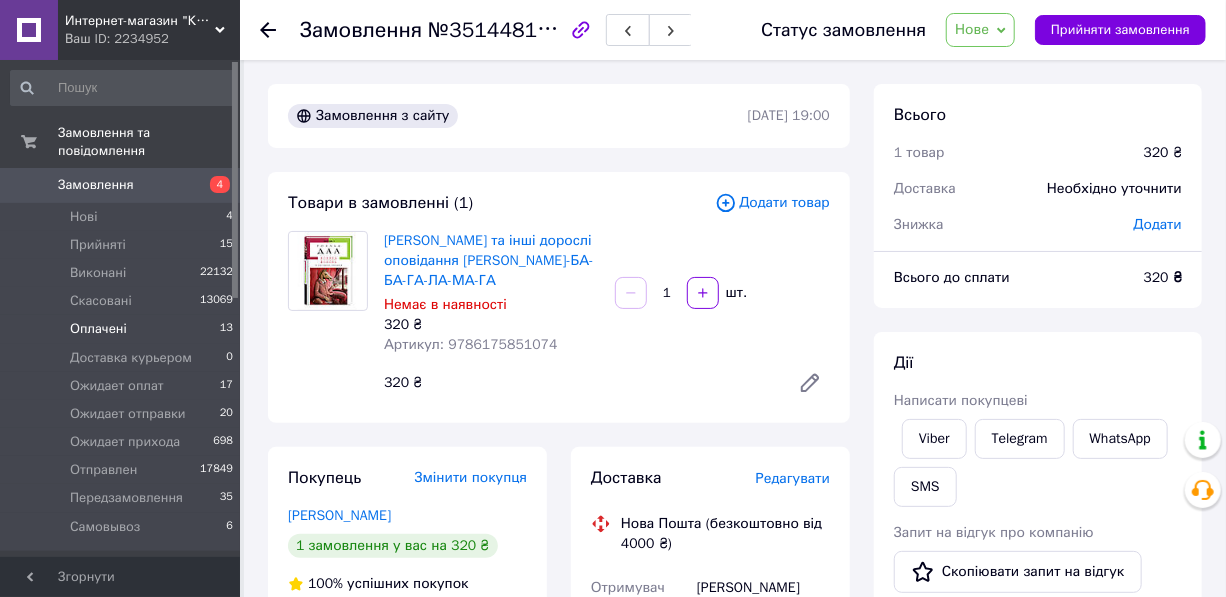 click on "Оплачені" at bounding box center [98, 329] 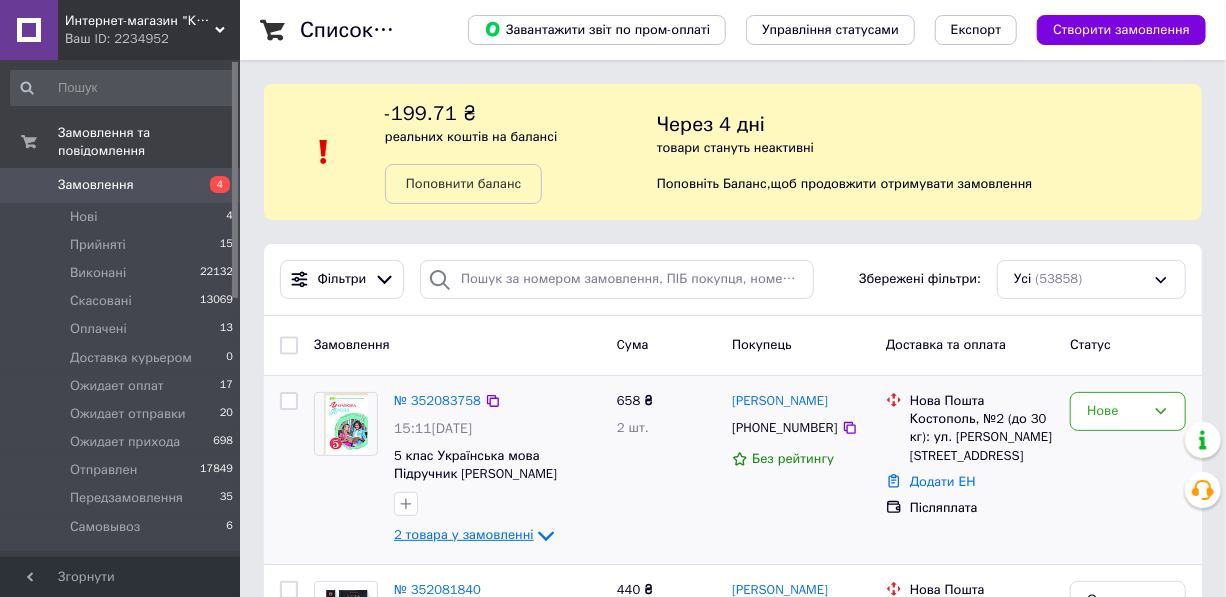 click 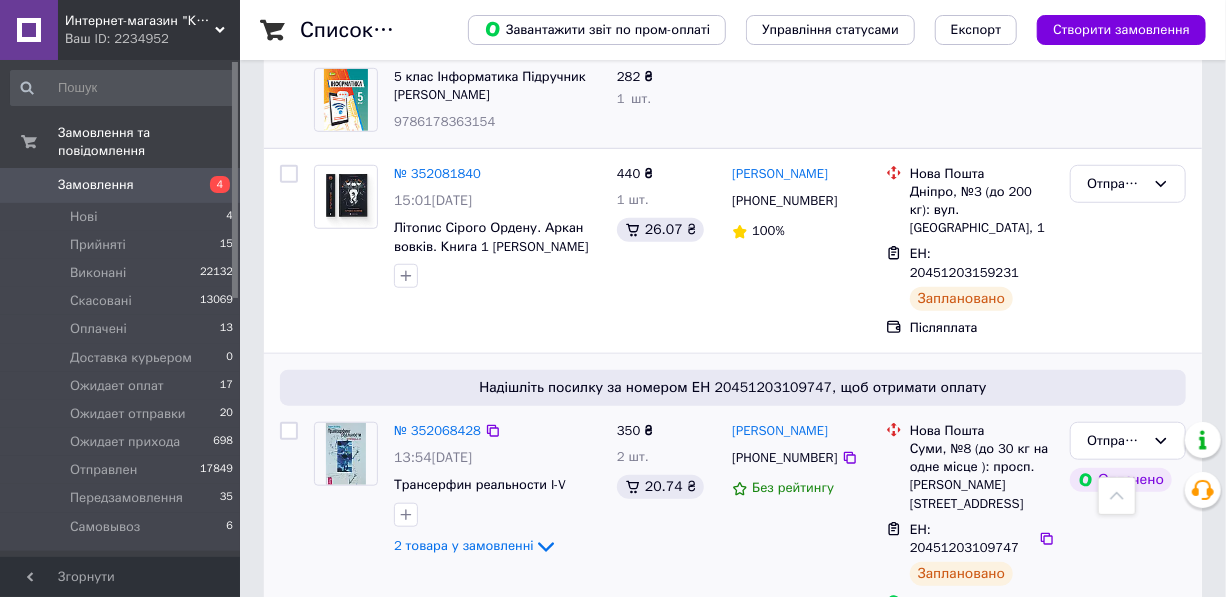 scroll, scrollTop: 727, scrollLeft: 0, axis: vertical 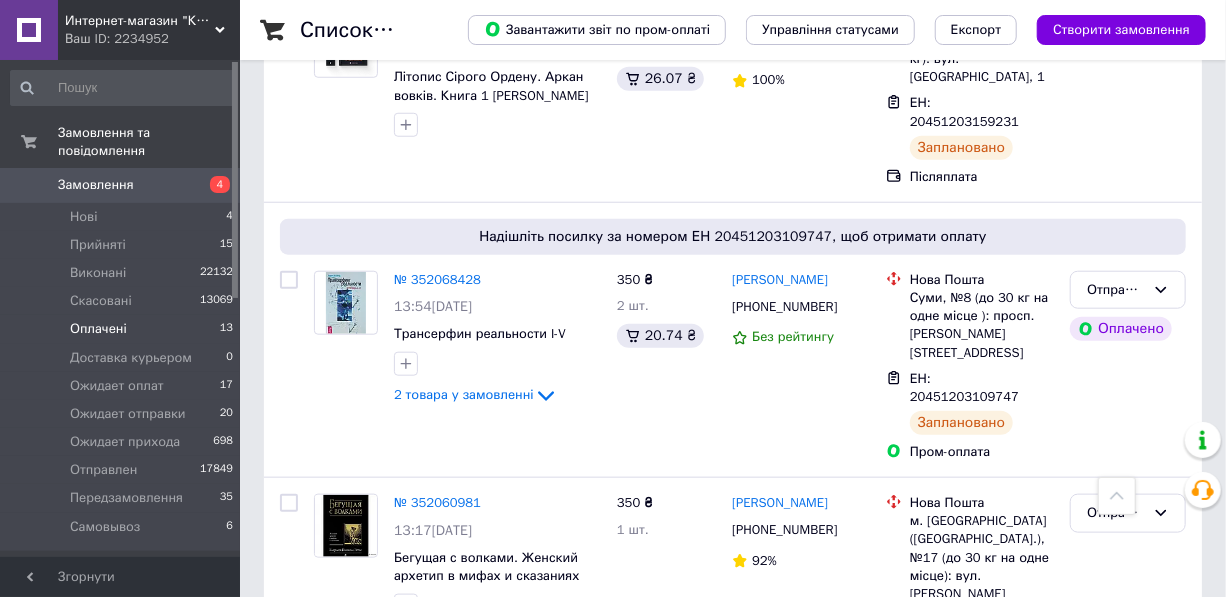 click on "Оплачені" at bounding box center (98, 329) 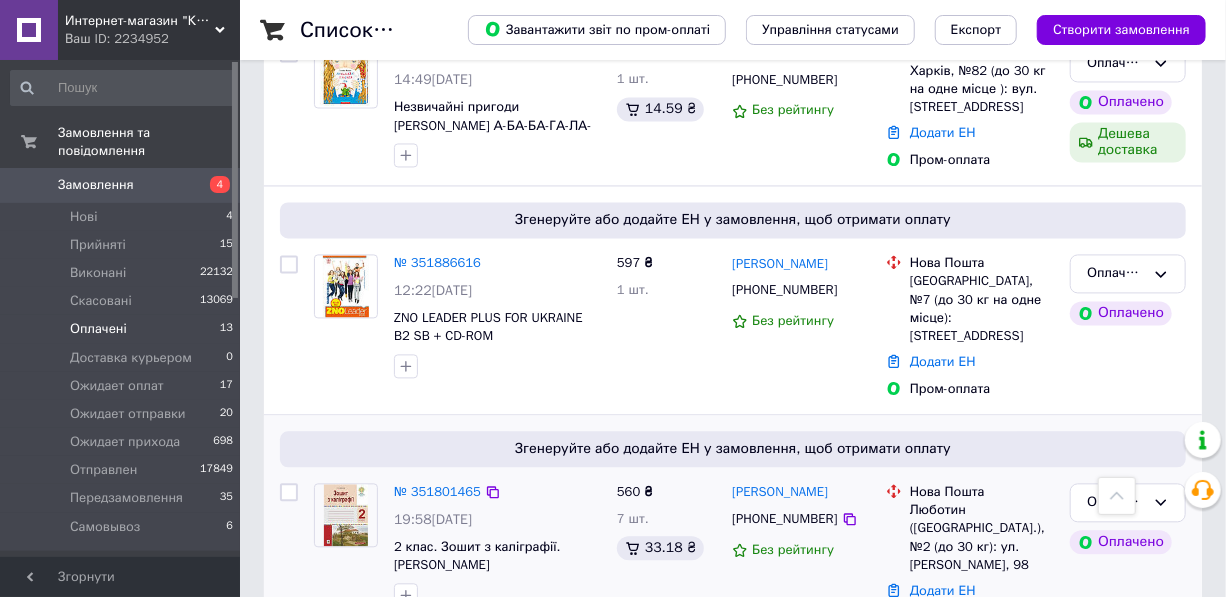 scroll, scrollTop: 1818, scrollLeft: 0, axis: vertical 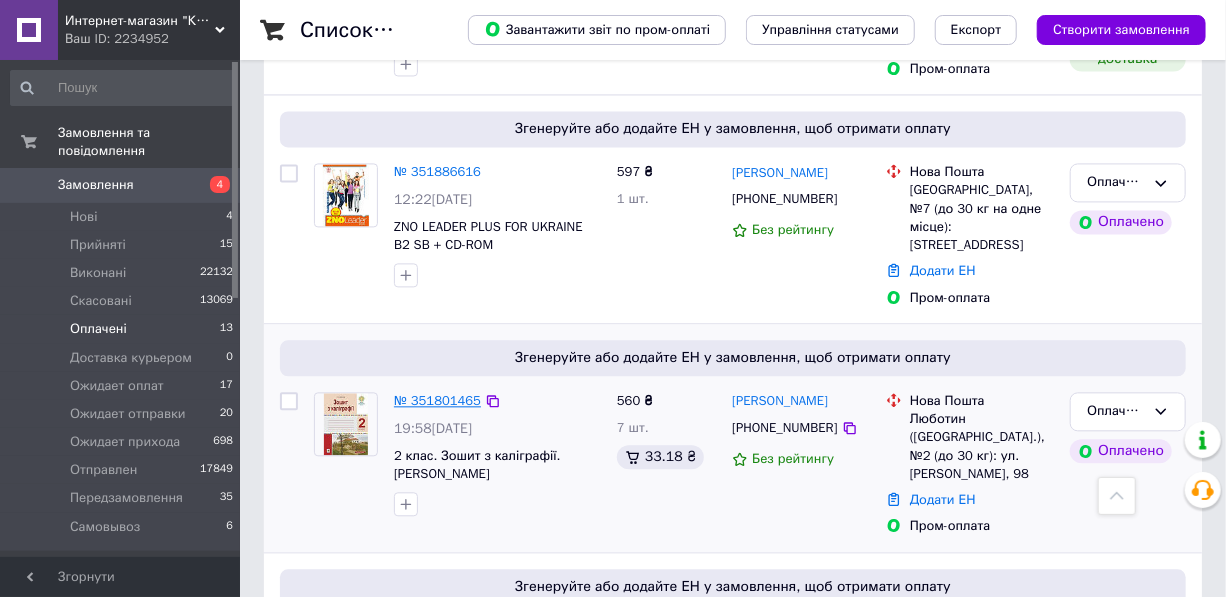 click on "№ 351801465" at bounding box center [437, 400] 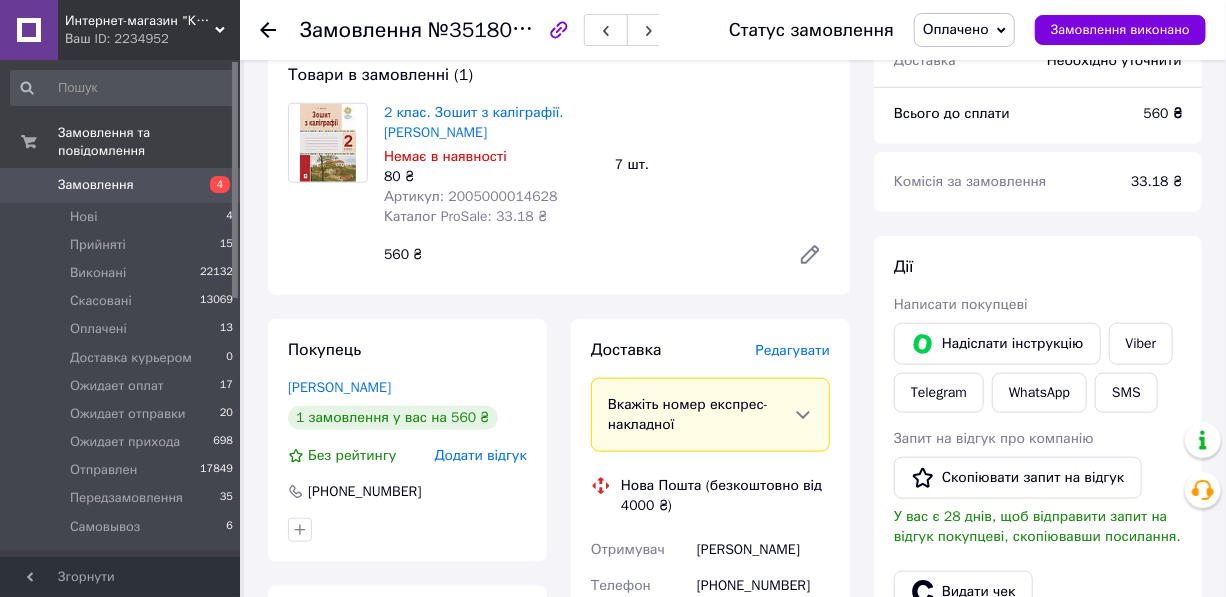 scroll, scrollTop: 724, scrollLeft: 0, axis: vertical 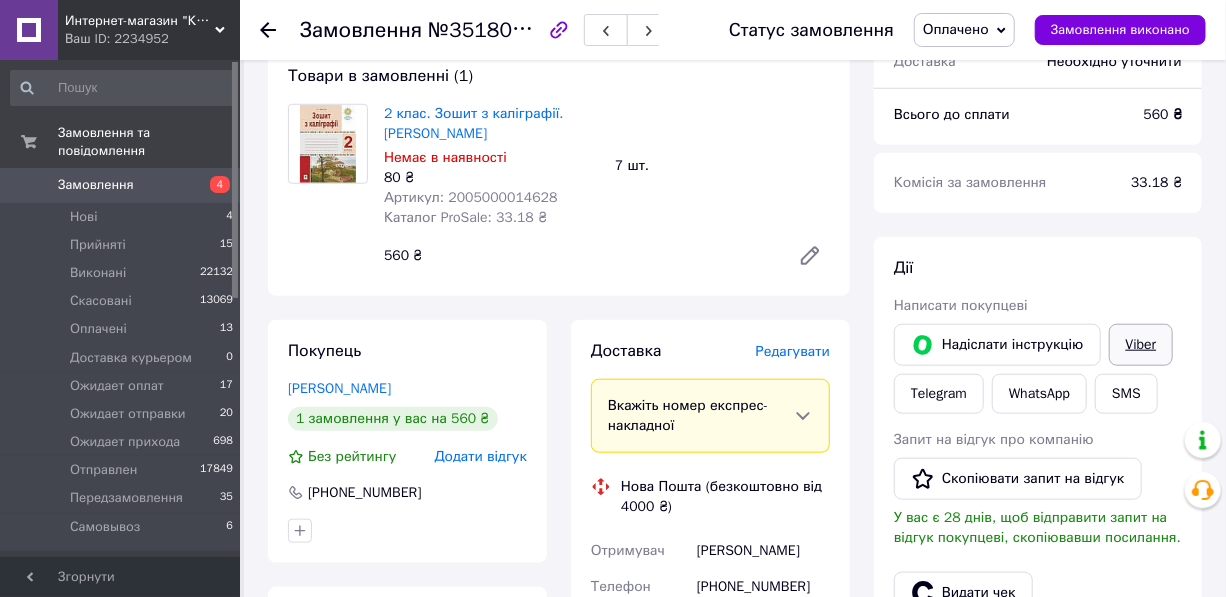 click on "Viber" at bounding box center (1141, 345) 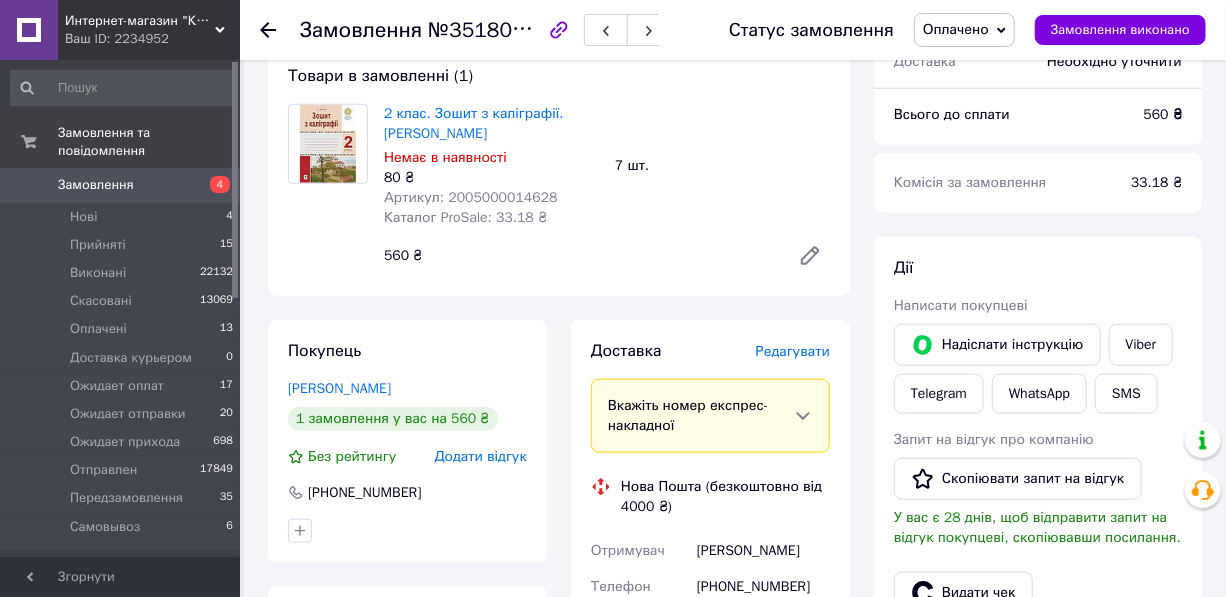 click 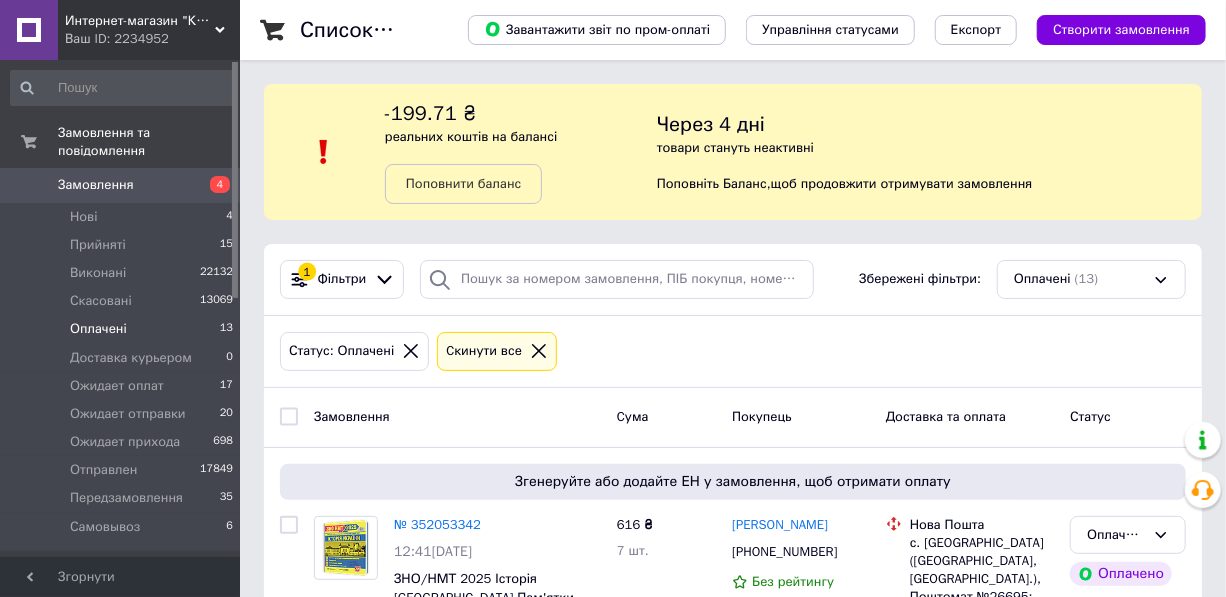 scroll, scrollTop: 90, scrollLeft: 0, axis: vertical 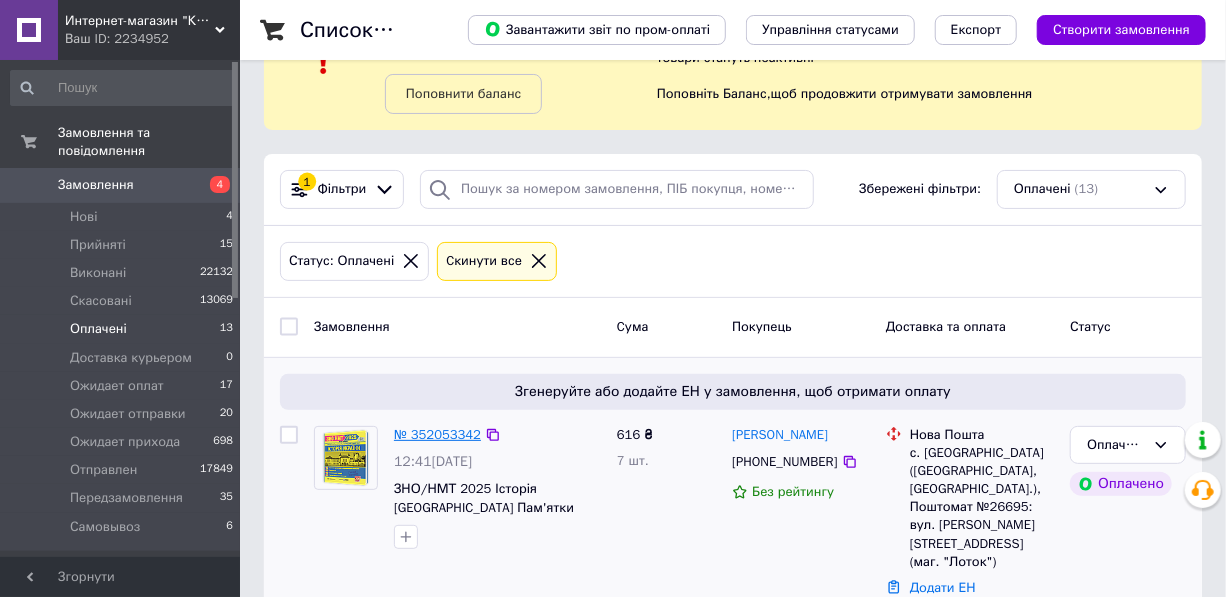 click on "№ 352053342" at bounding box center [437, 434] 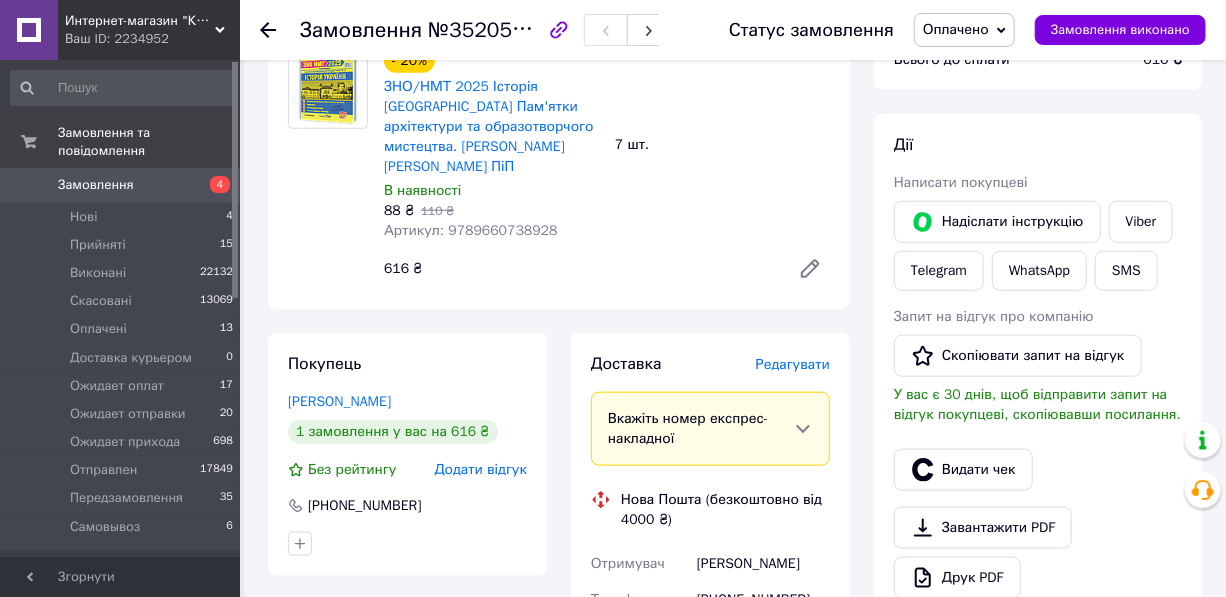scroll, scrollTop: 727, scrollLeft: 0, axis: vertical 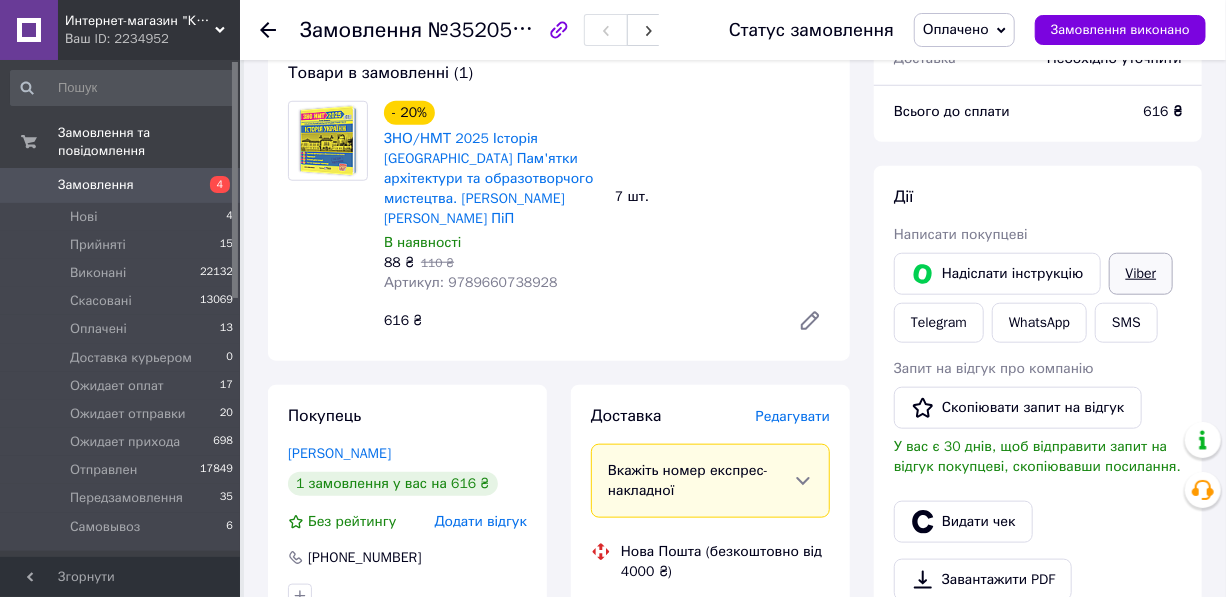 click on "Viber" at bounding box center (1141, 274) 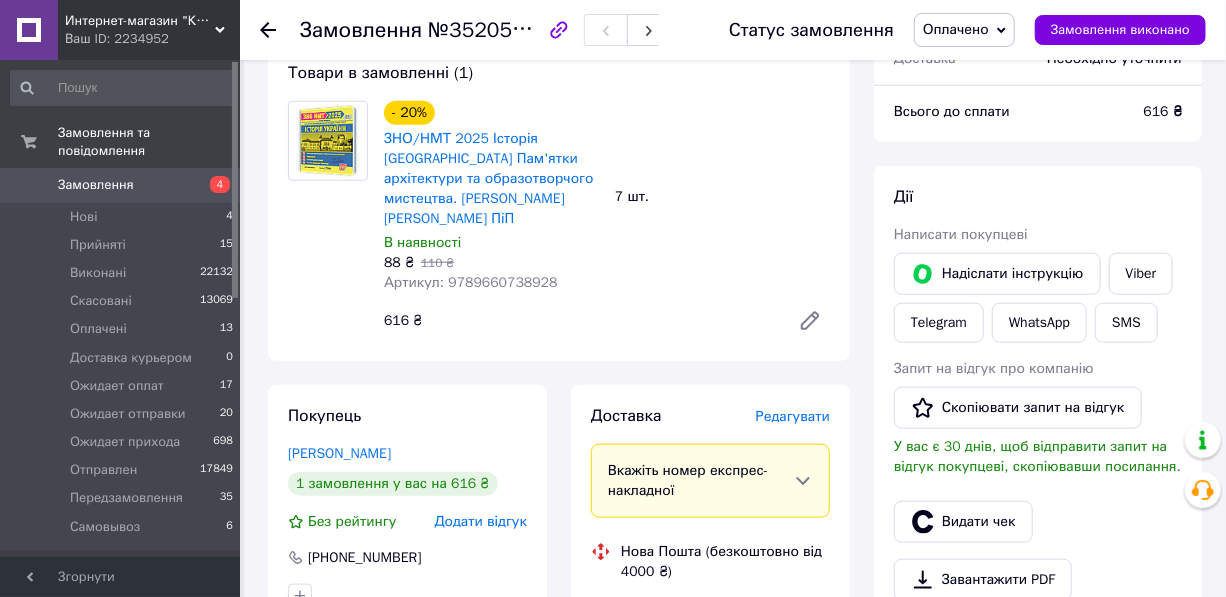 click on "4" at bounding box center [212, 185] 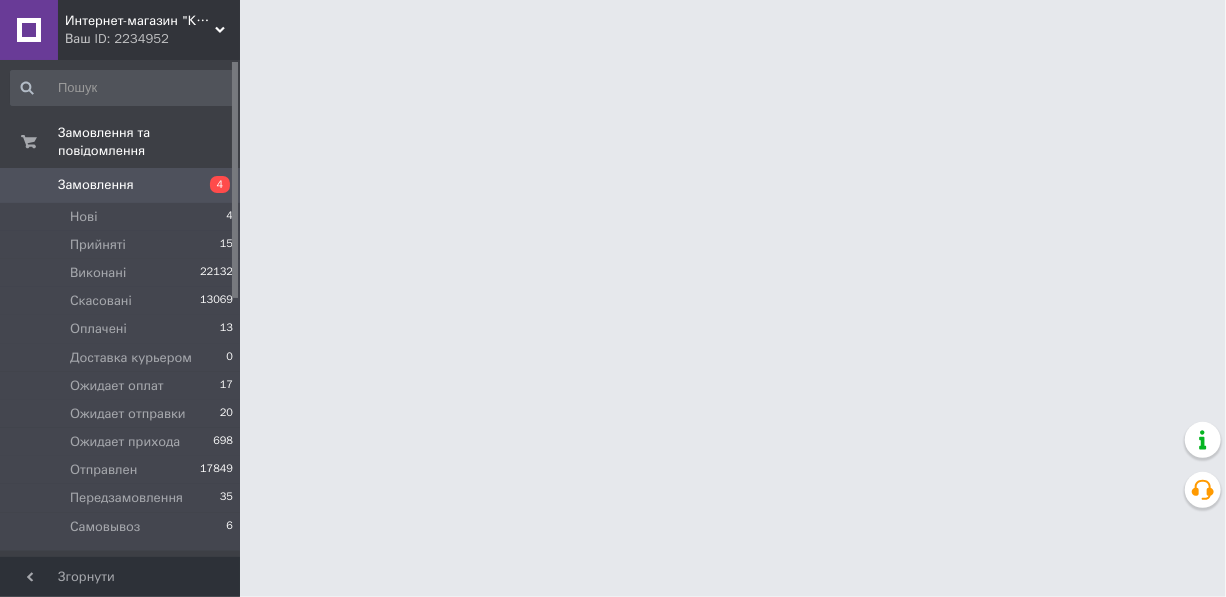 scroll, scrollTop: 0, scrollLeft: 0, axis: both 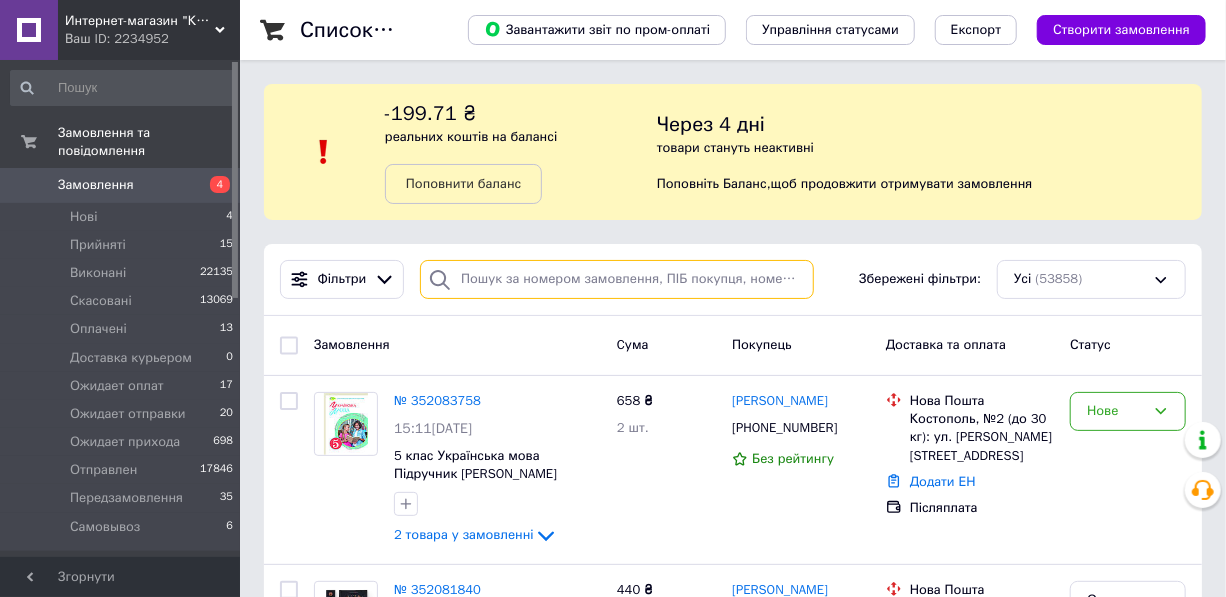 click at bounding box center (617, 279) 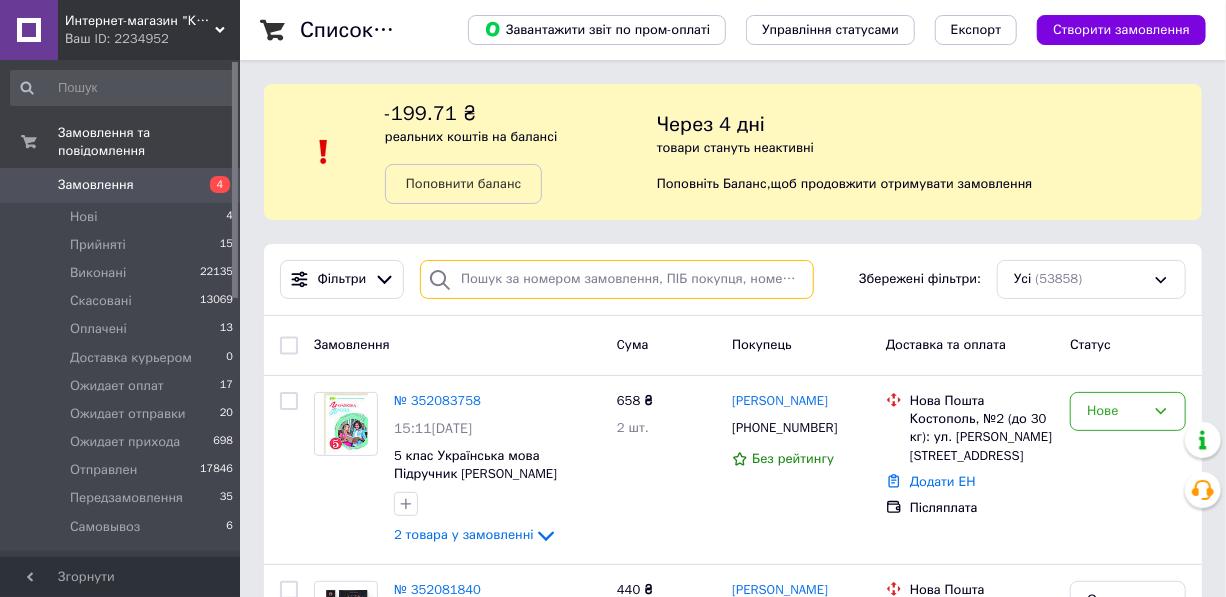 paste on "[PHONE_NUMBER]" 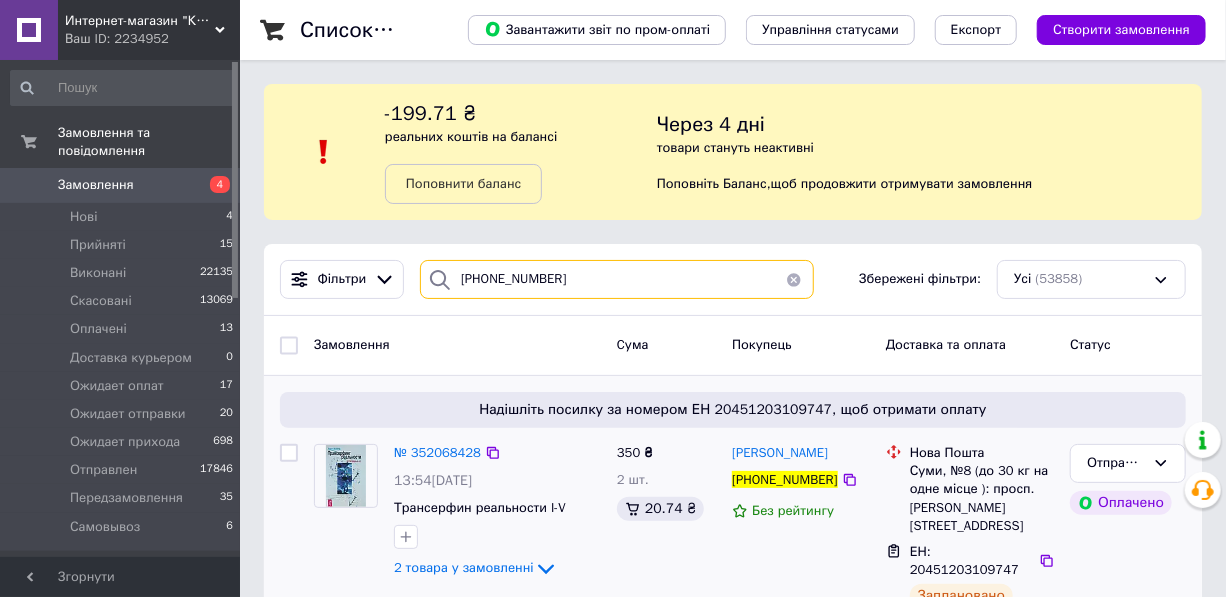 scroll, scrollTop: 40, scrollLeft: 0, axis: vertical 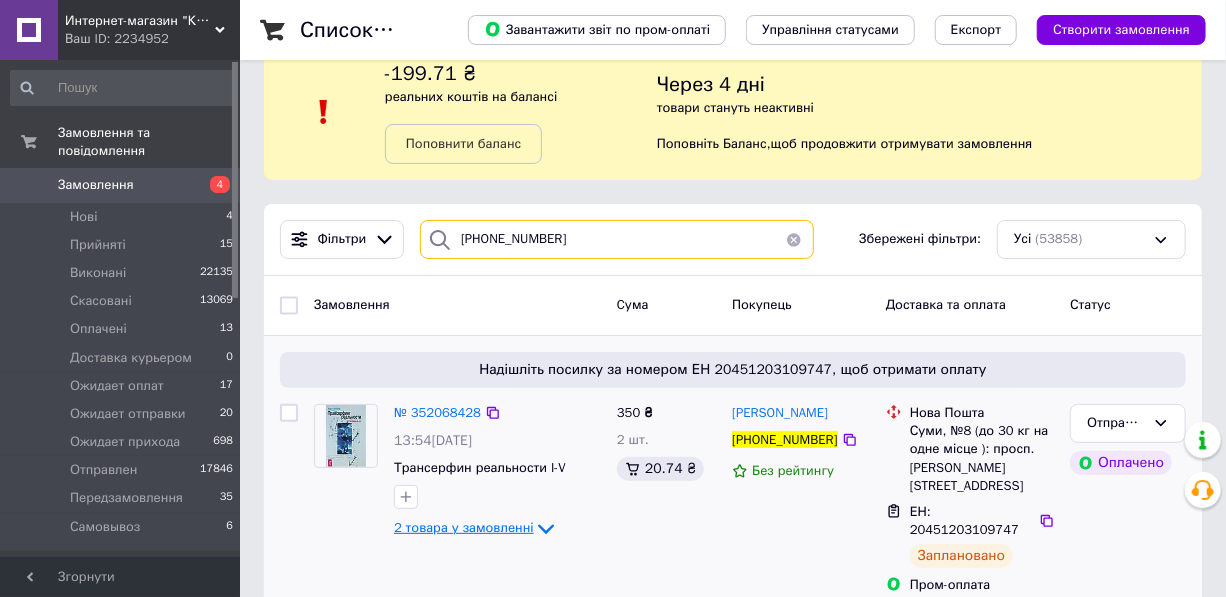 type on "[PHONE_NUMBER]" 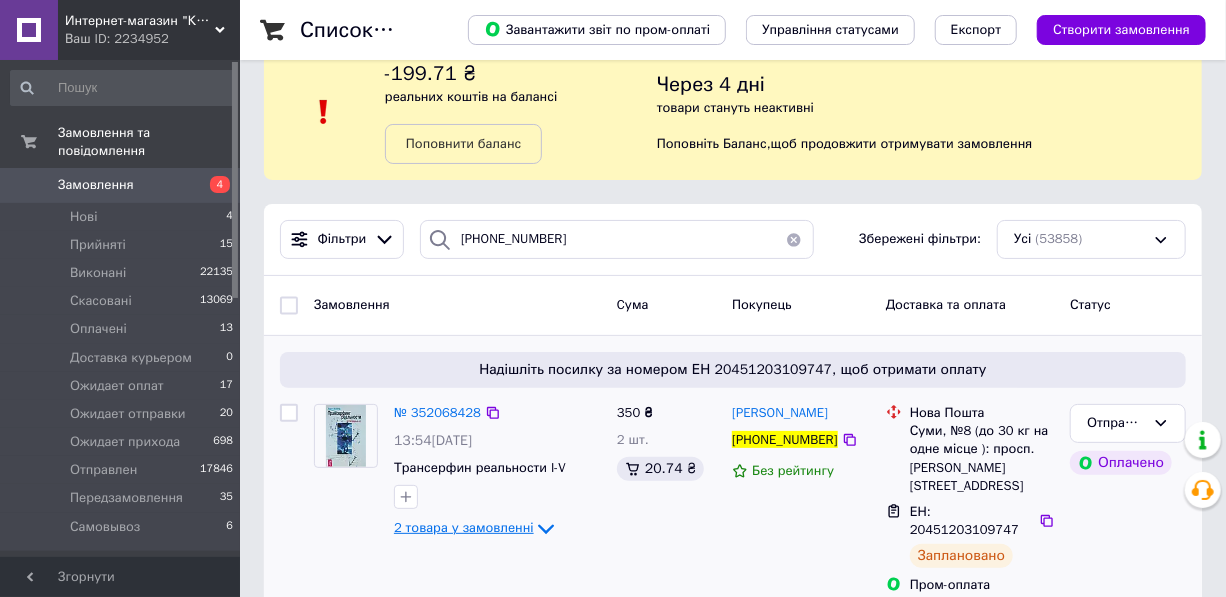 click 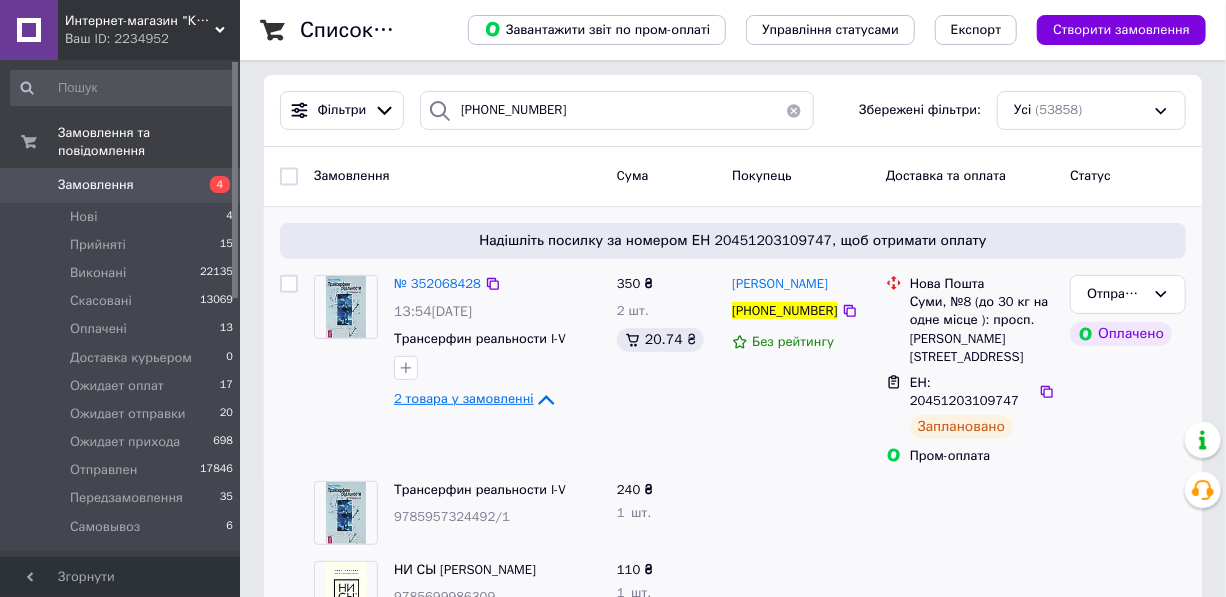 scroll, scrollTop: 200, scrollLeft: 0, axis: vertical 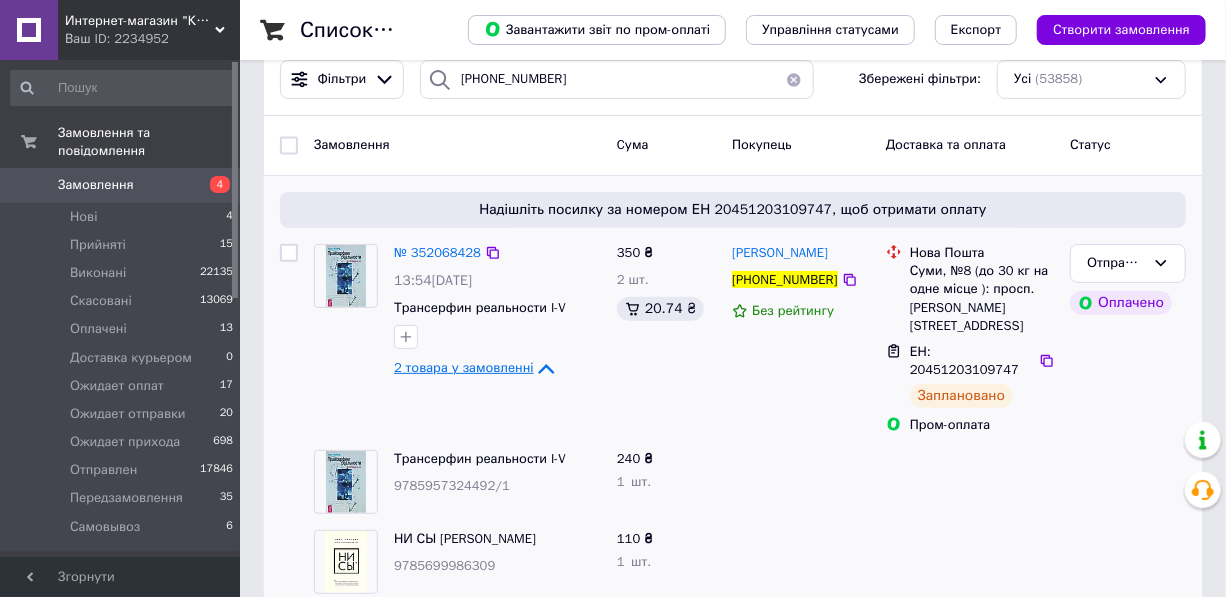 click on "Замовлення" at bounding box center (96, 185) 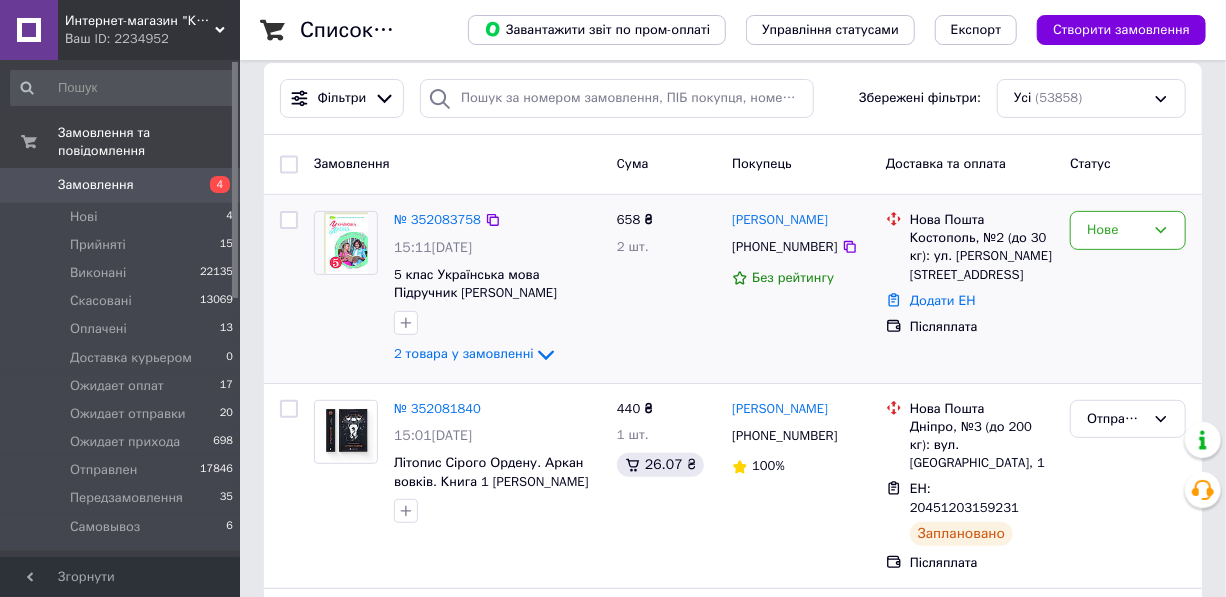 scroll, scrollTop: 90, scrollLeft: 0, axis: vertical 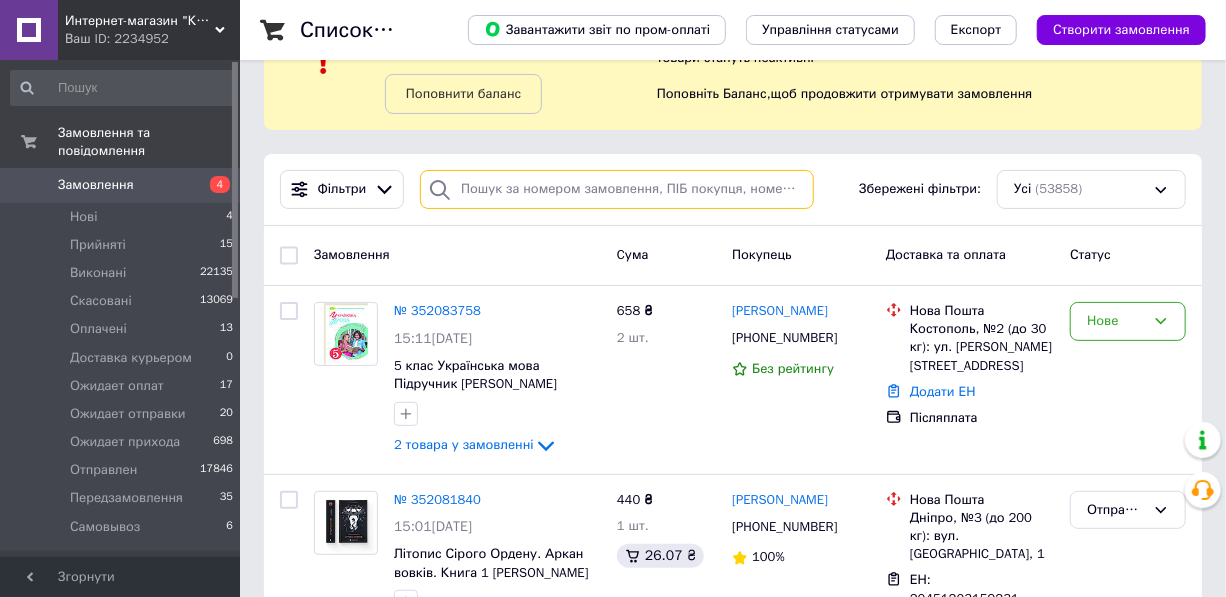 click at bounding box center [617, 189] 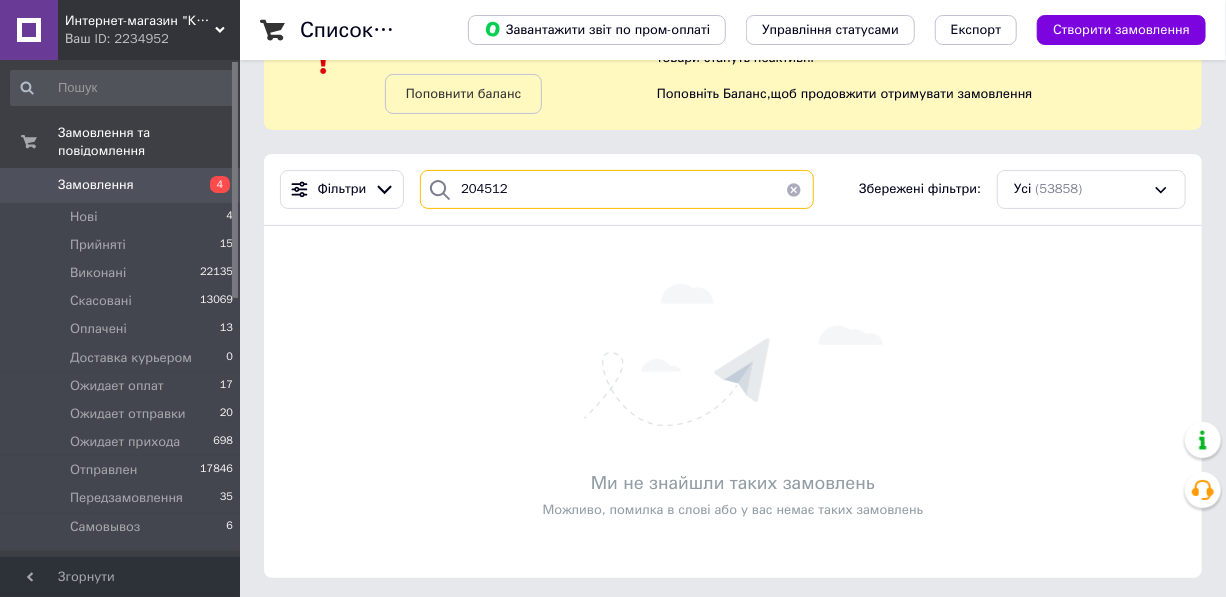 scroll, scrollTop: 0, scrollLeft: 0, axis: both 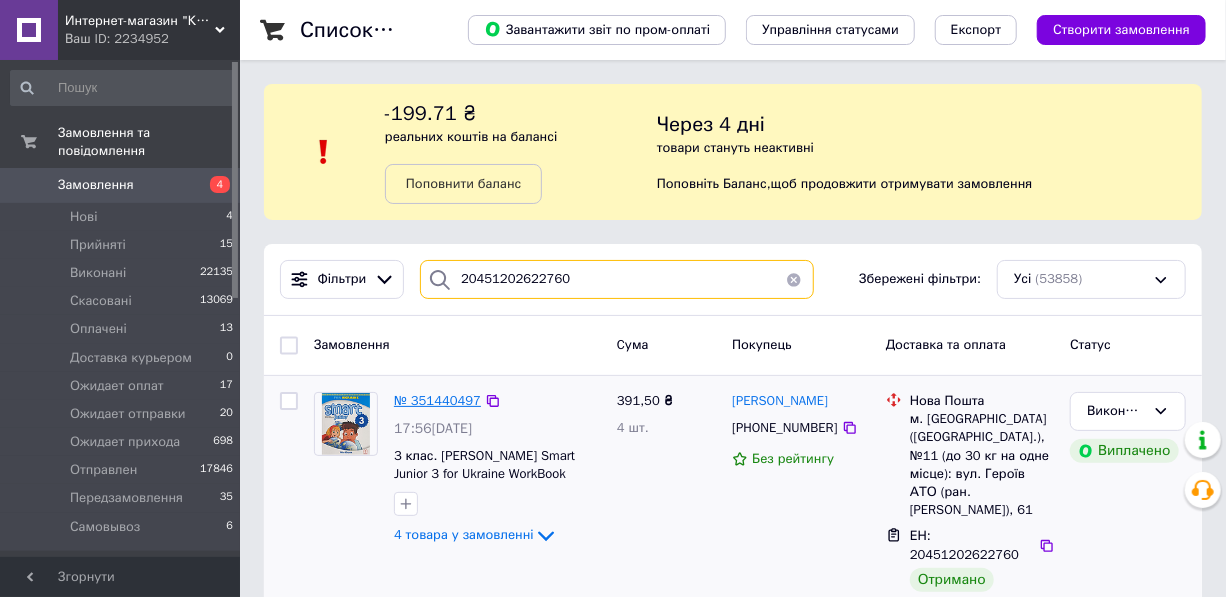 type on "20451202622760" 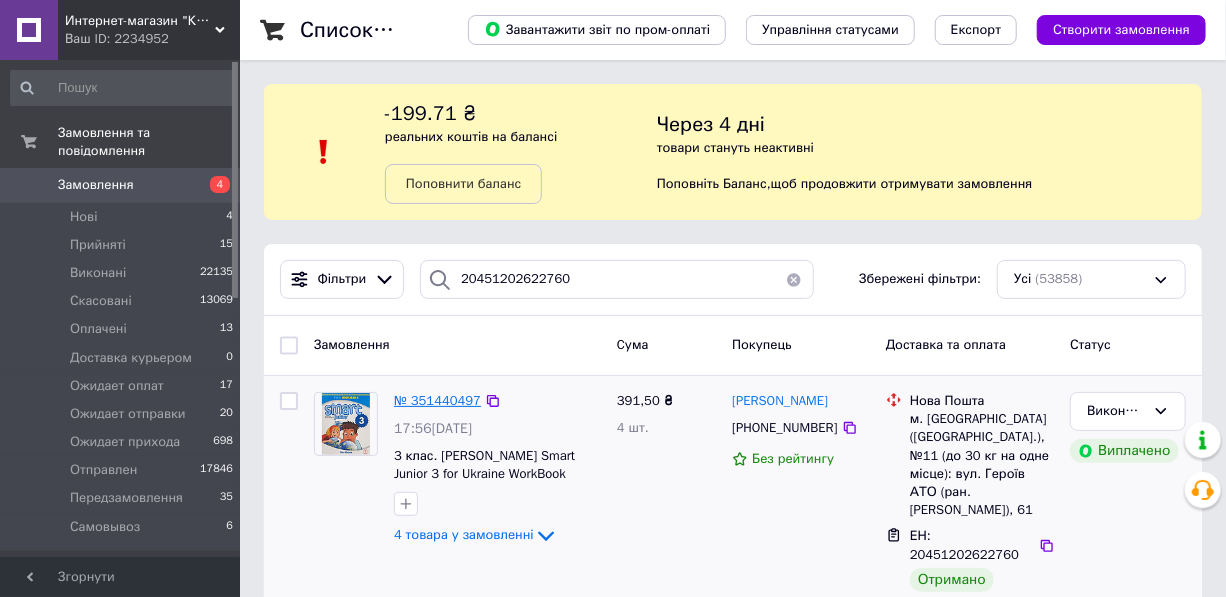 click on "№ 351440497" at bounding box center (437, 400) 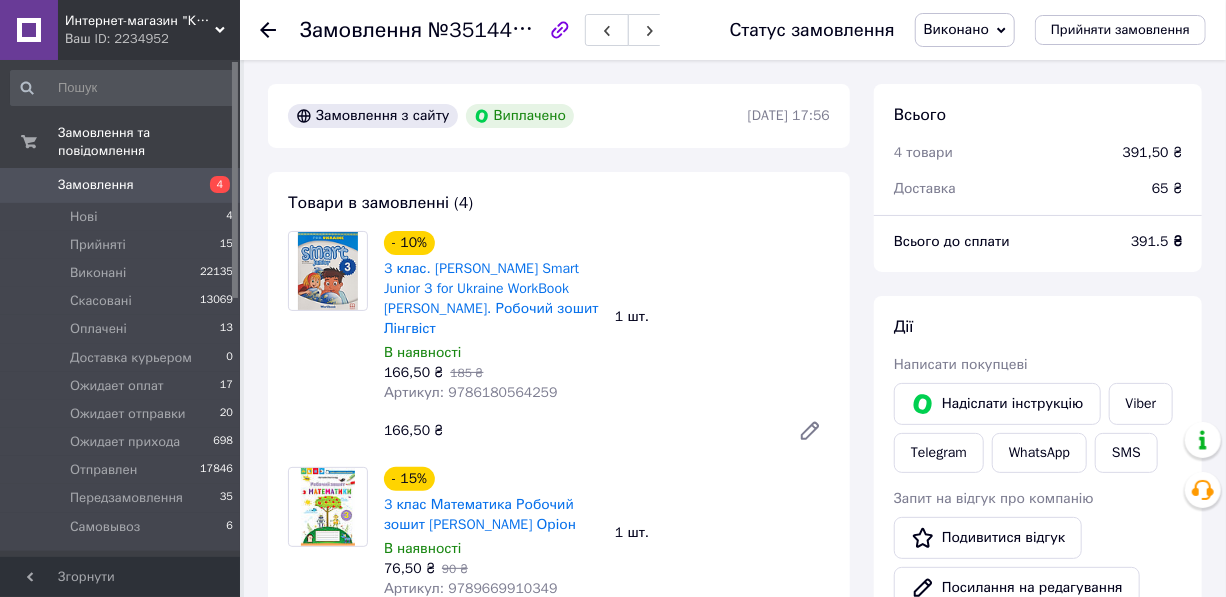scroll, scrollTop: 168, scrollLeft: 0, axis: vertical 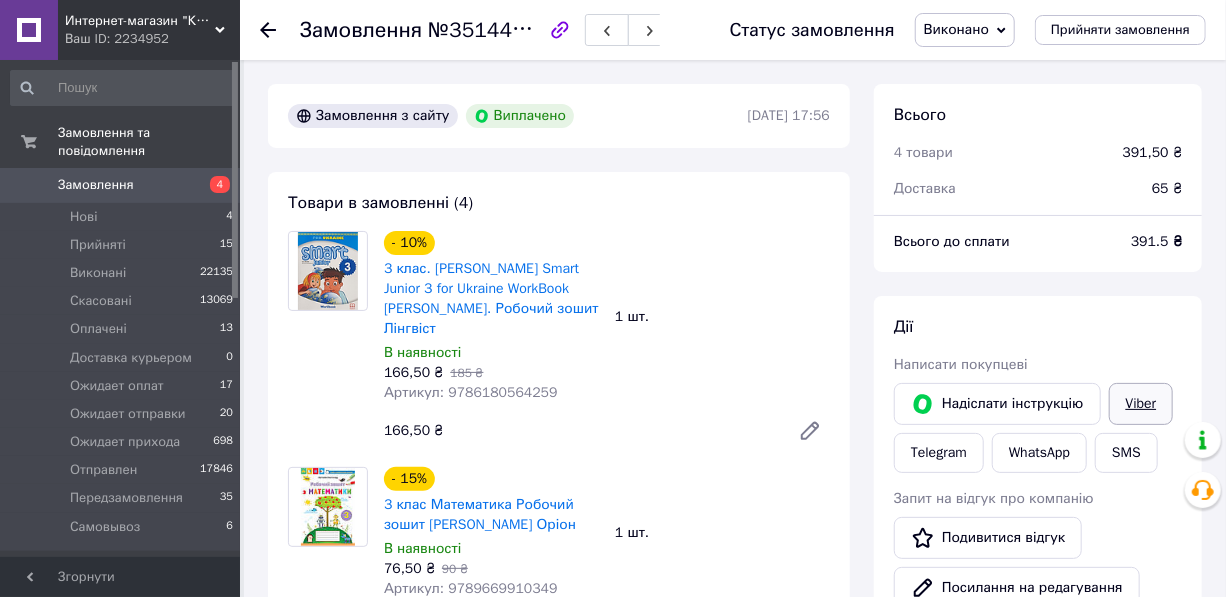 click on "Viber" at bounding box center [1141, 404] 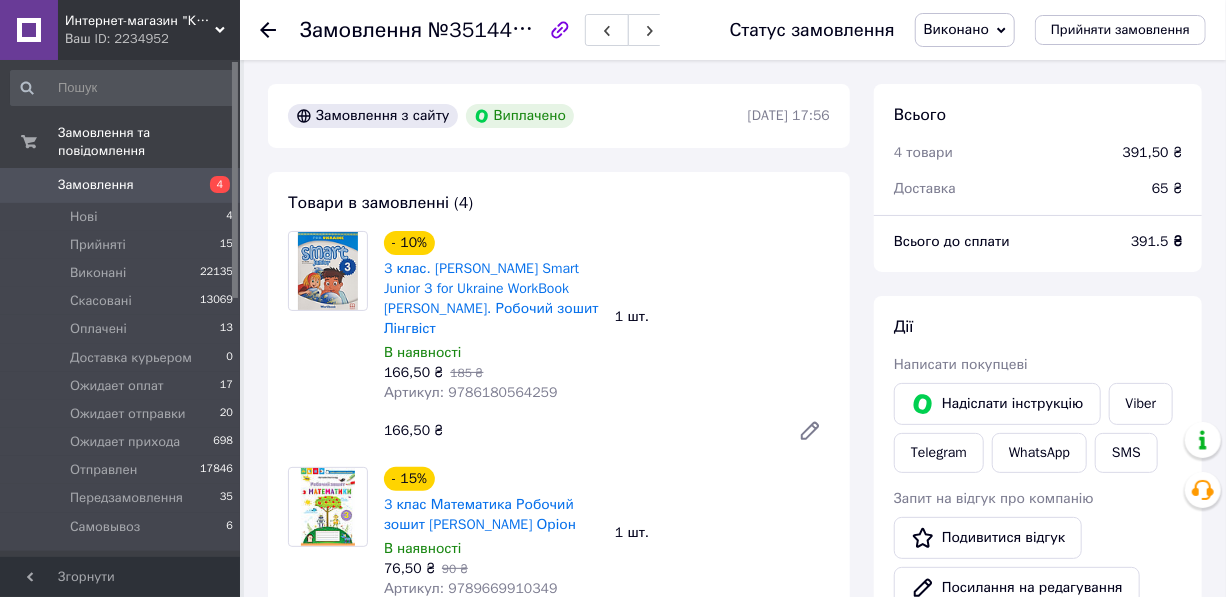 click on "Замовлення" at bounding box center (96, 185) 